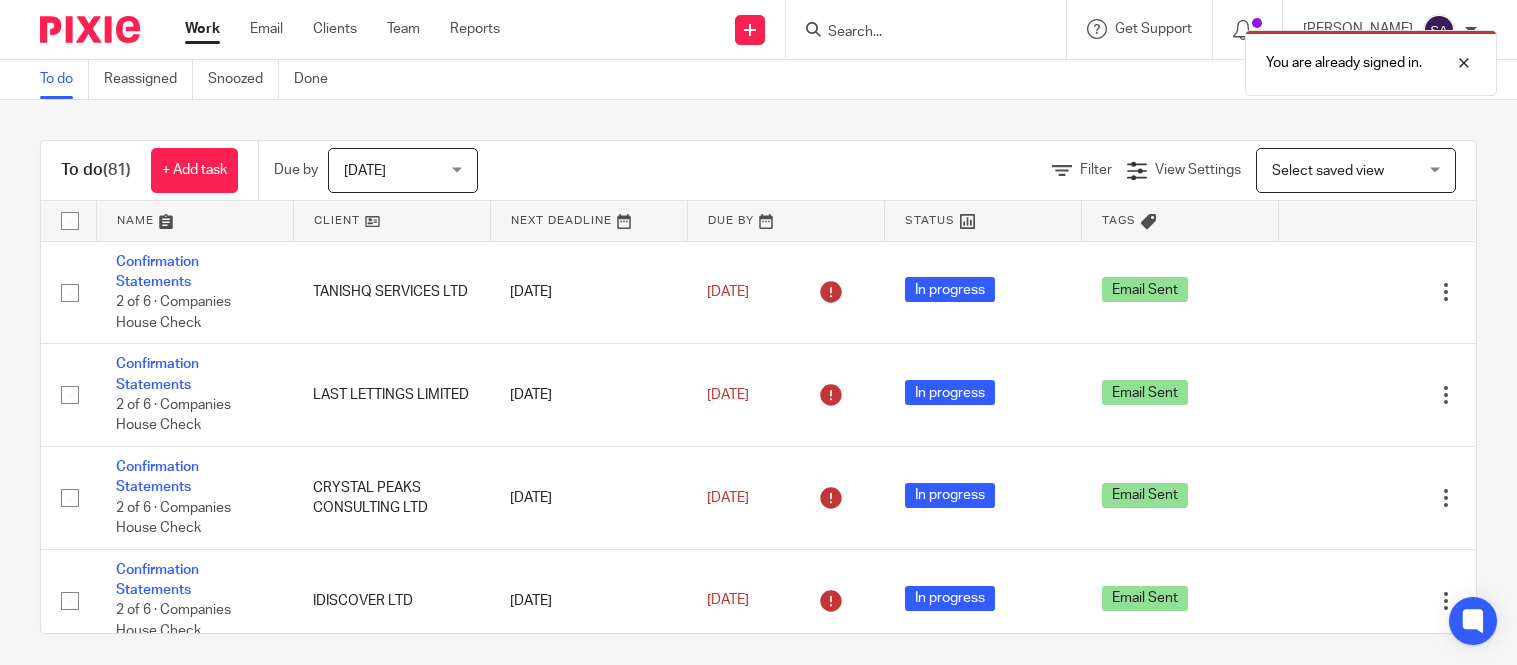 scroll, scrollTop: 0, scrollLeft: 0, axis: both 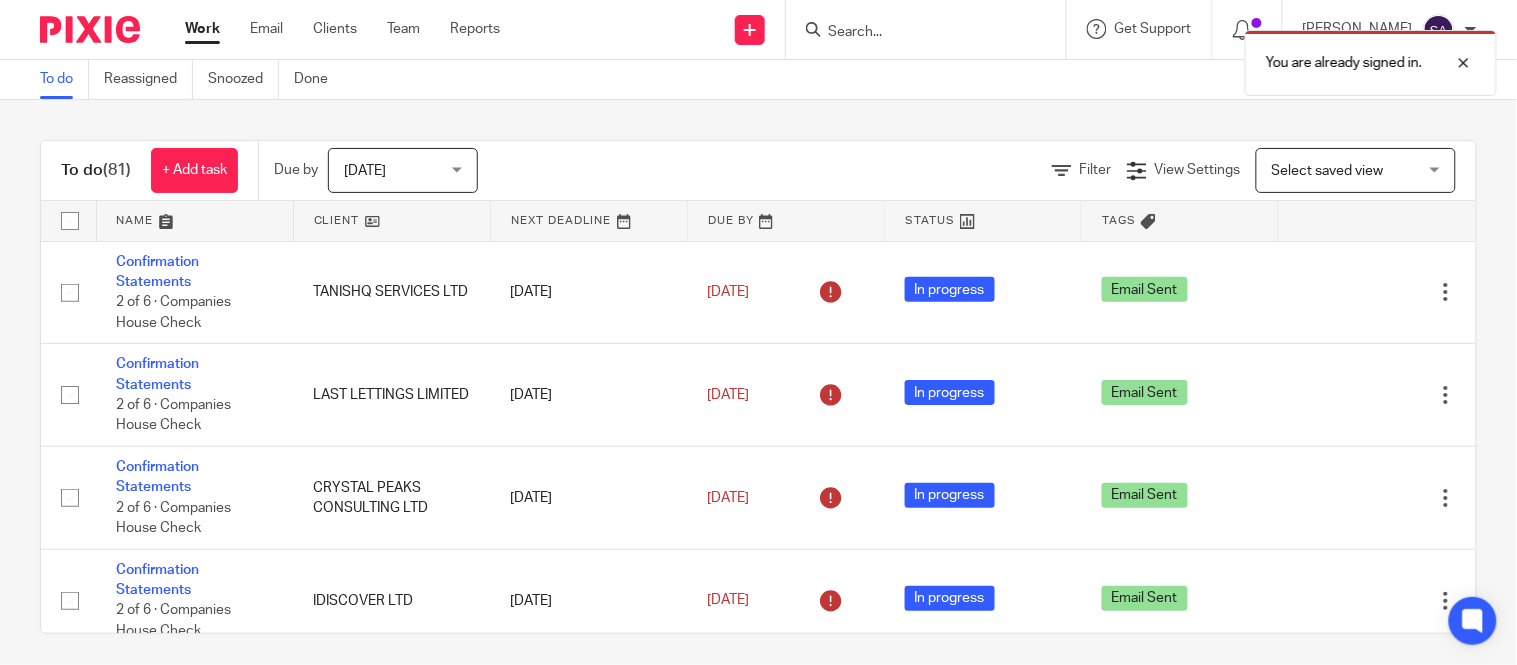 click on "You are already signed in." at bounding box center (1128, 58) 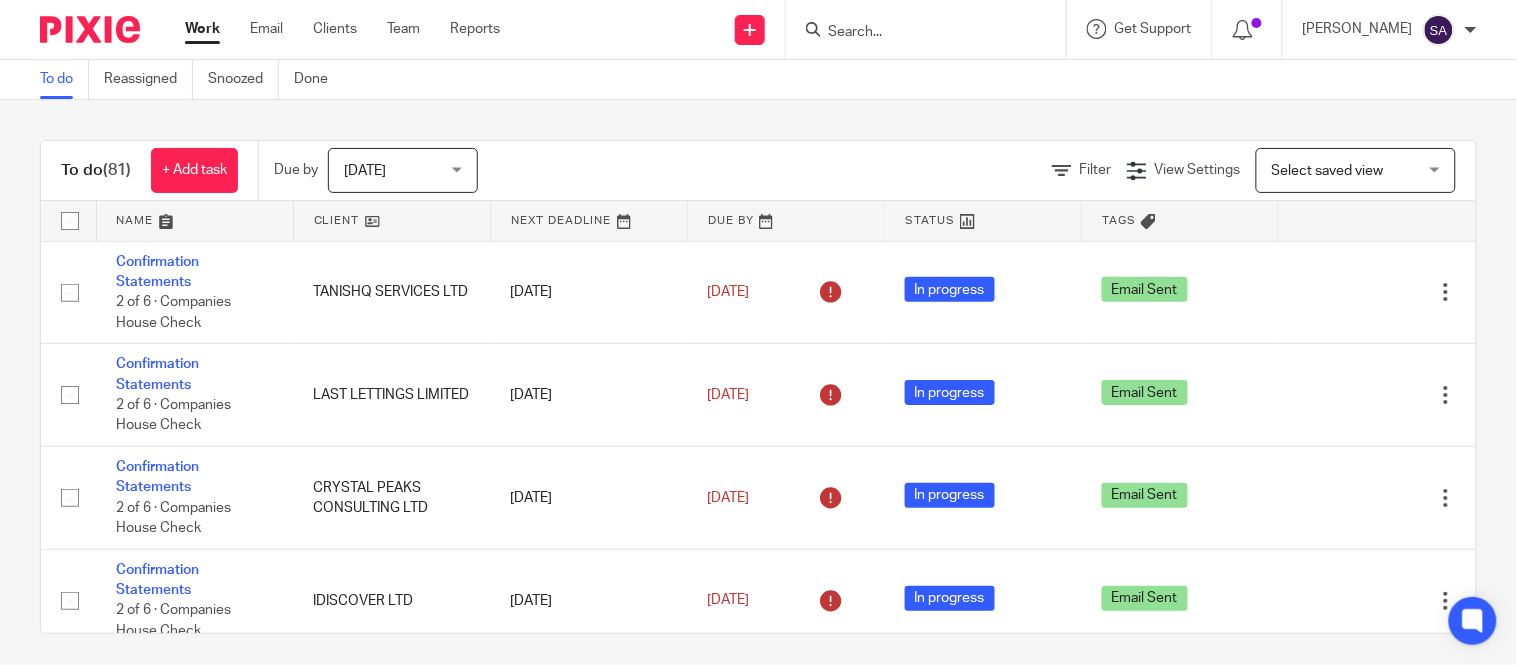 click at bounding box center (916, 33) 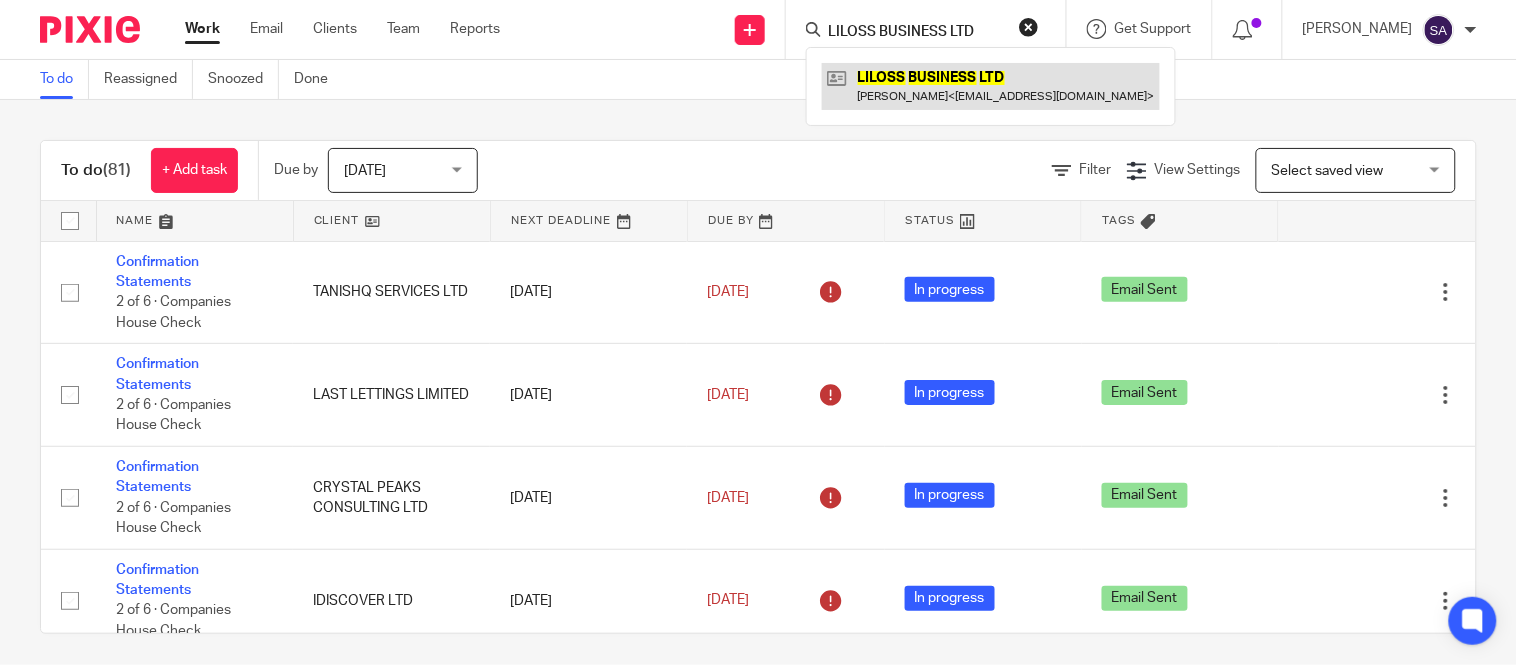 type on "LILOSS BUSINESS LTD" 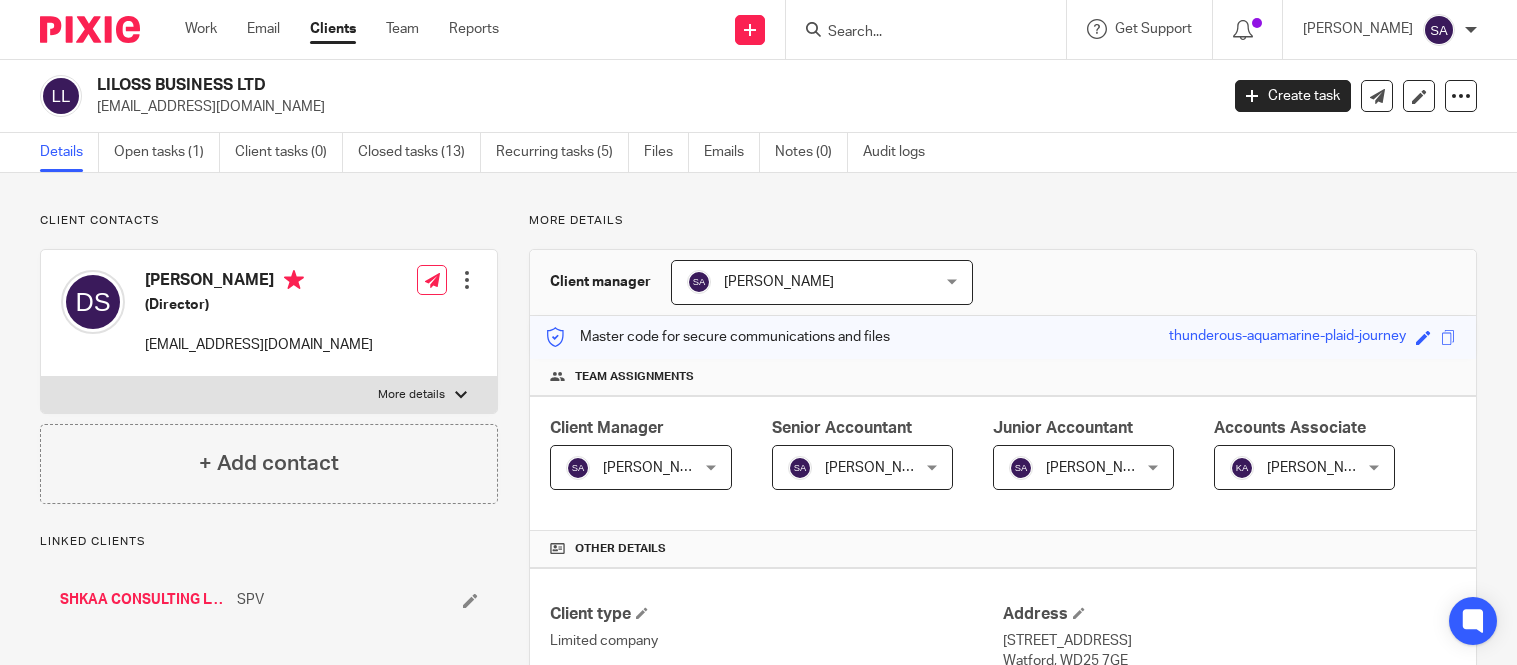 scroll, scrollTop: 0, scrollLeft: 0, axis: both 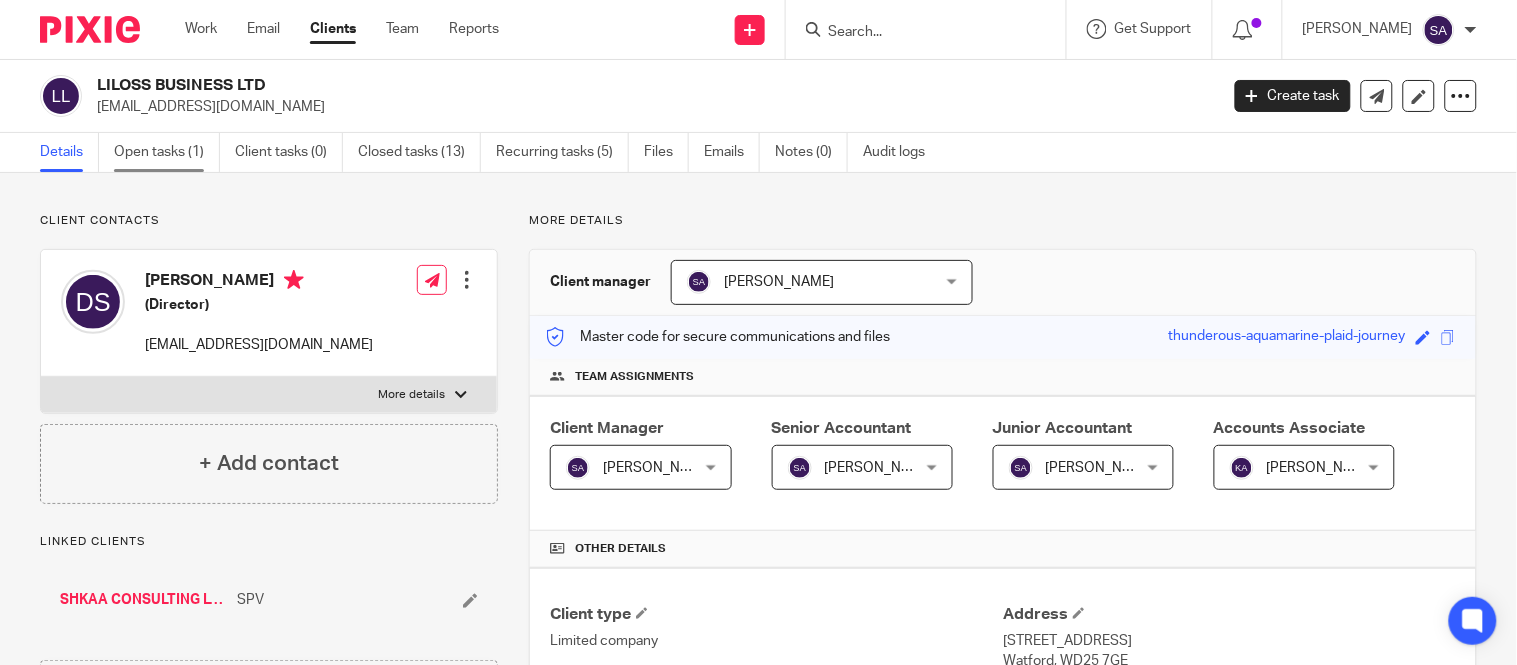 click on "Open tasks (1)" at bounding box center (167, 152) 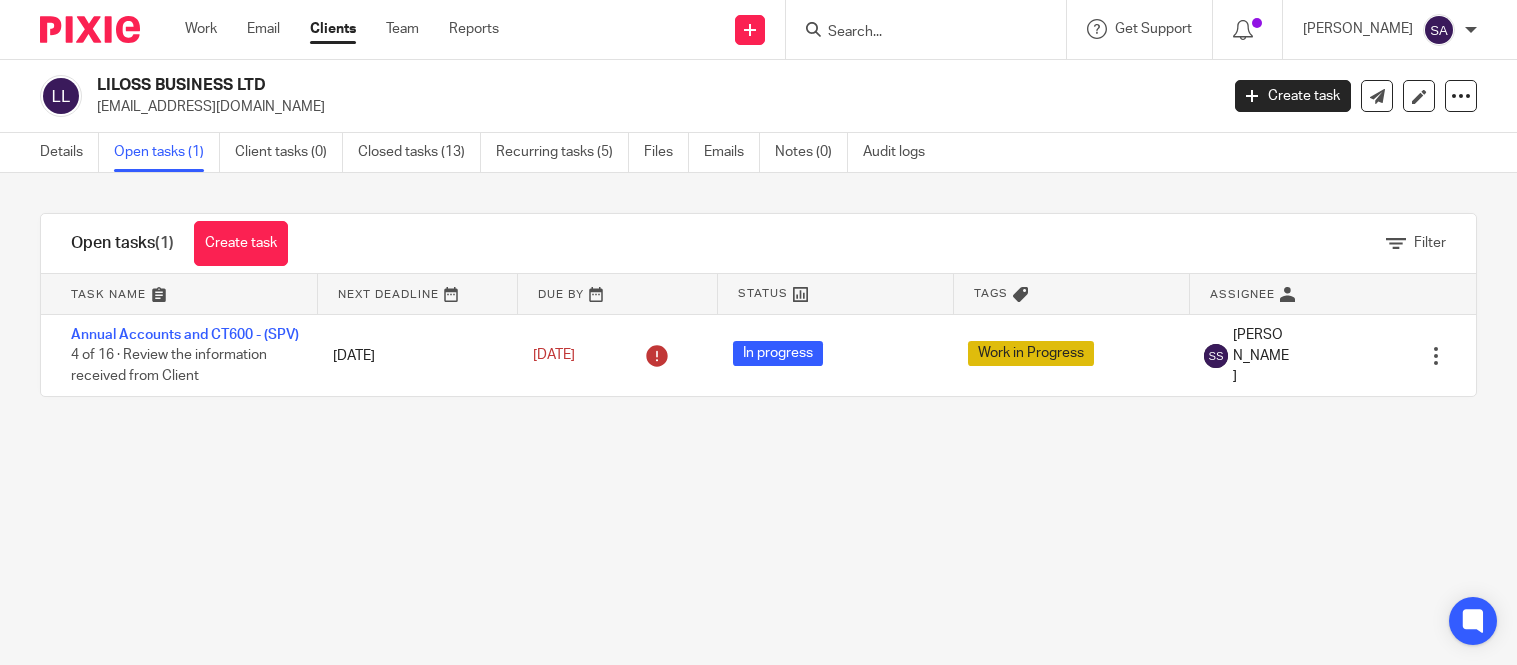 scroll, scrollTop: 0, scrollLeft: 0, axis: both 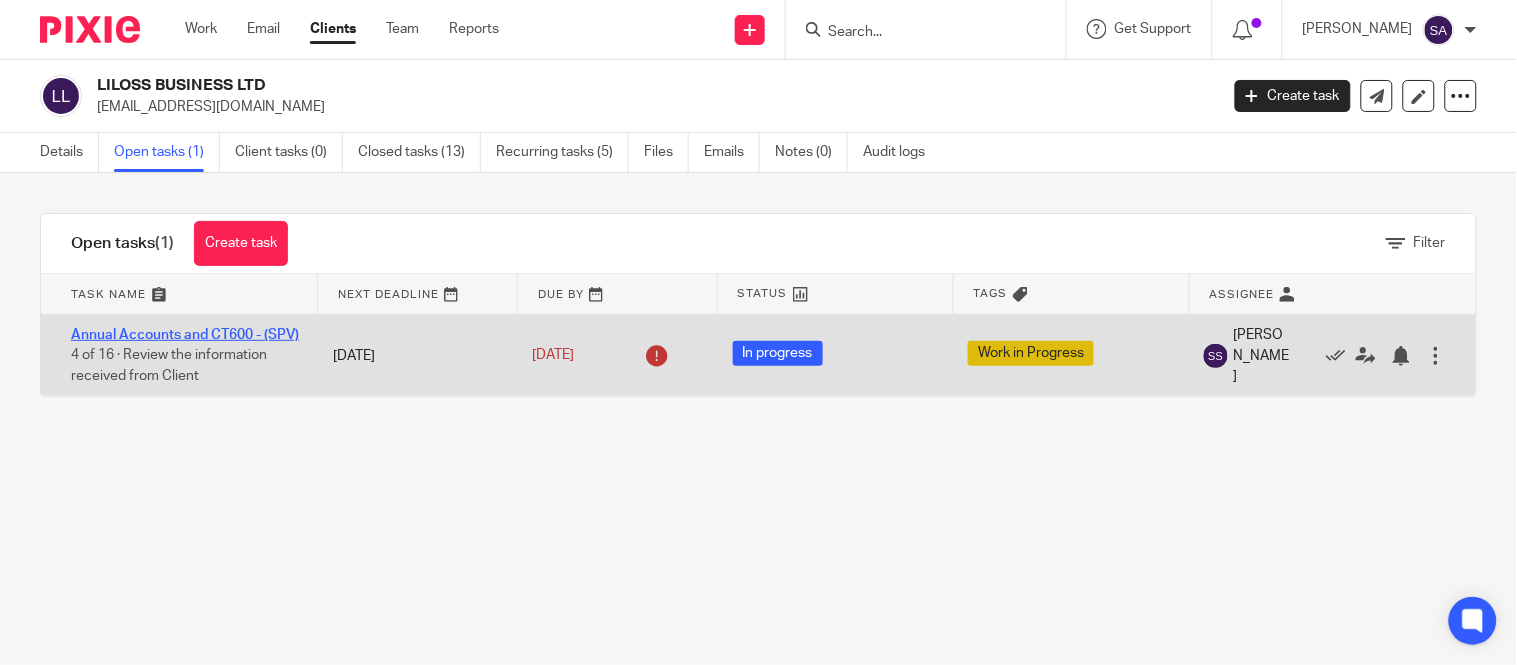 click on "Annual Accounts and CT600 - (SPV)" at bounding box center (185, 335) 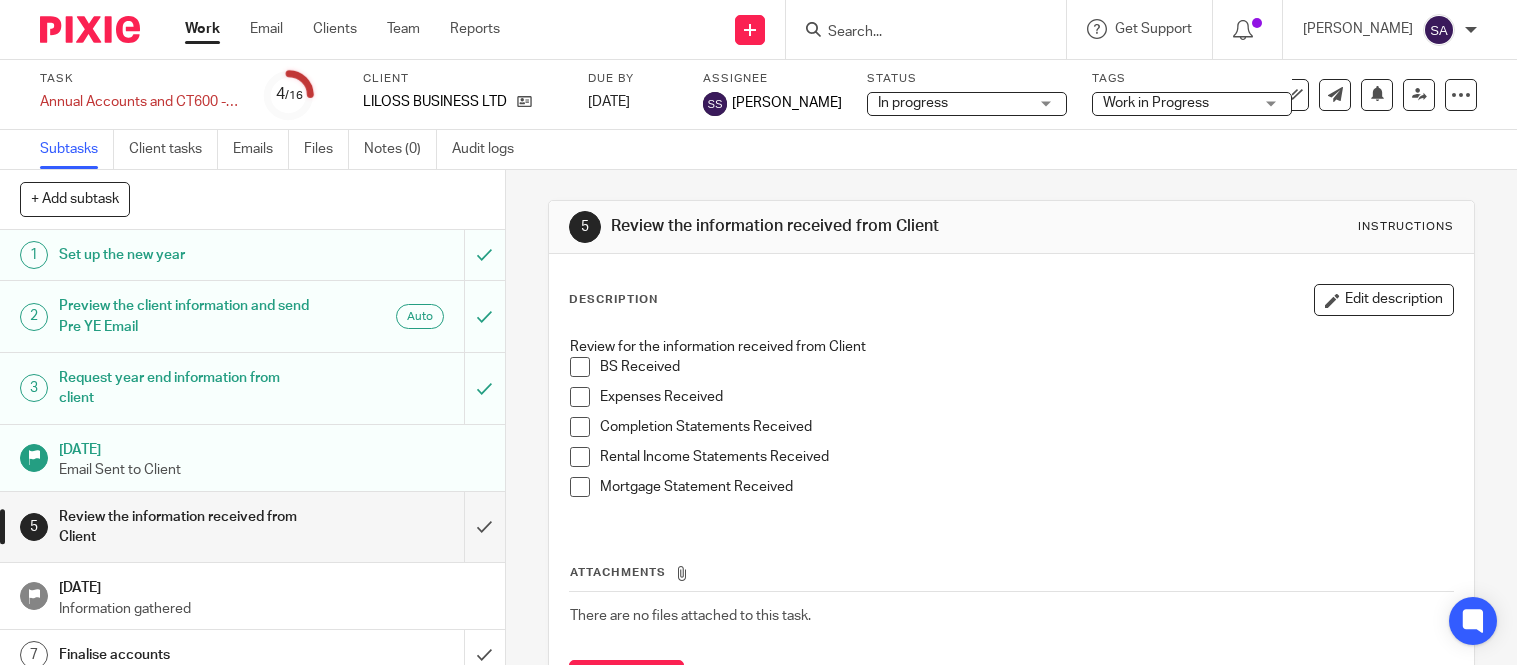 scroll, scrollTop: 0, scrollLeft: 0, axis: both 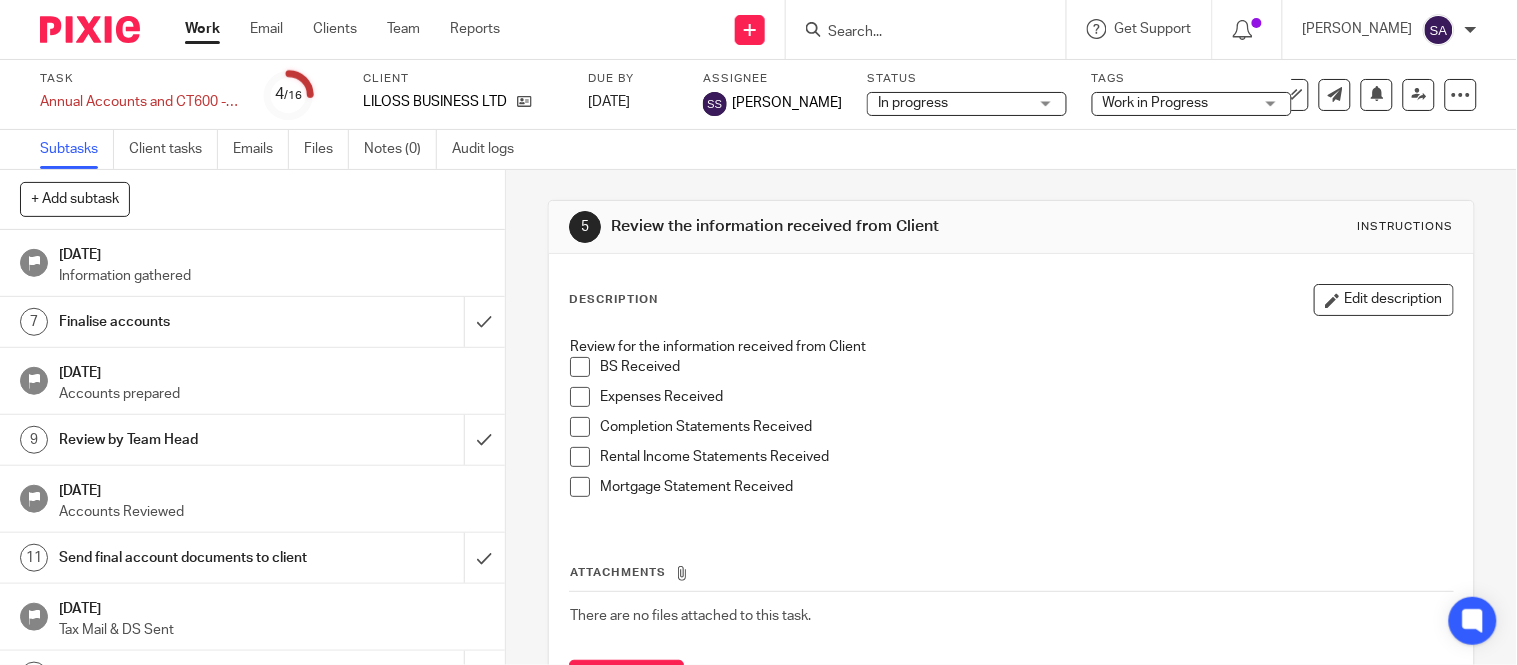 click on "Send final account documents to client" at bounding box center [187, 558] 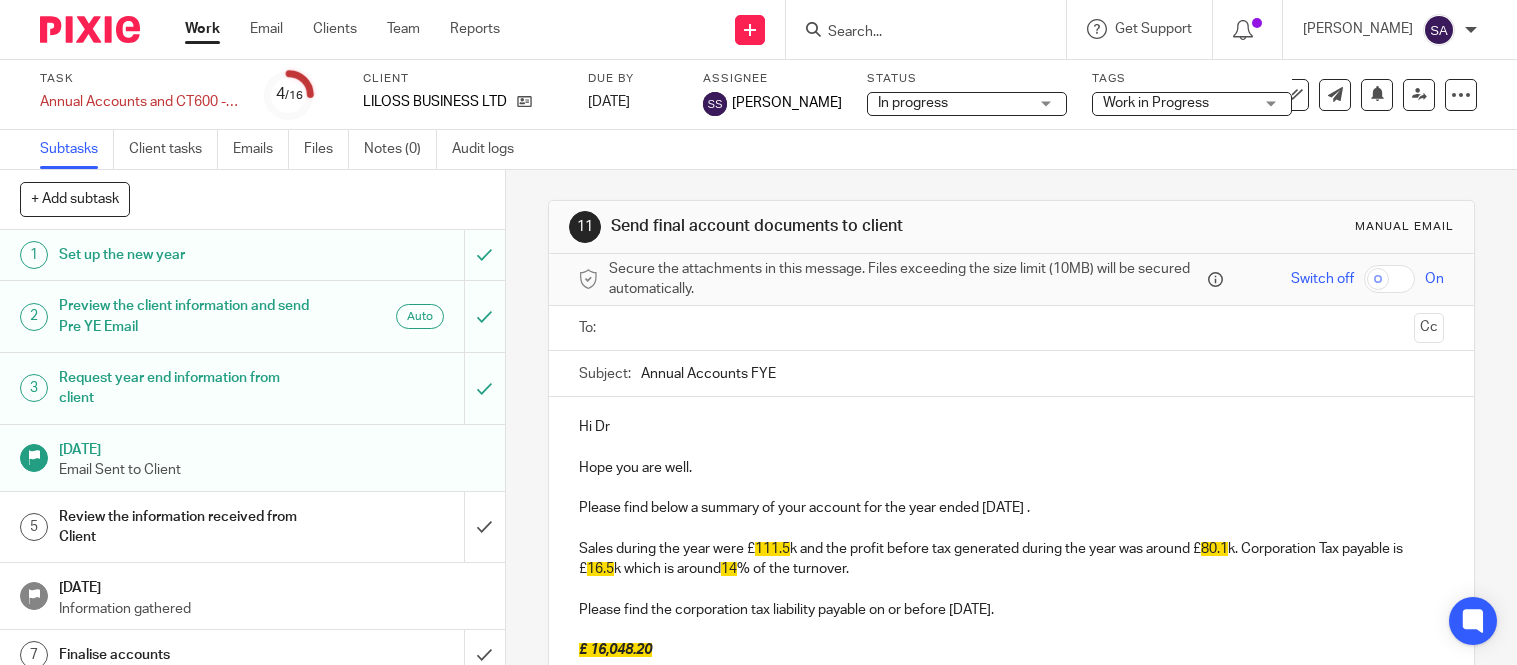 scroll, scrollTop: 0, scrollLeft: 0, axis: both 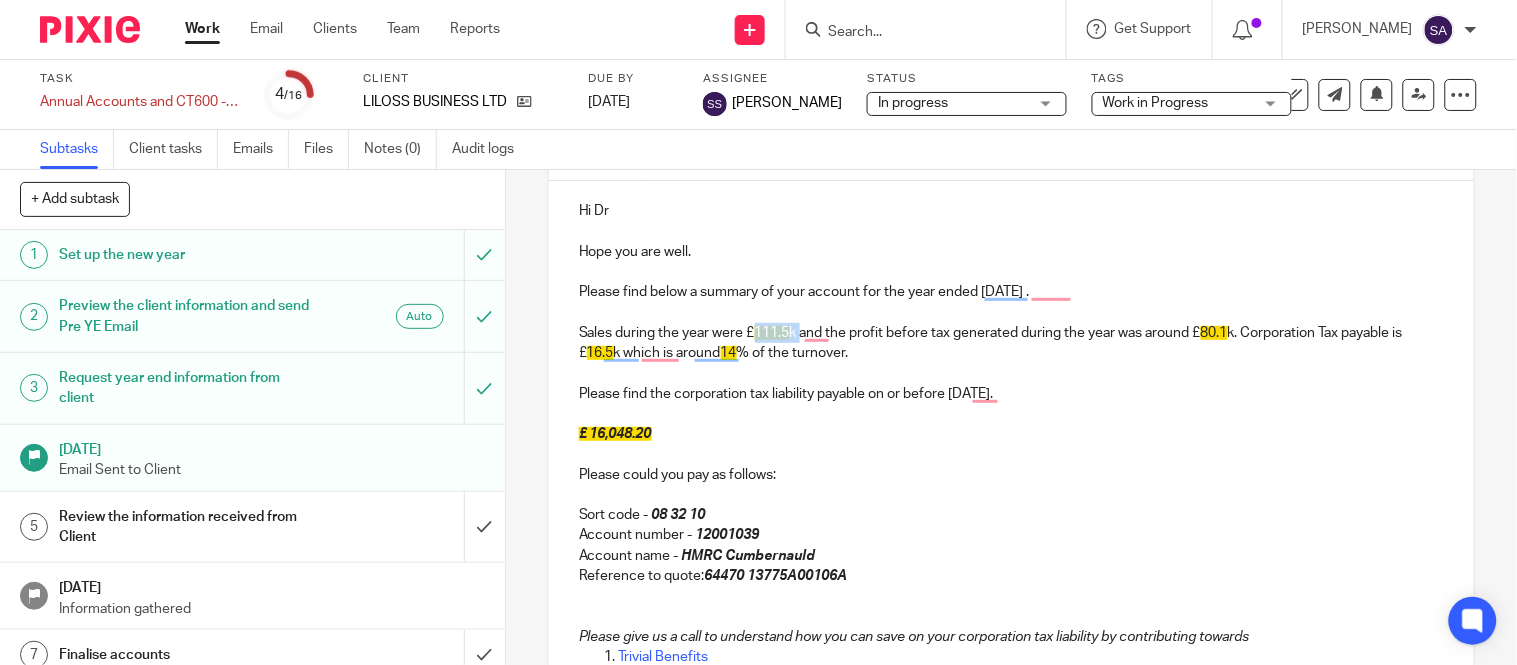 drag, startPoint x: 798, startPoint y: 197, endPoint x: 748, endPoint y: 333, distance: 144.89996 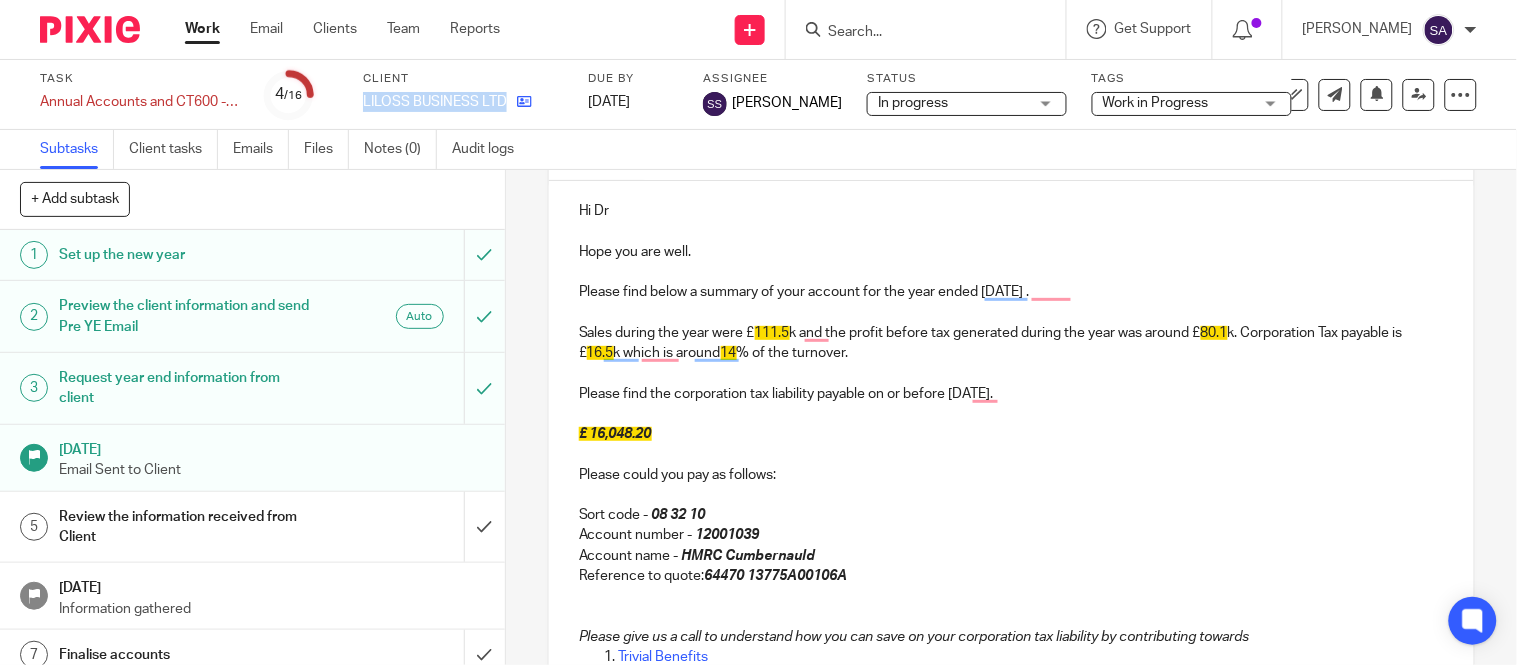 drag, startPoint x: 358, startPoint y: 97, endPoint x: 507, endPoint y: 96, distance: 149.00336 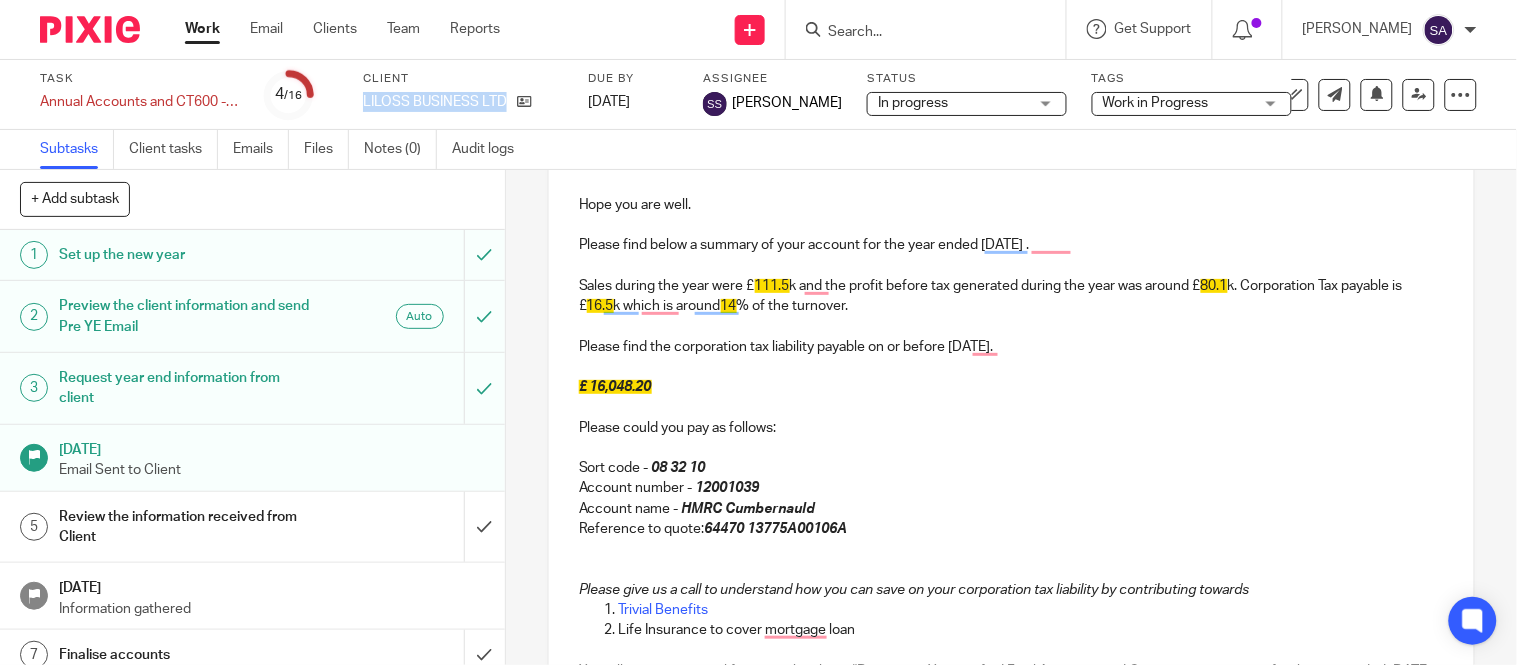 scroll, scrollTop: 111, scrollLeft: 0, axis: vertical 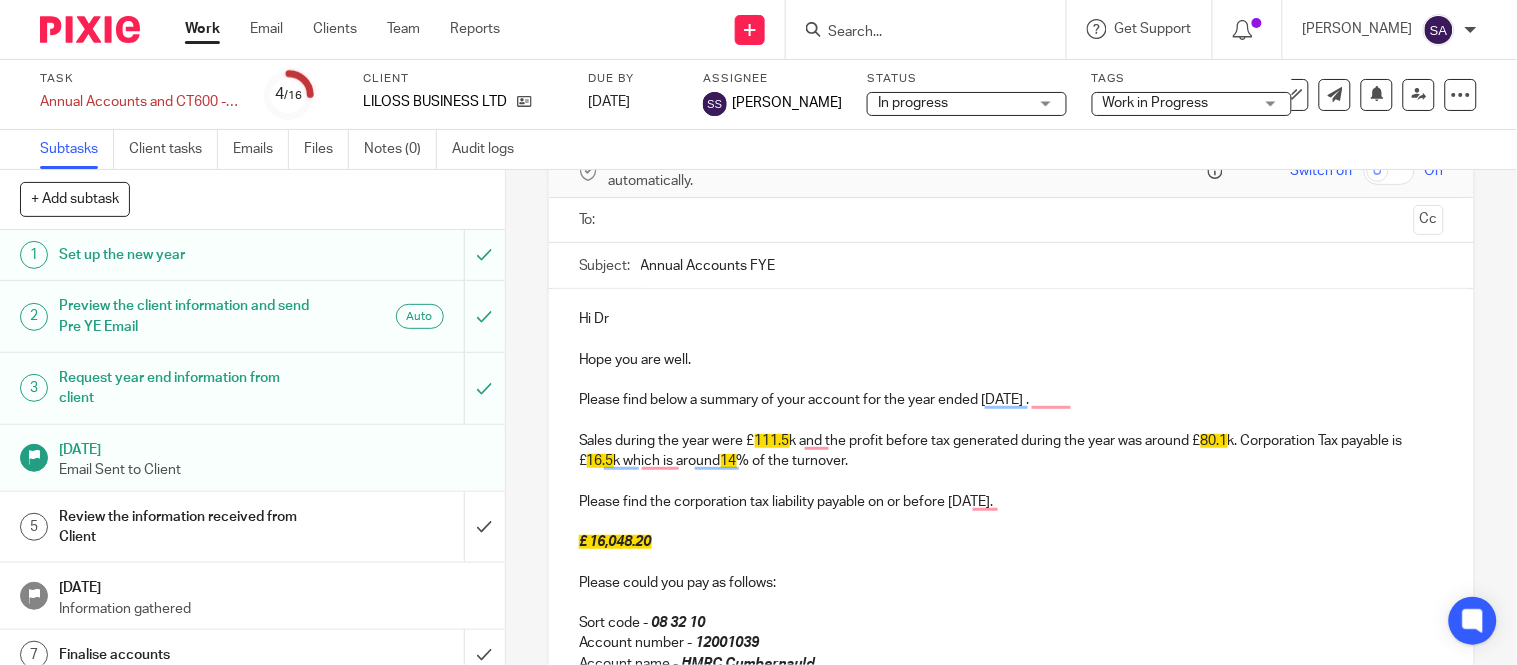 click on "111.5" at bounding box center [772, 441] 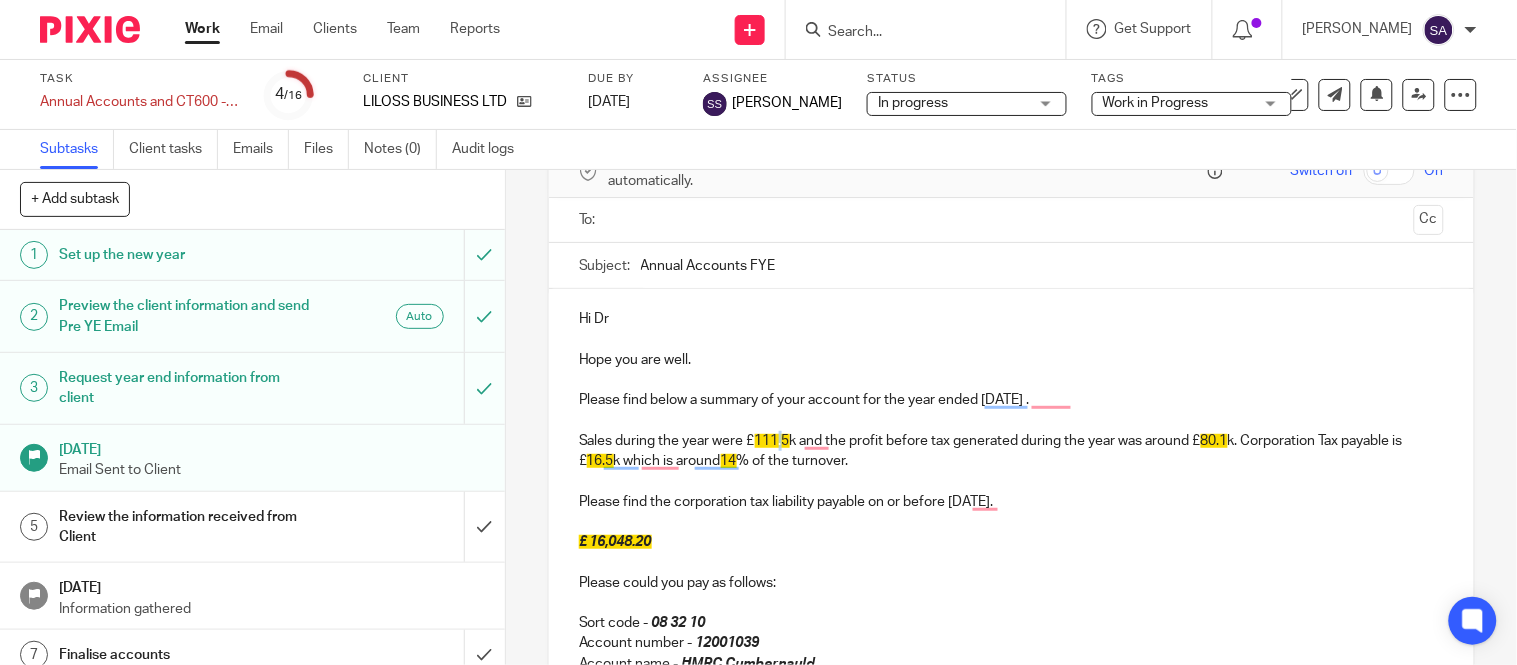 click on "111.5" at bounding box center (772, 441) 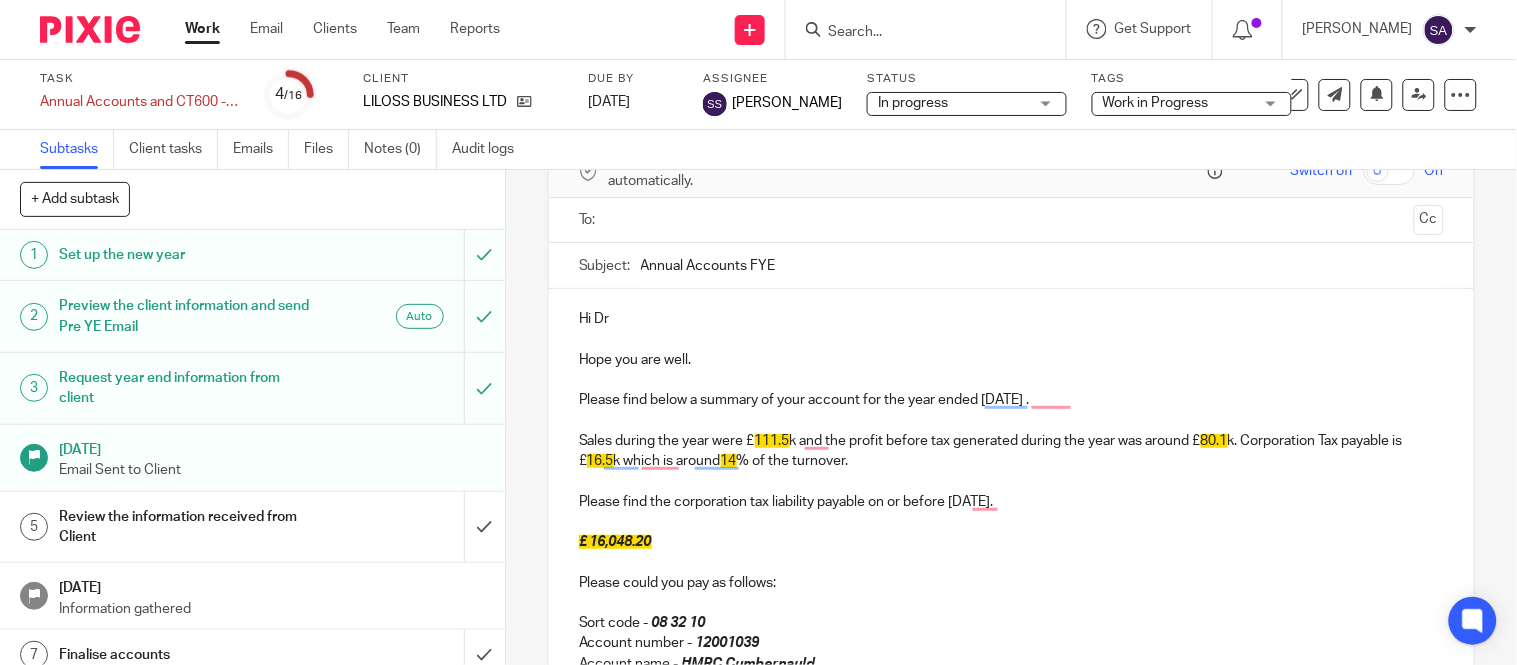 click on "Sales during the year were £  111.5 k and the profit before tax generated during the year was around £  80.1 k. Corporation Tax payable is £  16.5 k which is around  14 % of the turnover." at bounding box center (1011, 451) 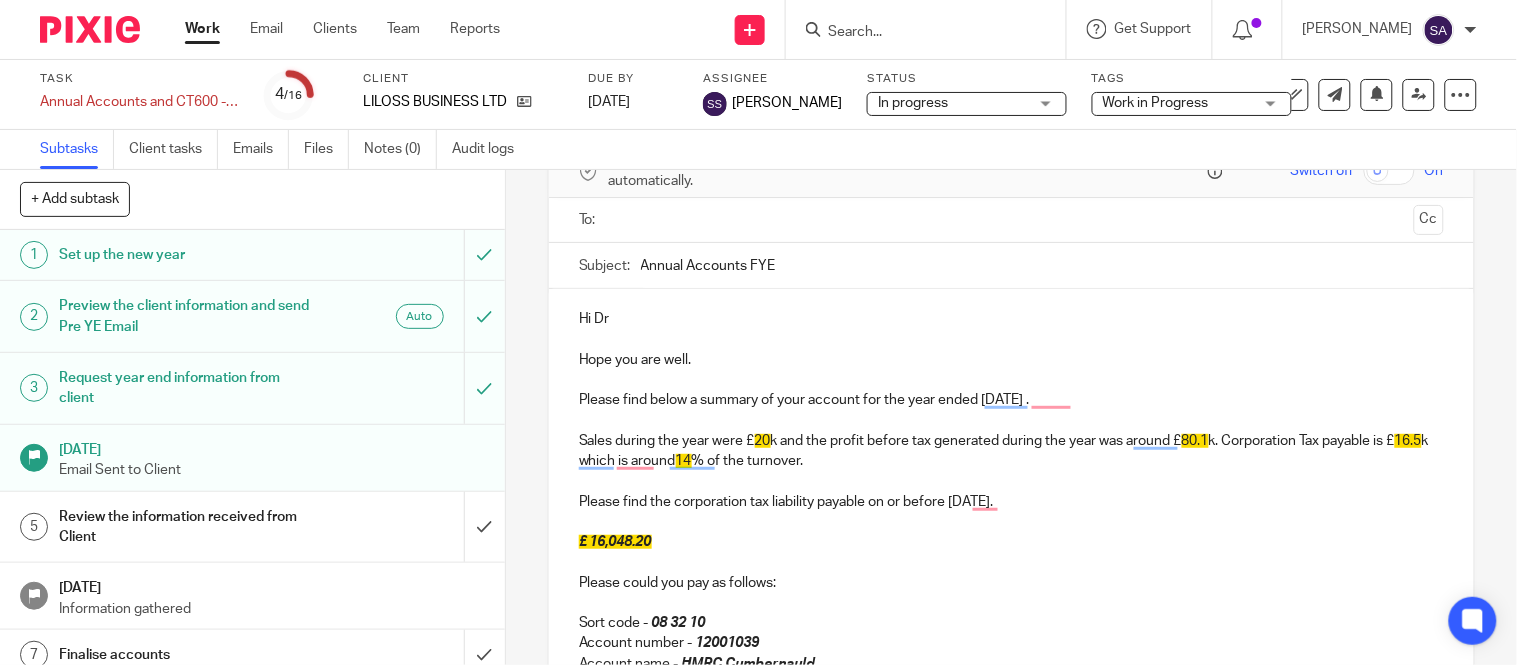 click on "20" at bounding box center [763, 441] 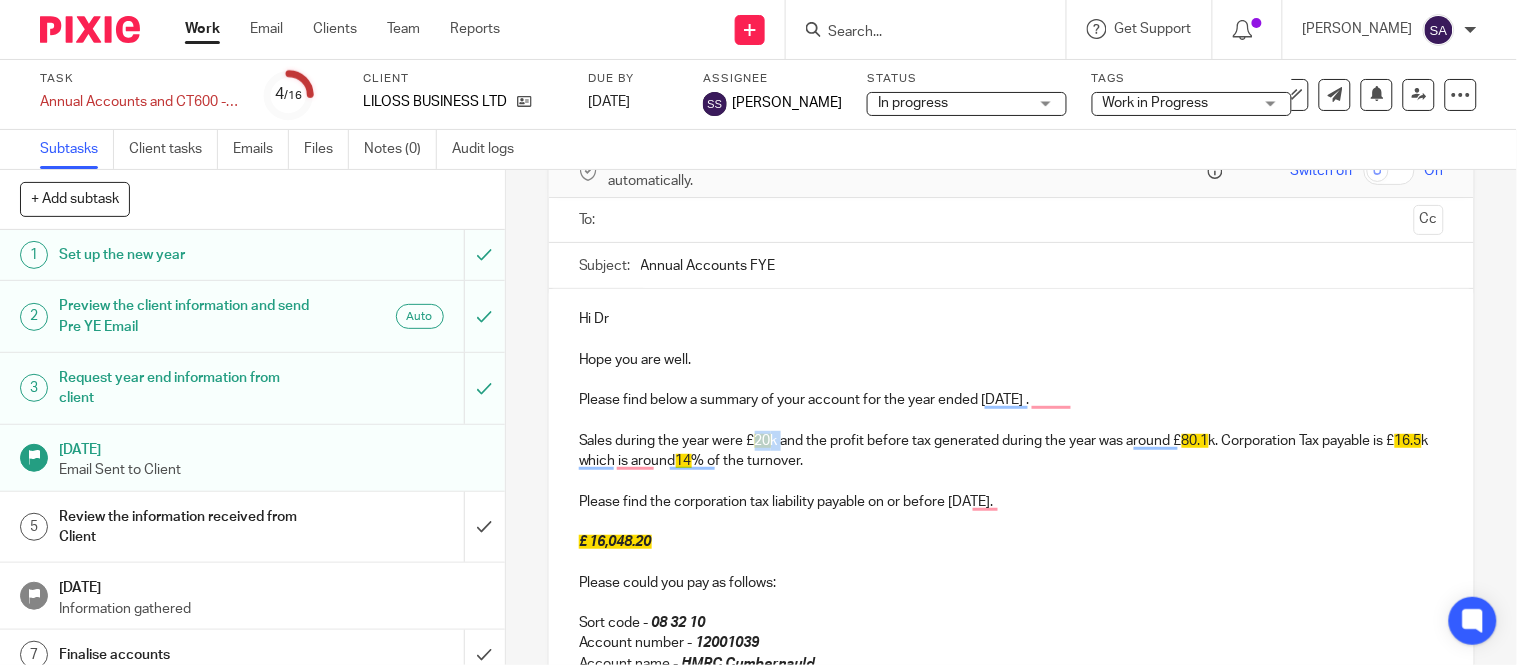 click on "20" at bounding box center (763, 441) 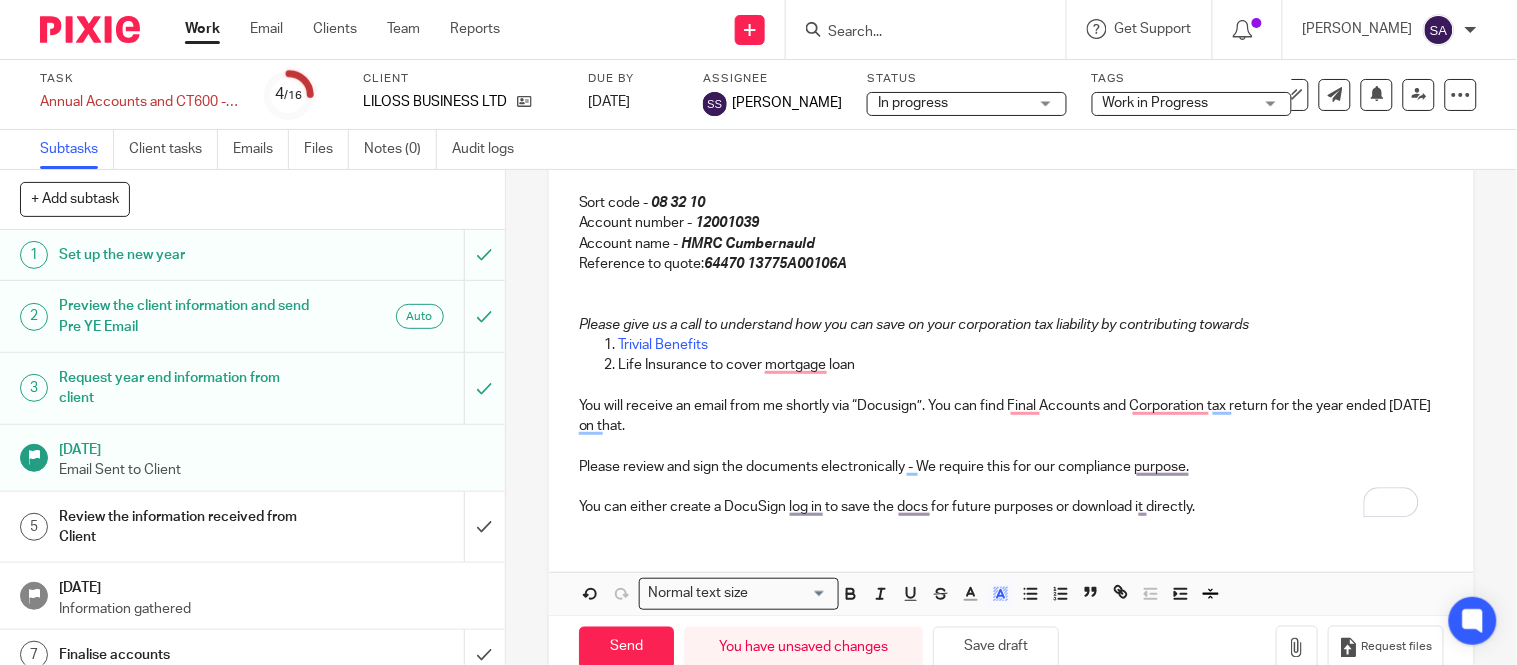 scroll, scrollTop: 575, scrollLeft: 0, axis: vertical 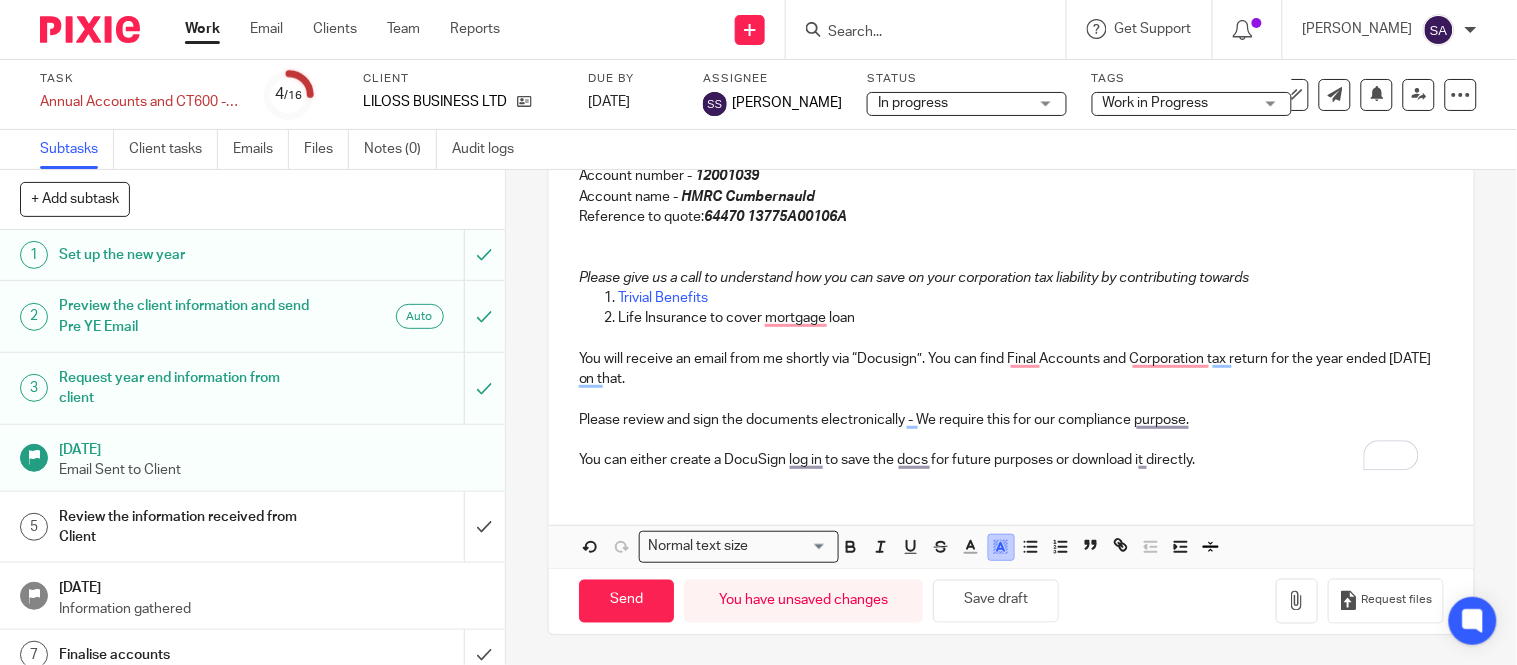 click 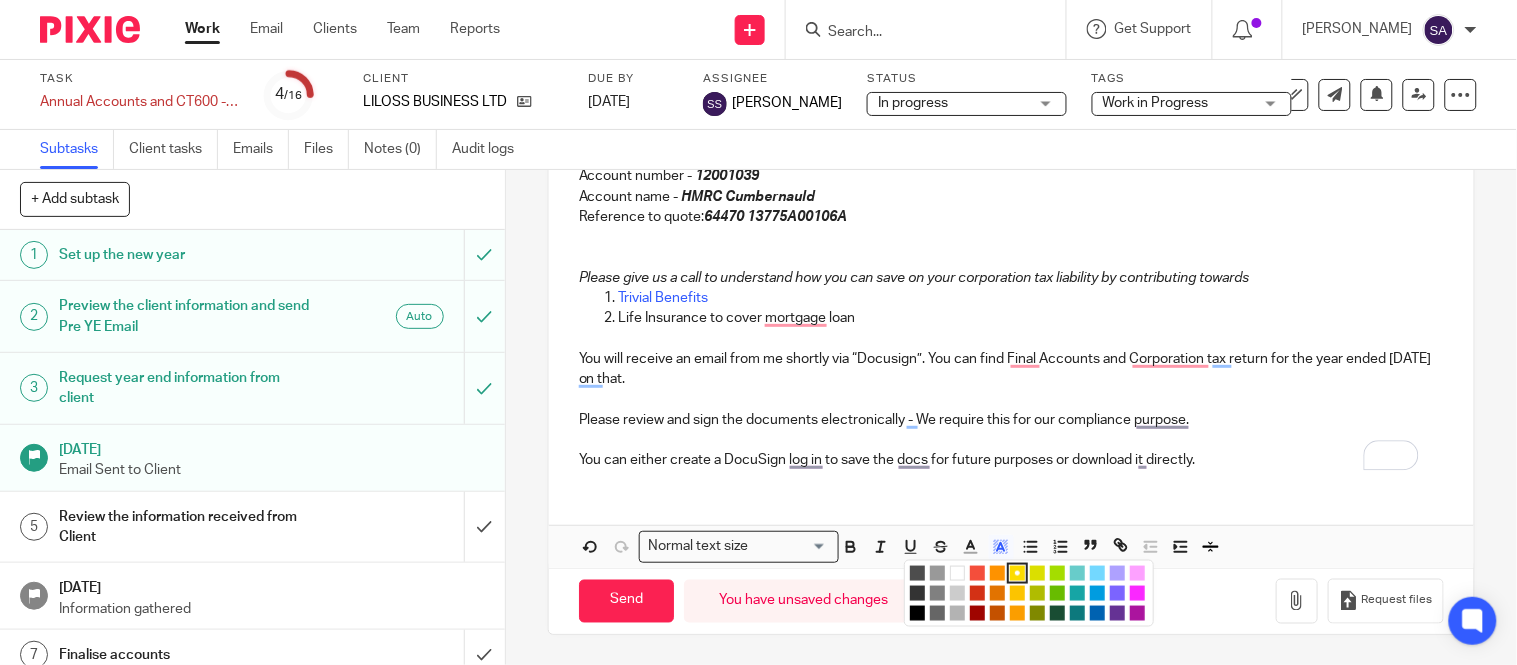 click at bounding box center [957, 573] 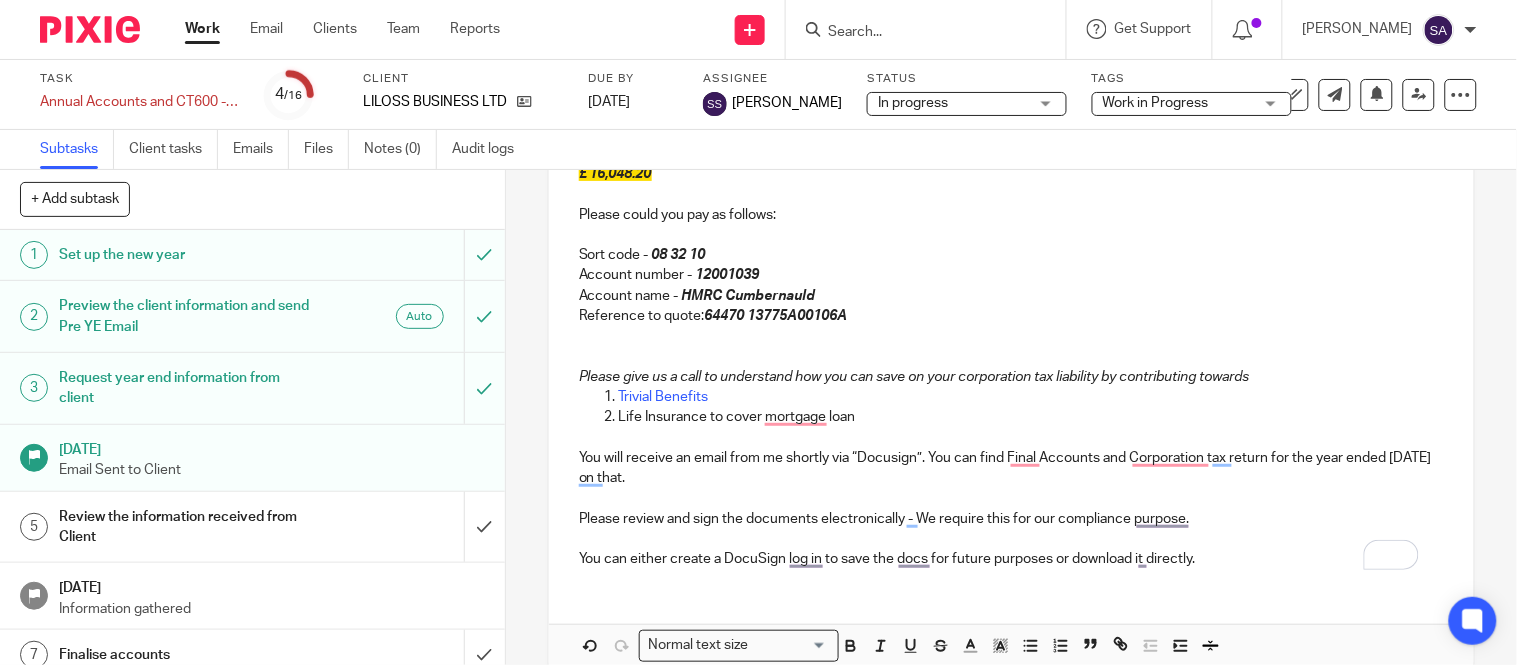 scroll, scrollTop: 353, scrollLeft: 0, axis: vertical 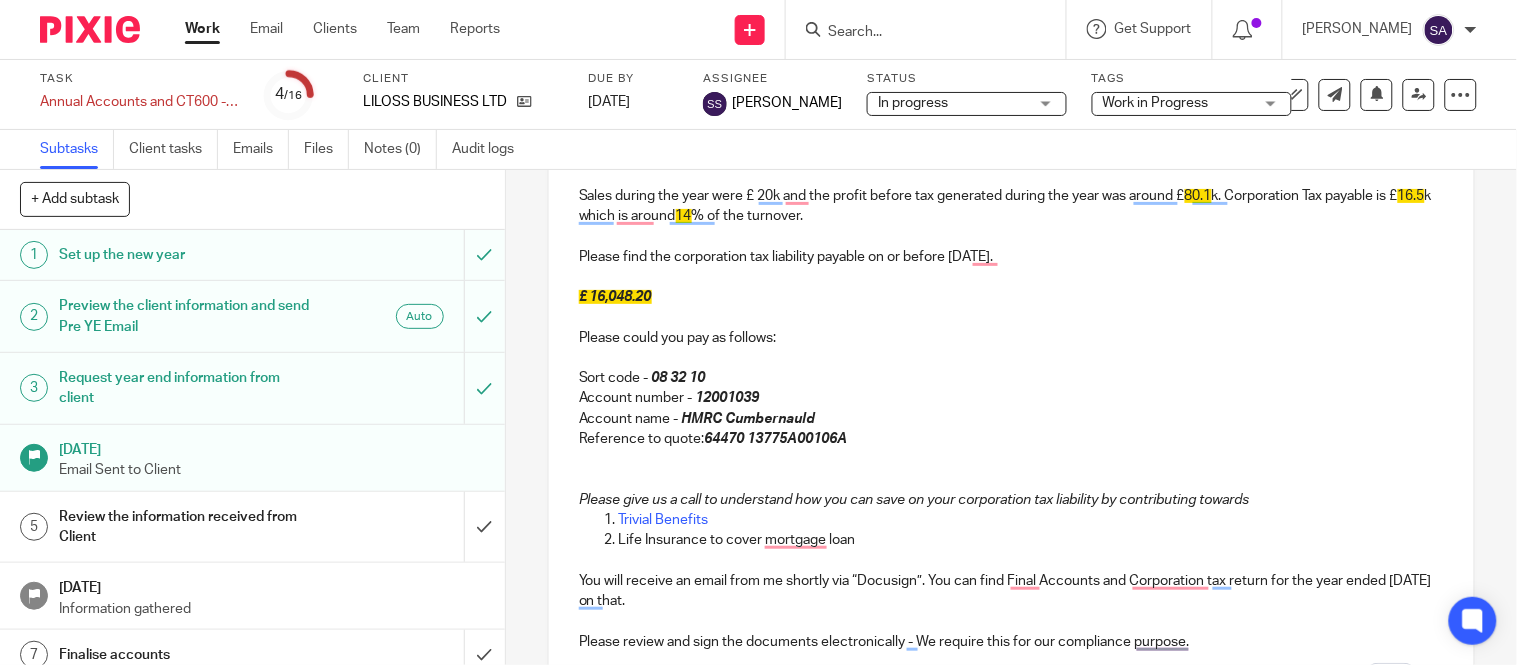 click on "£ 16,048.20" at bounding box center (1011, 297) 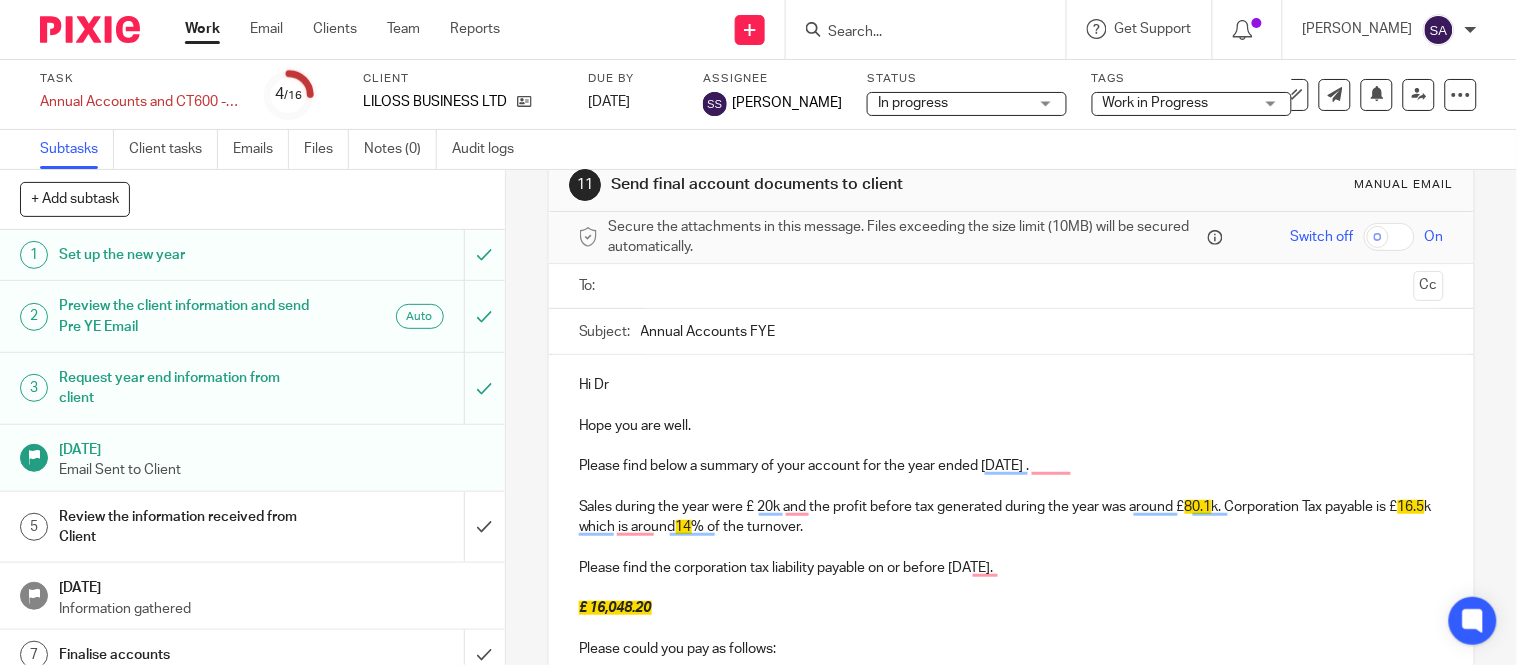 scroll, scrollTop: 20, scrollLeft: 0, axis: vertical 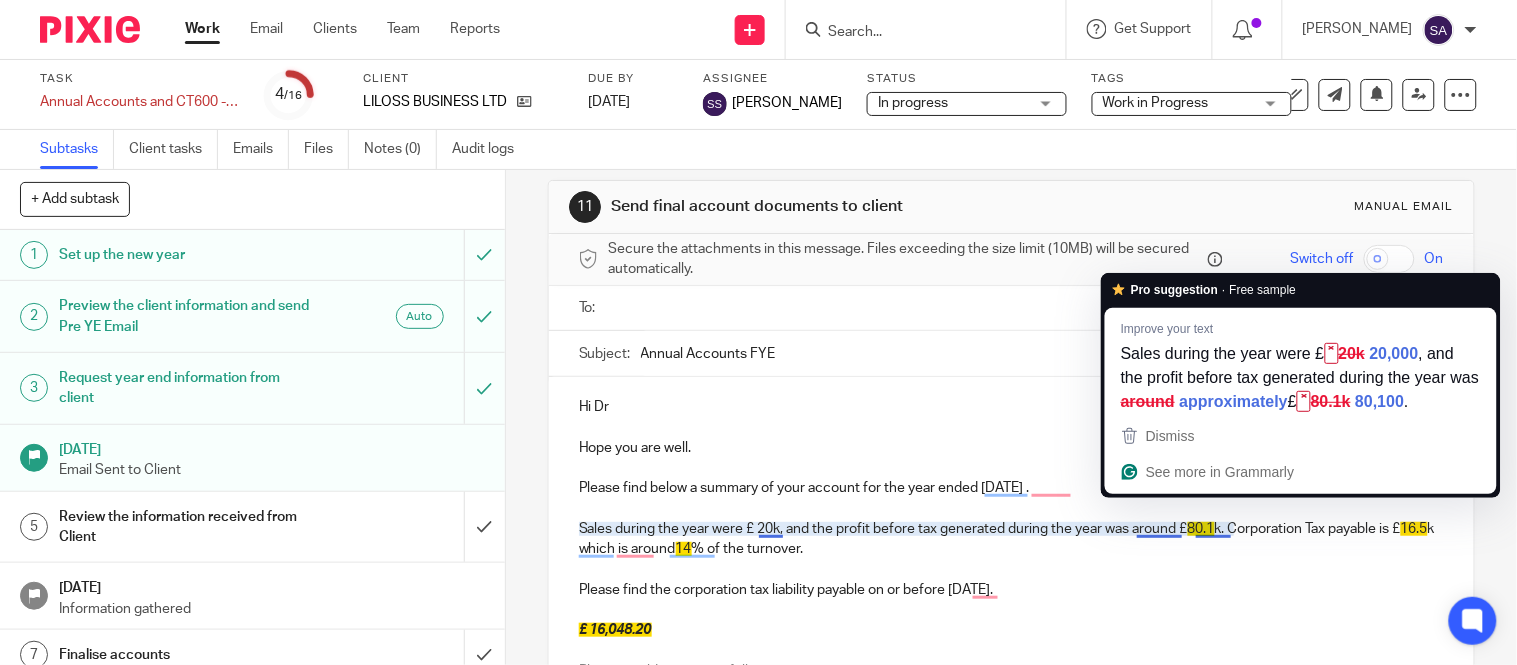 click on "80.1" at bounding box center [1201, 529] 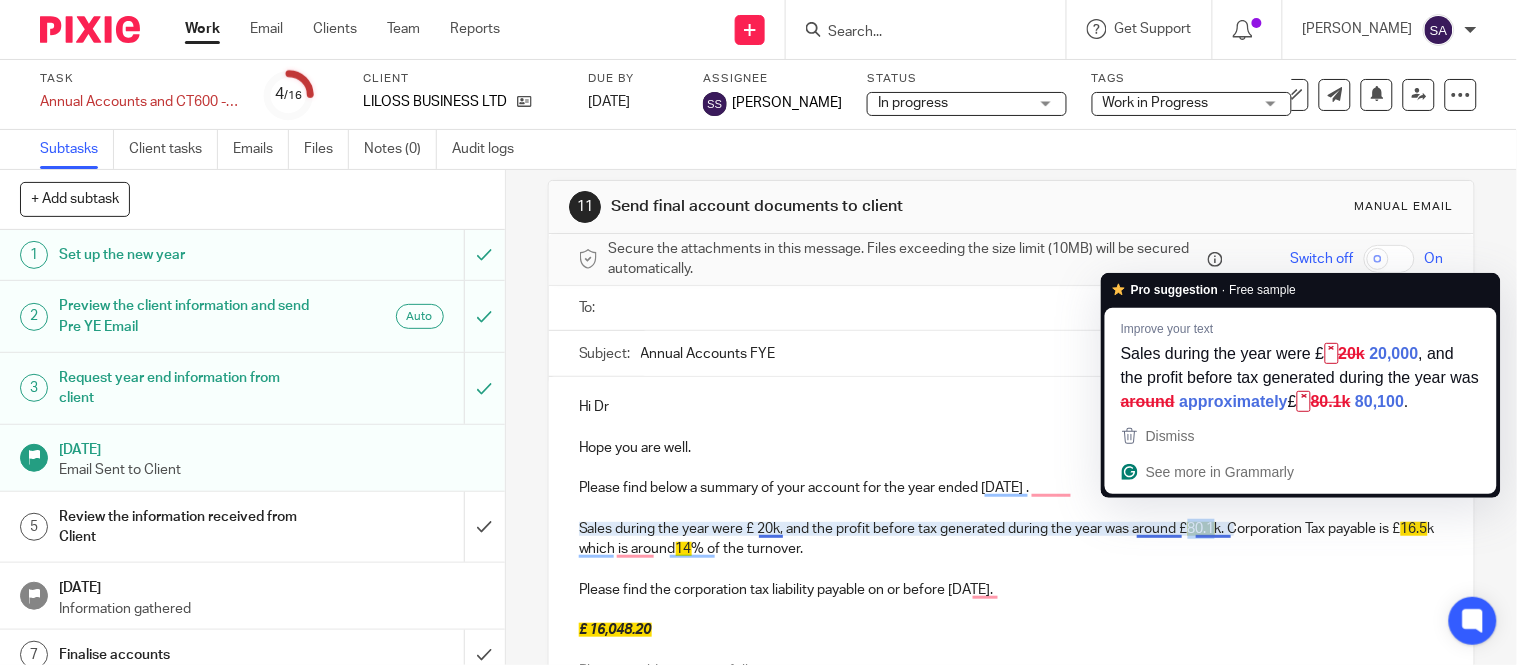 drag, startPoint x: 1215, startPoint y: 528, endPoint x: 1192, endPoint y: 533, distance: 23.537205 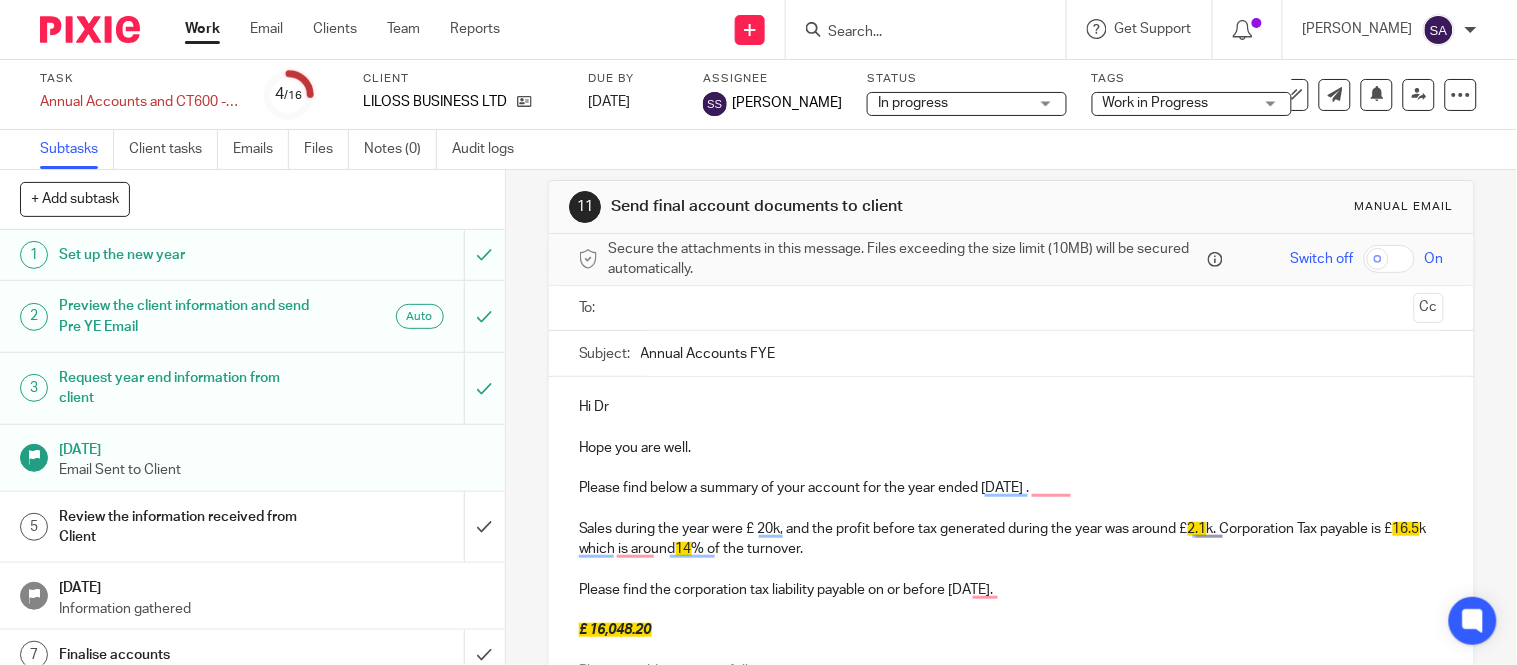 click on "2.1" at bounding box center [1197, 529] 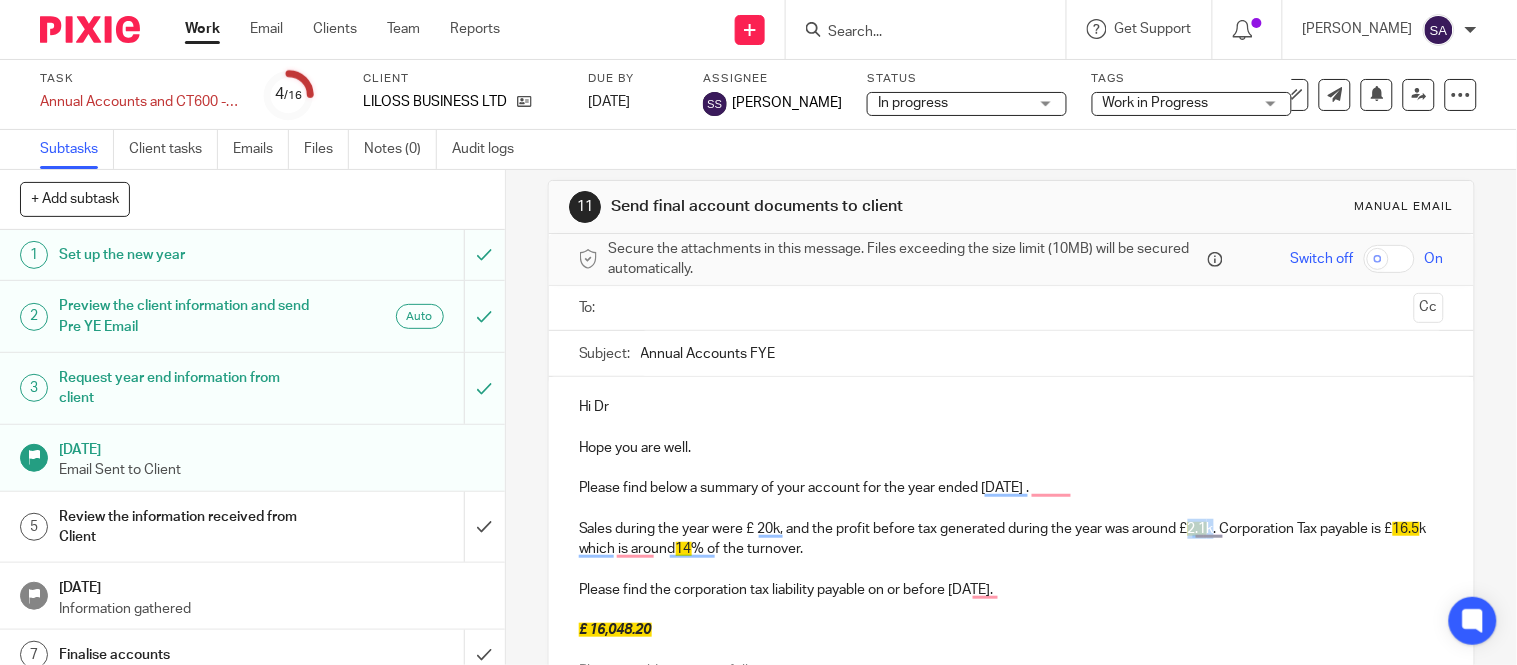 click on "2.1" at bounding box center [1197, 529] 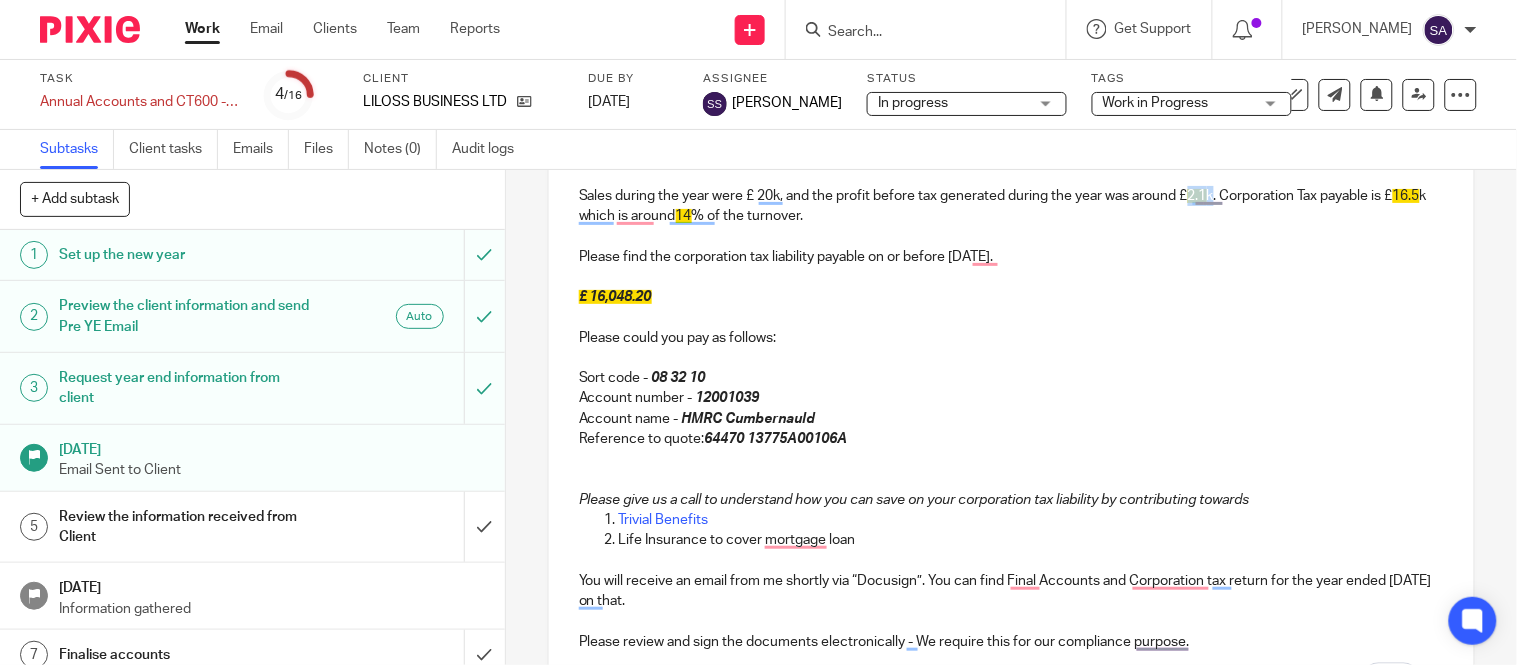 scroll, scrollTop: 575, scrollLeft: 0, axis: vertical 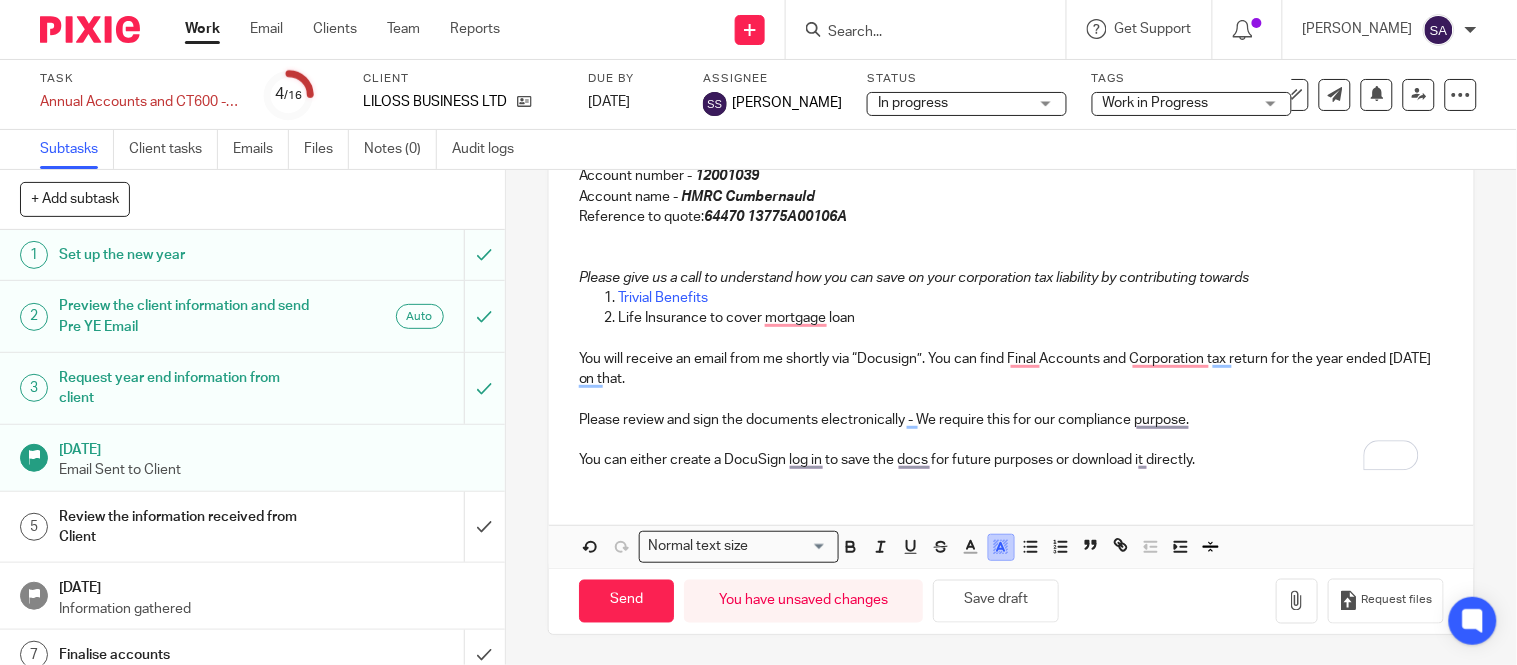 click 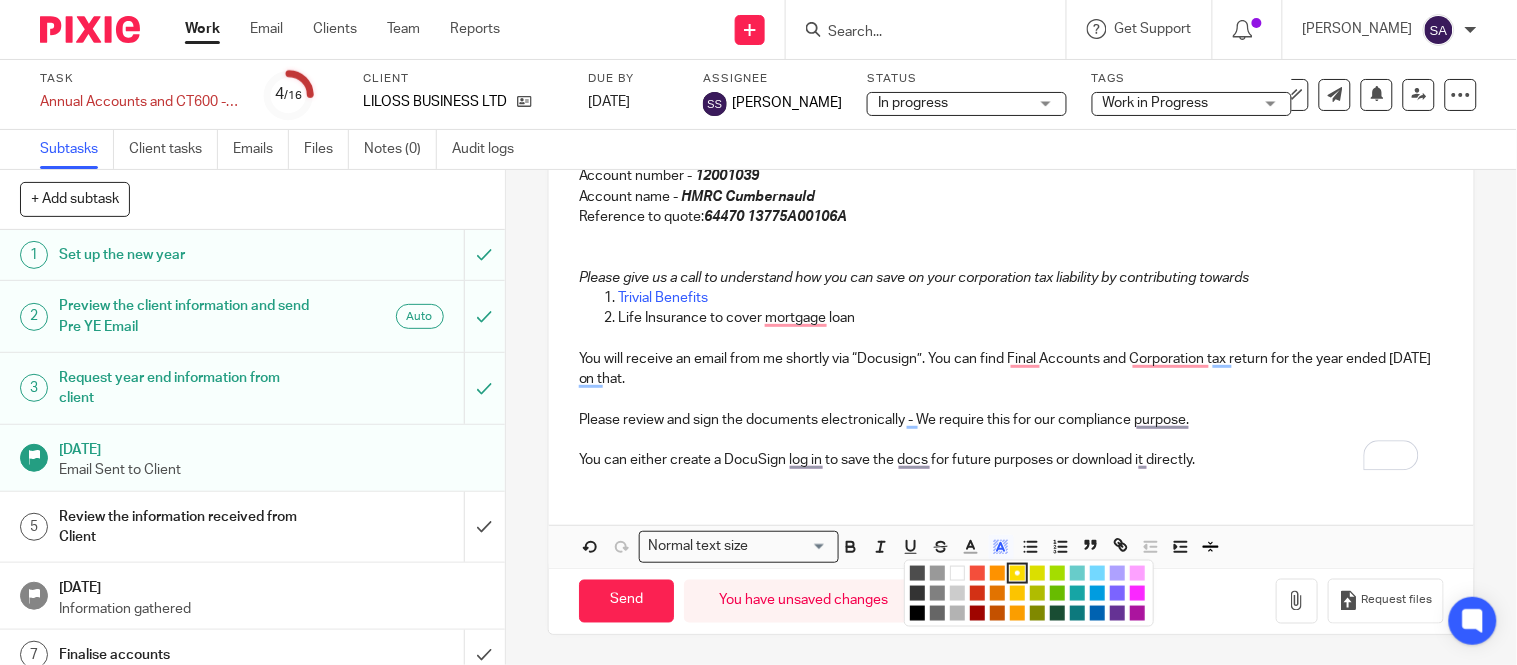 click at bounding box center (957, 573) 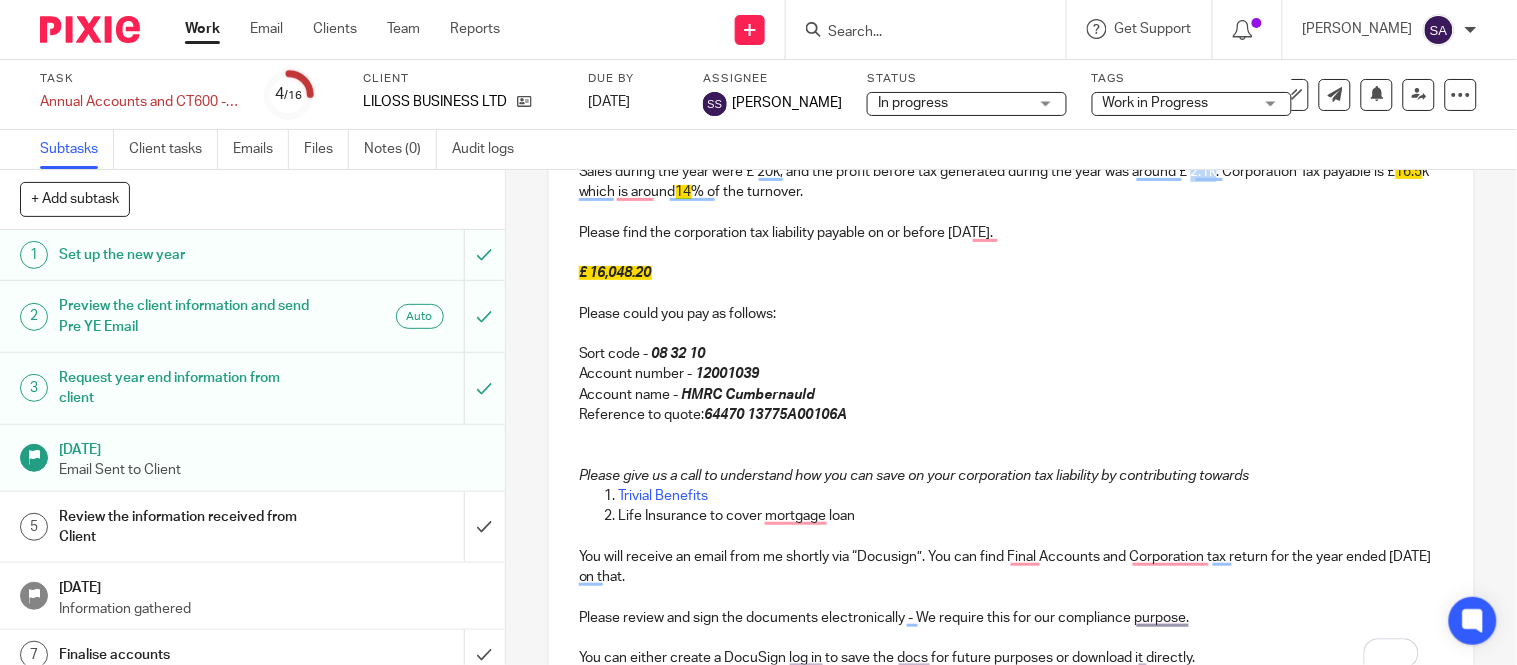 scroll, scrollTop: 242, scrollLeft: 0, axis: vertical 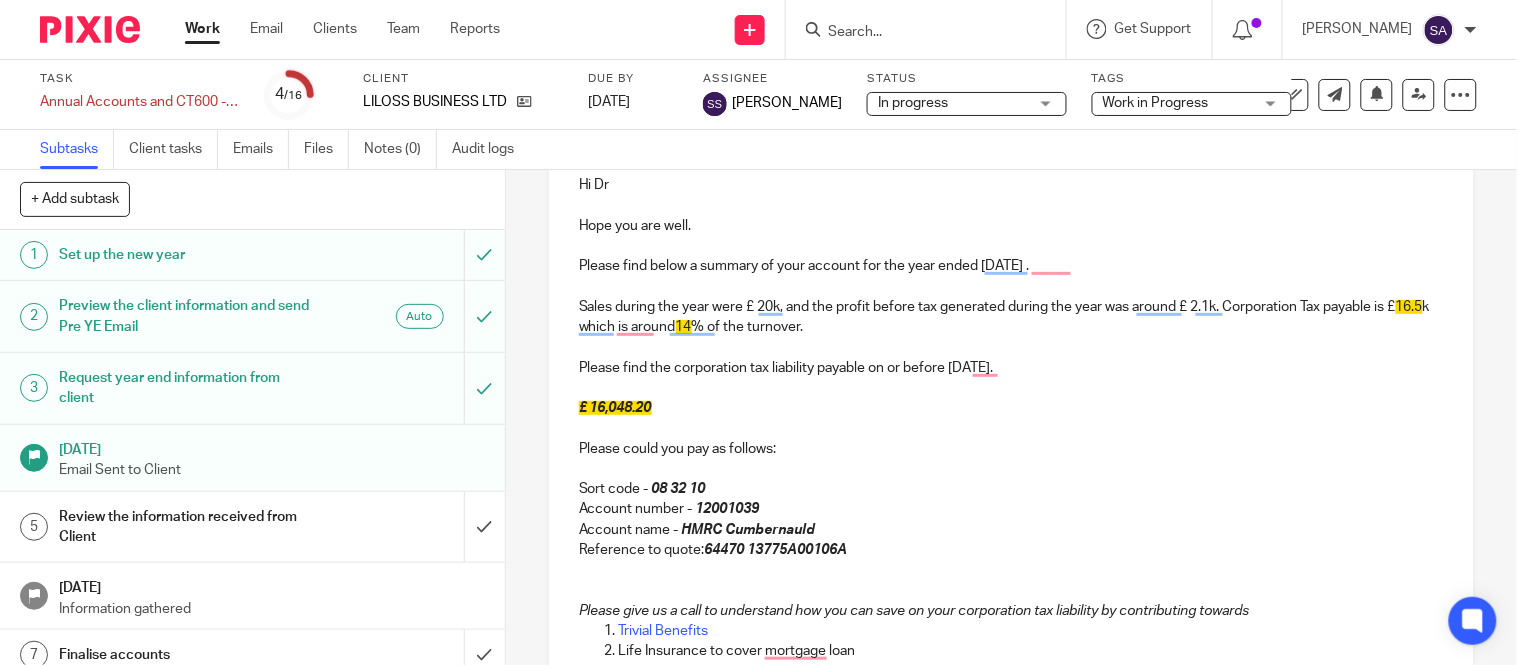 click at bounding box center [1011, 347] 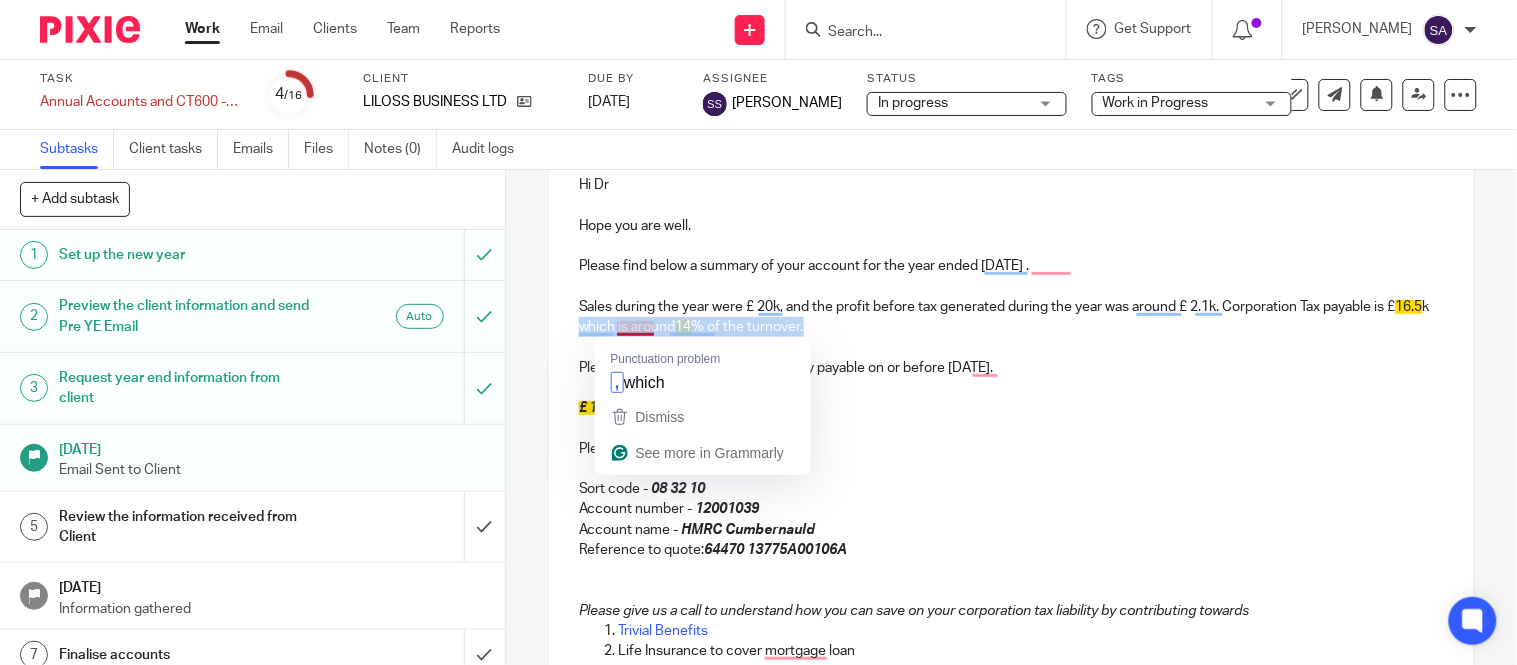 drag, startPoint x: 855, startPoint y: 328, endPoint x: 612, endPoint y: 322, distance: 243.07407 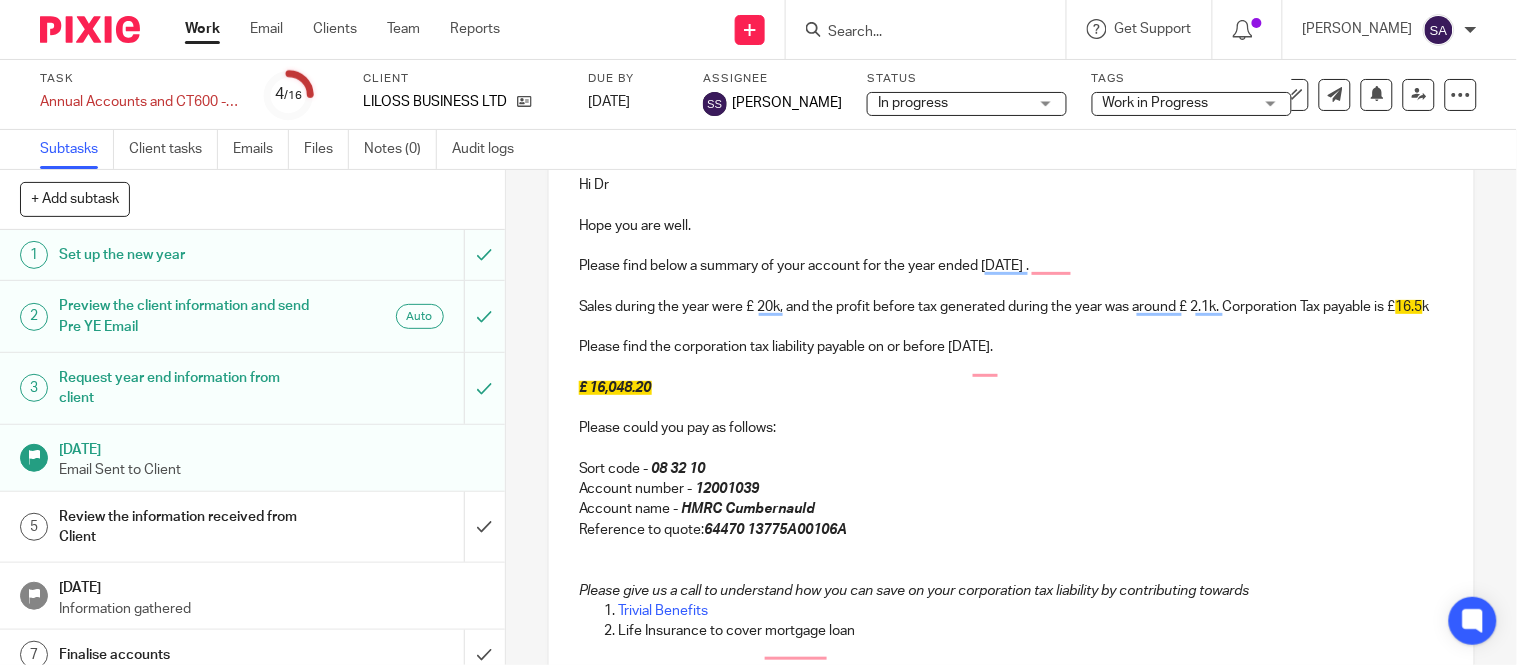 click on "Sales during the year were £ 20k, and the profit before tax generated during the year was around £ 2.1k. Corporation Tax payable is £  16.5 k" at bounding box center (1011, 307) 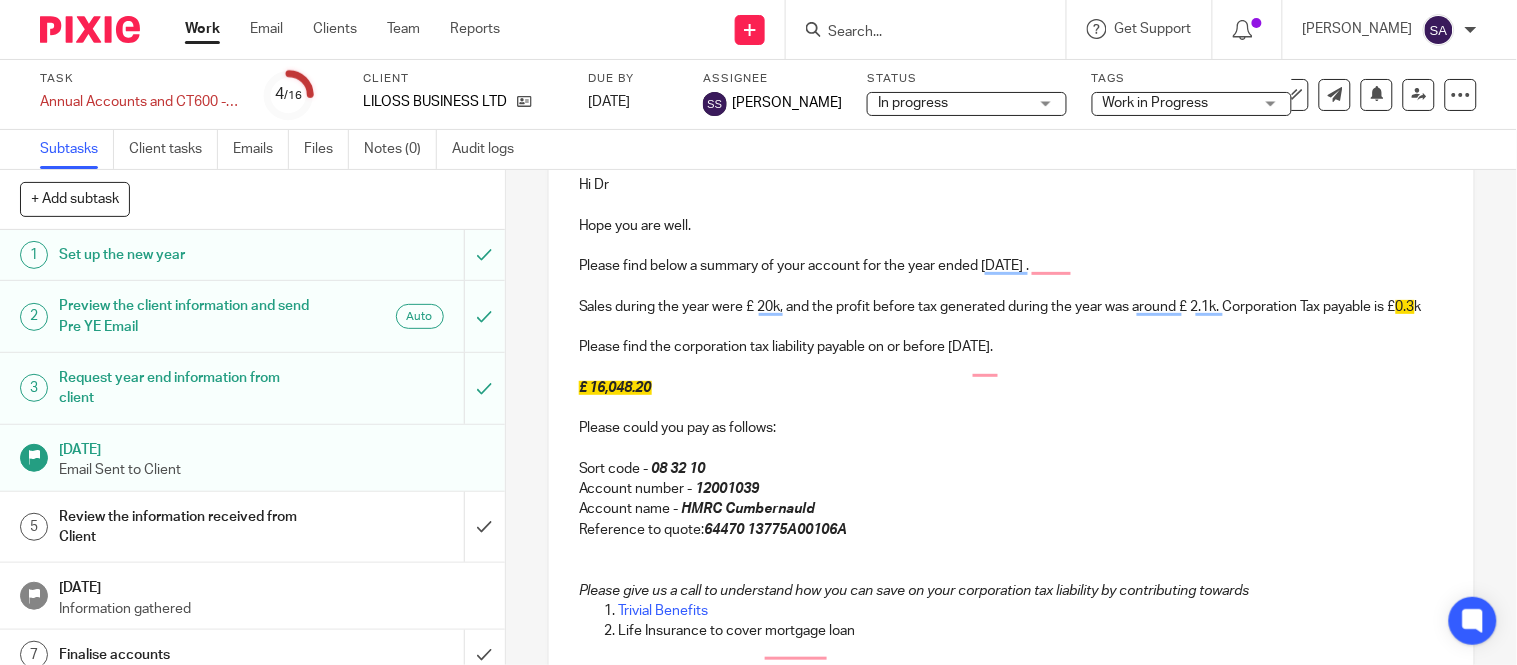 click on "0.3" at bounding box center (1405, 307) 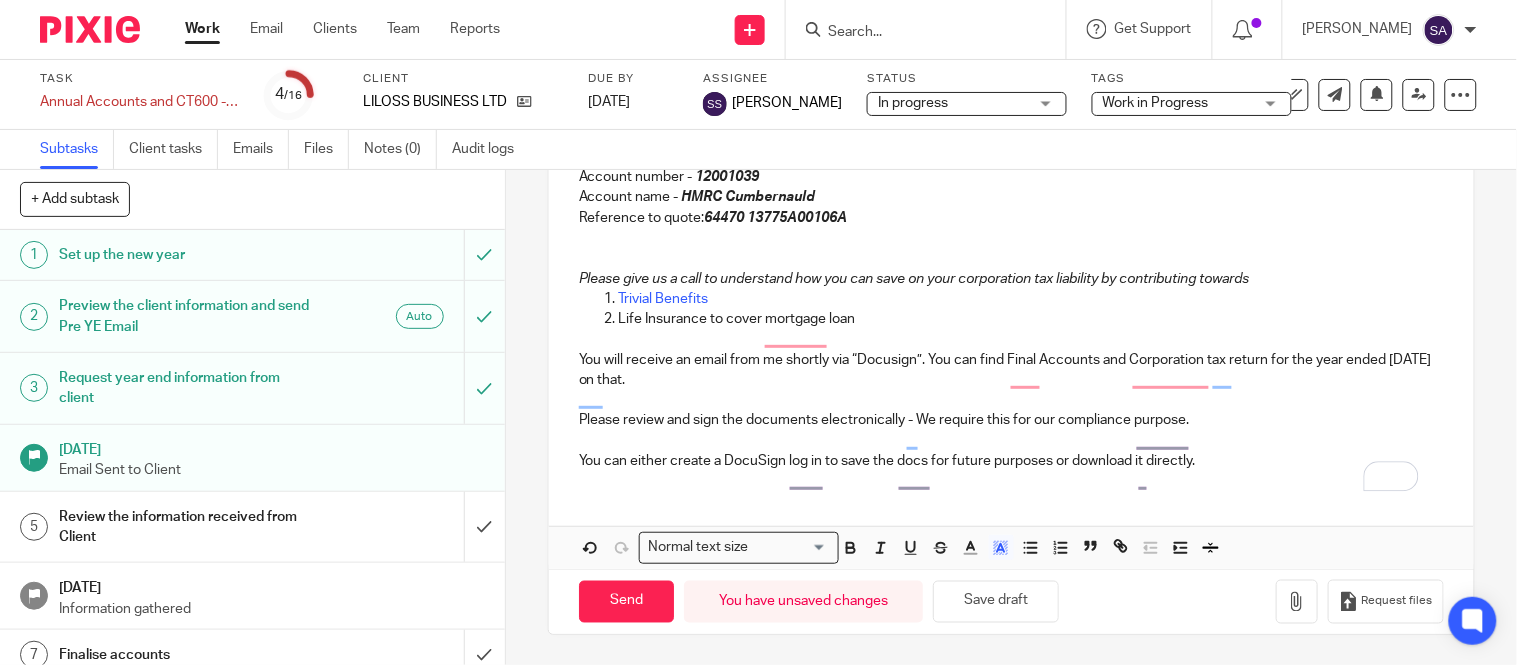 scroll, scrollTop: 575, scrollLeft: 0, axis: vertical 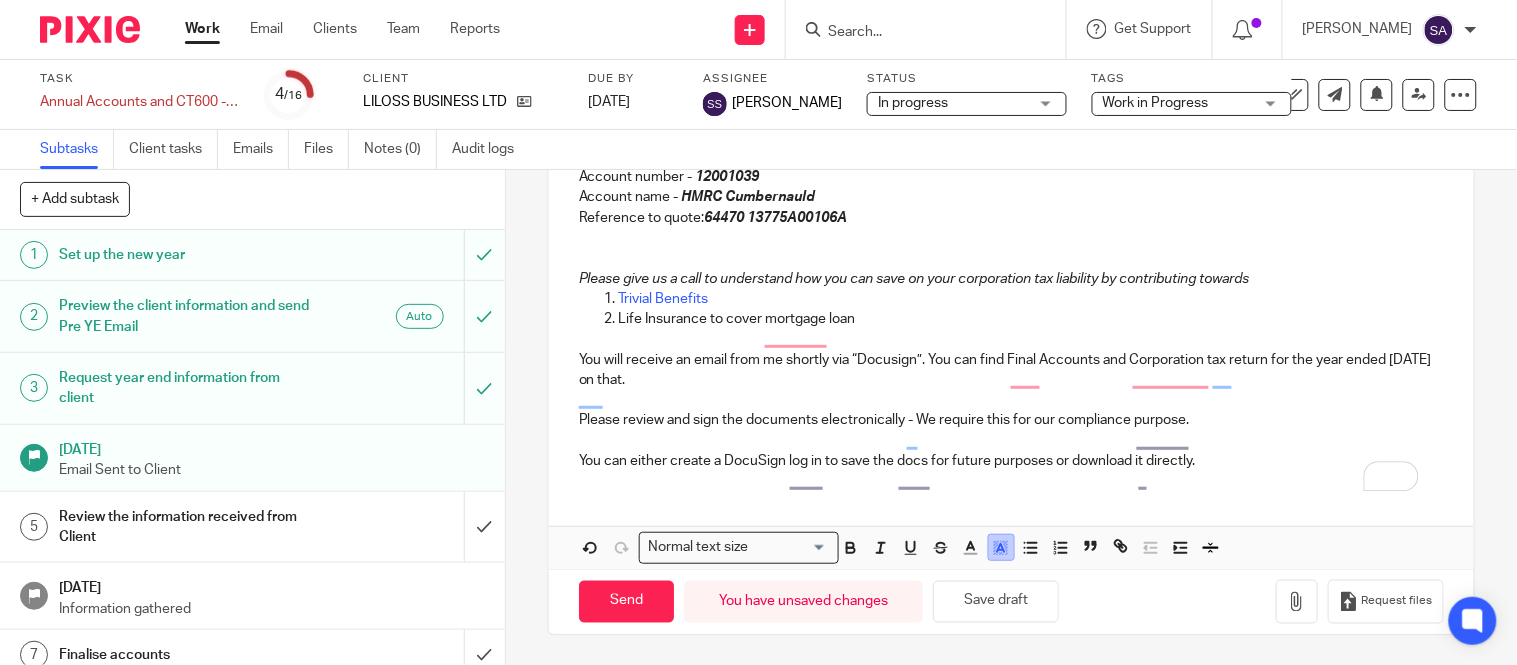 click 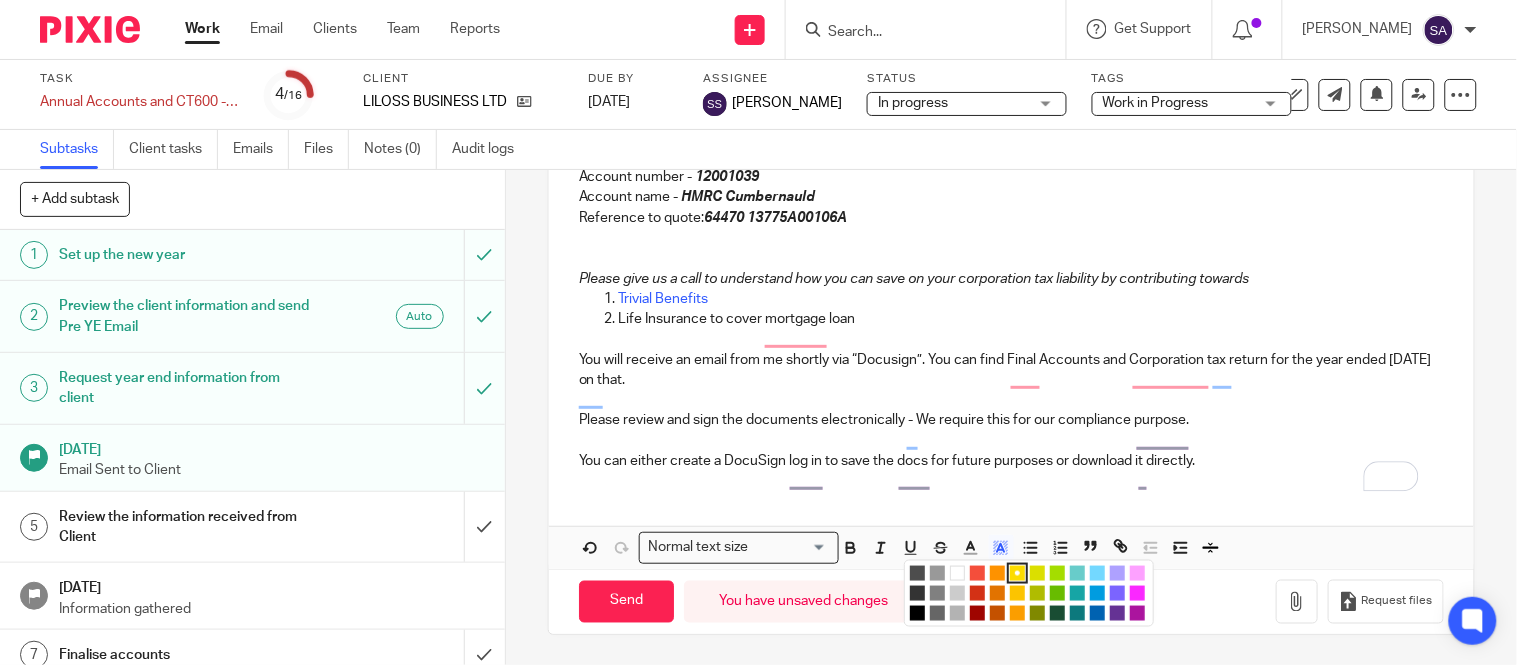 click at bounding box center [957, 573] 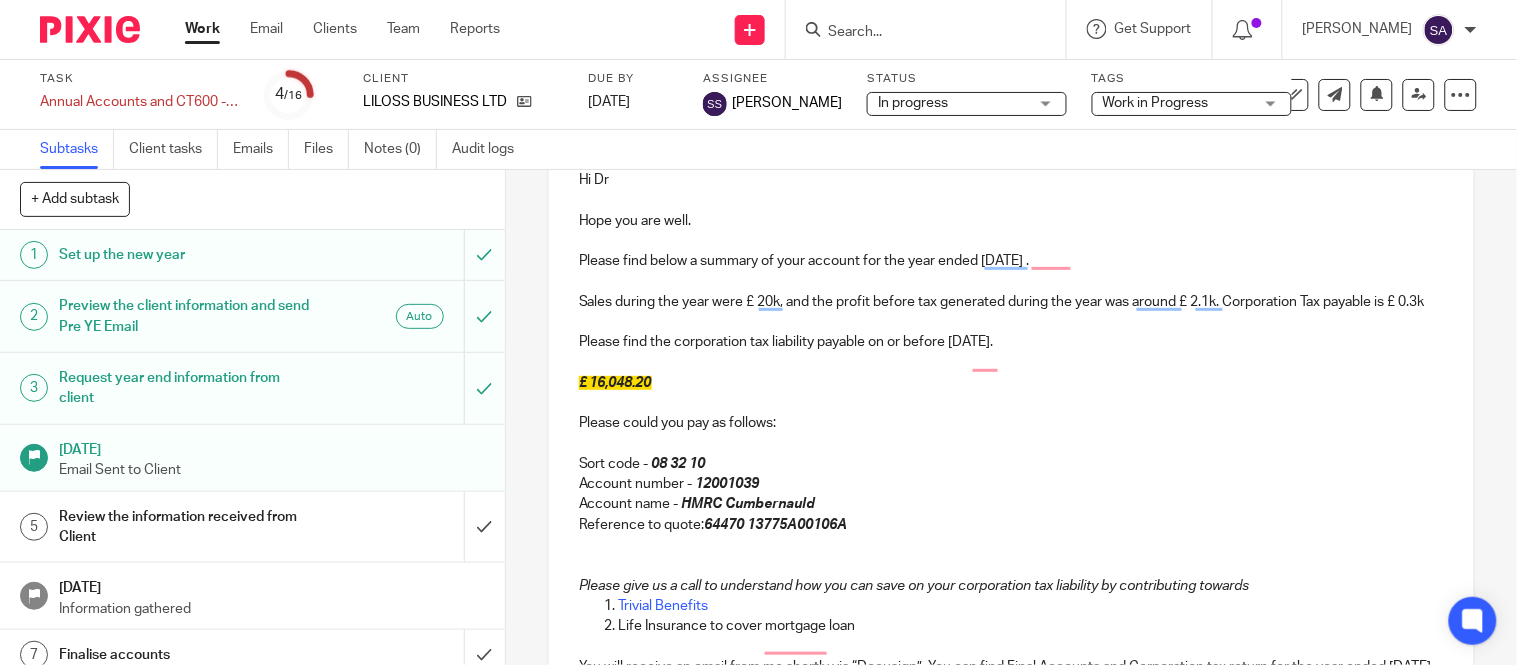 scroll, scrollTop: 242, scrollLeft: 0, axis: vertical 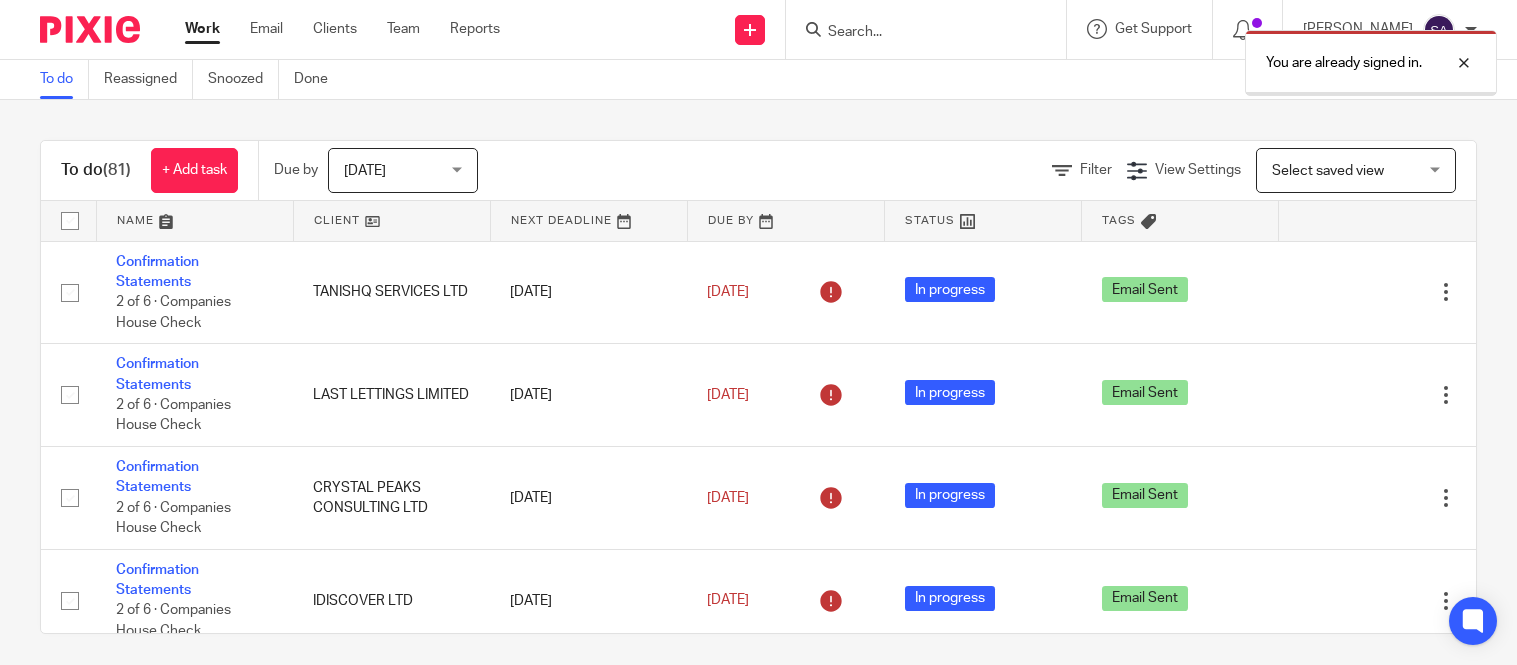 drag, startPoint x: 0, startPoint y: 0, endPoint x: 897, endPoint y: 32, distance: 897.5706 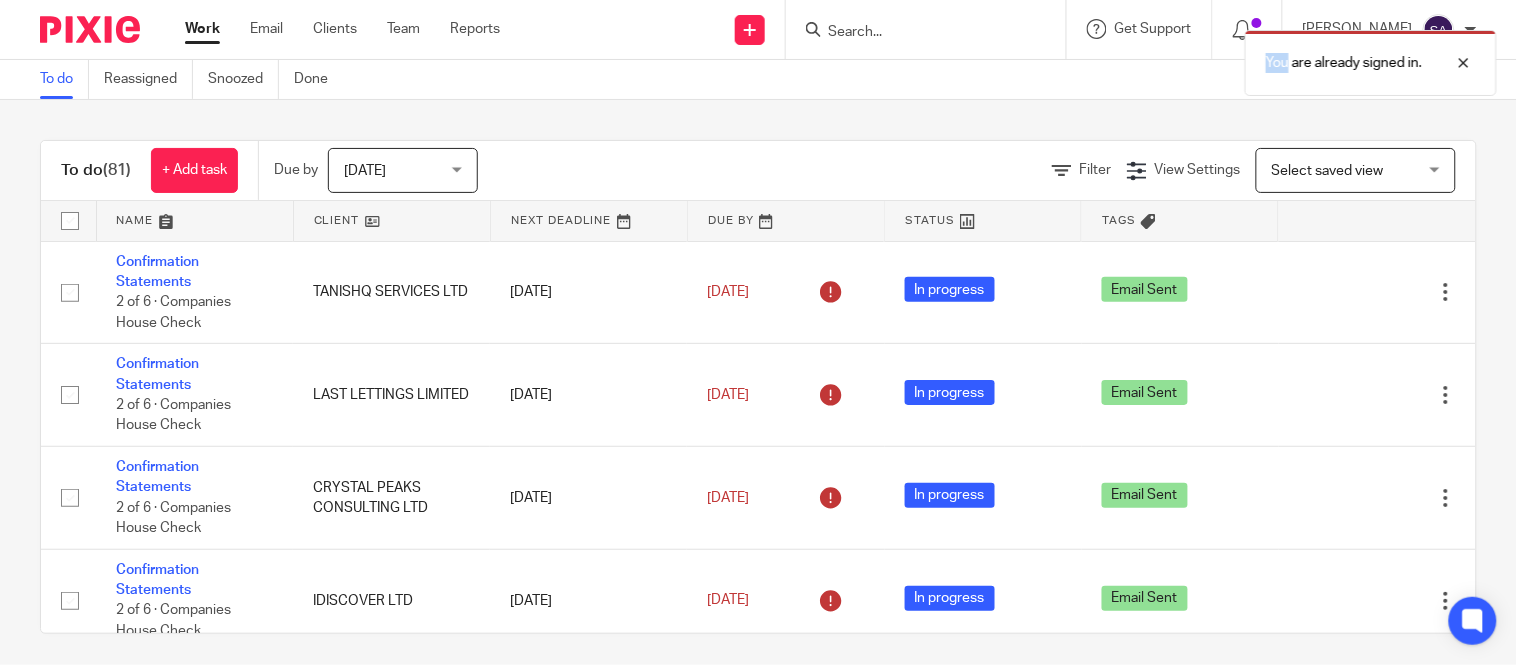 click on "You are already signed in." at bounding box center [1128, 58] 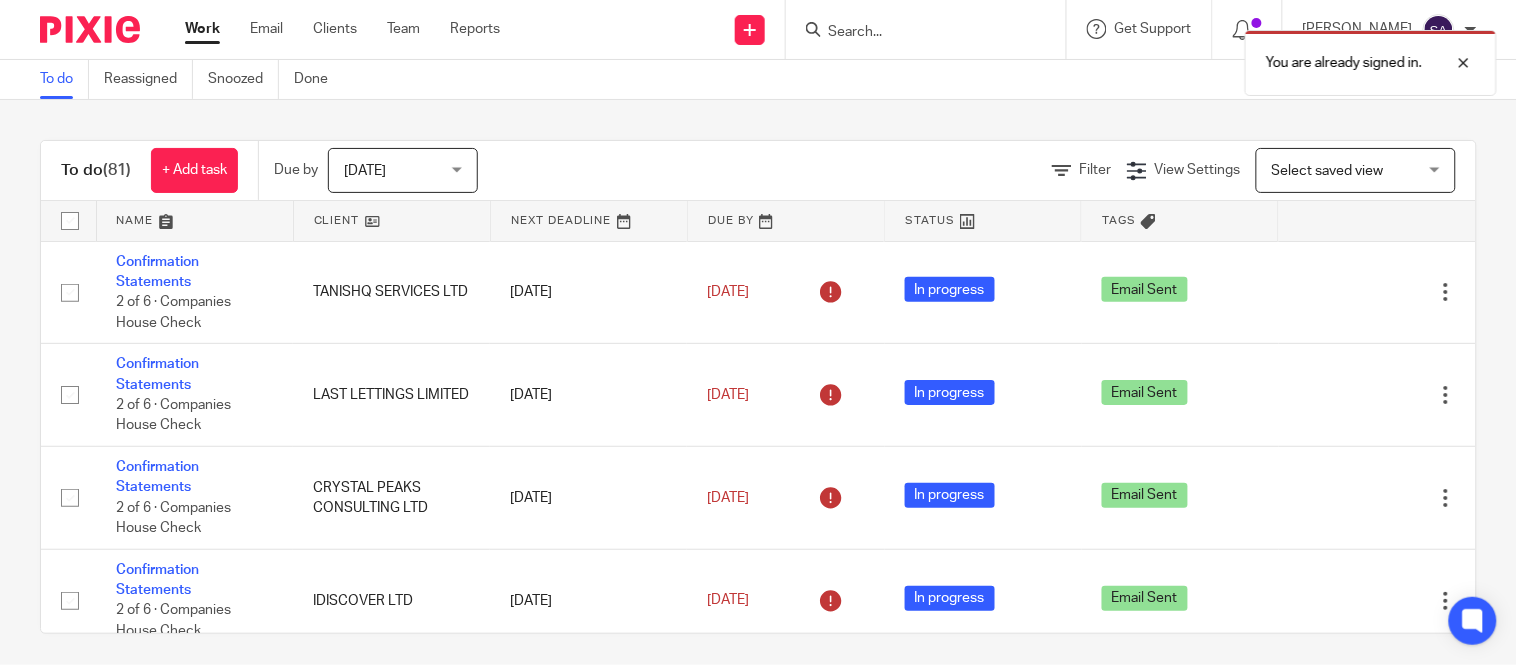 click on "You are already signed in." at bounding box center (1128, 58) 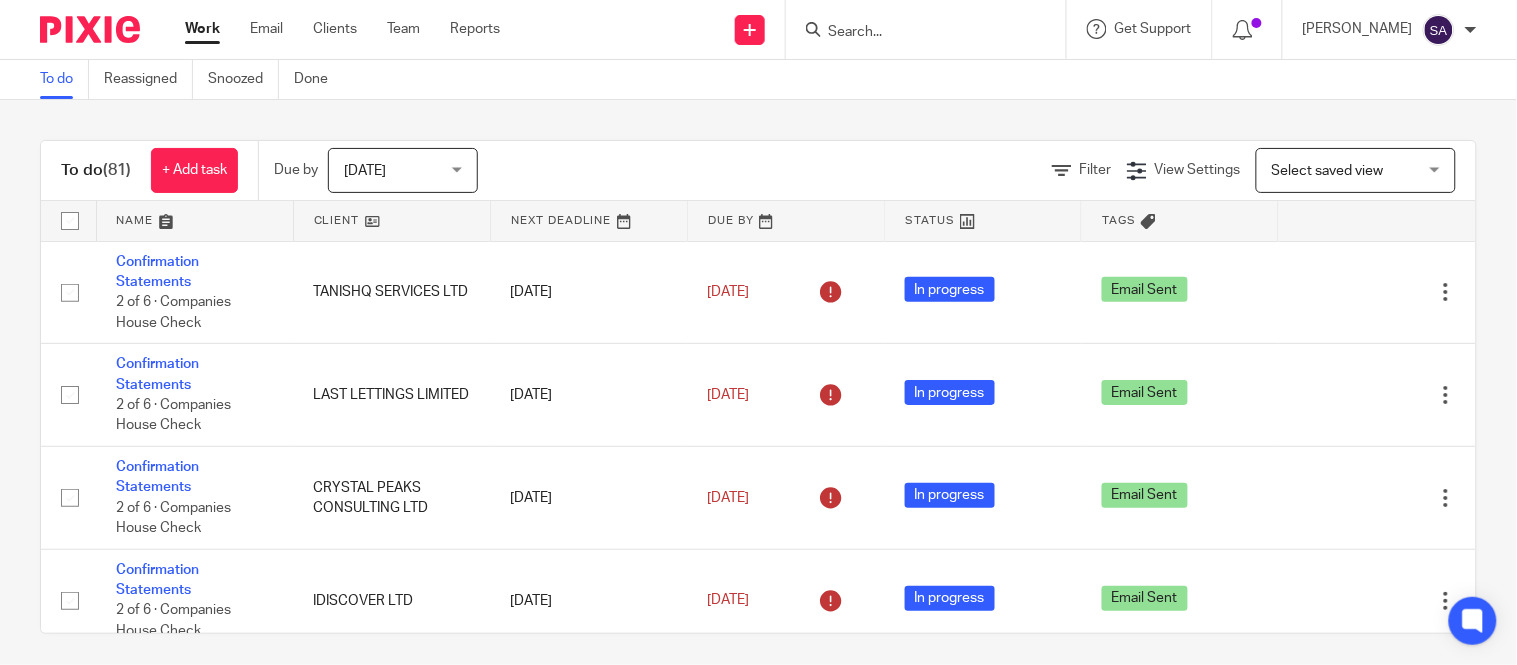 click at bounding box center (916, 33) 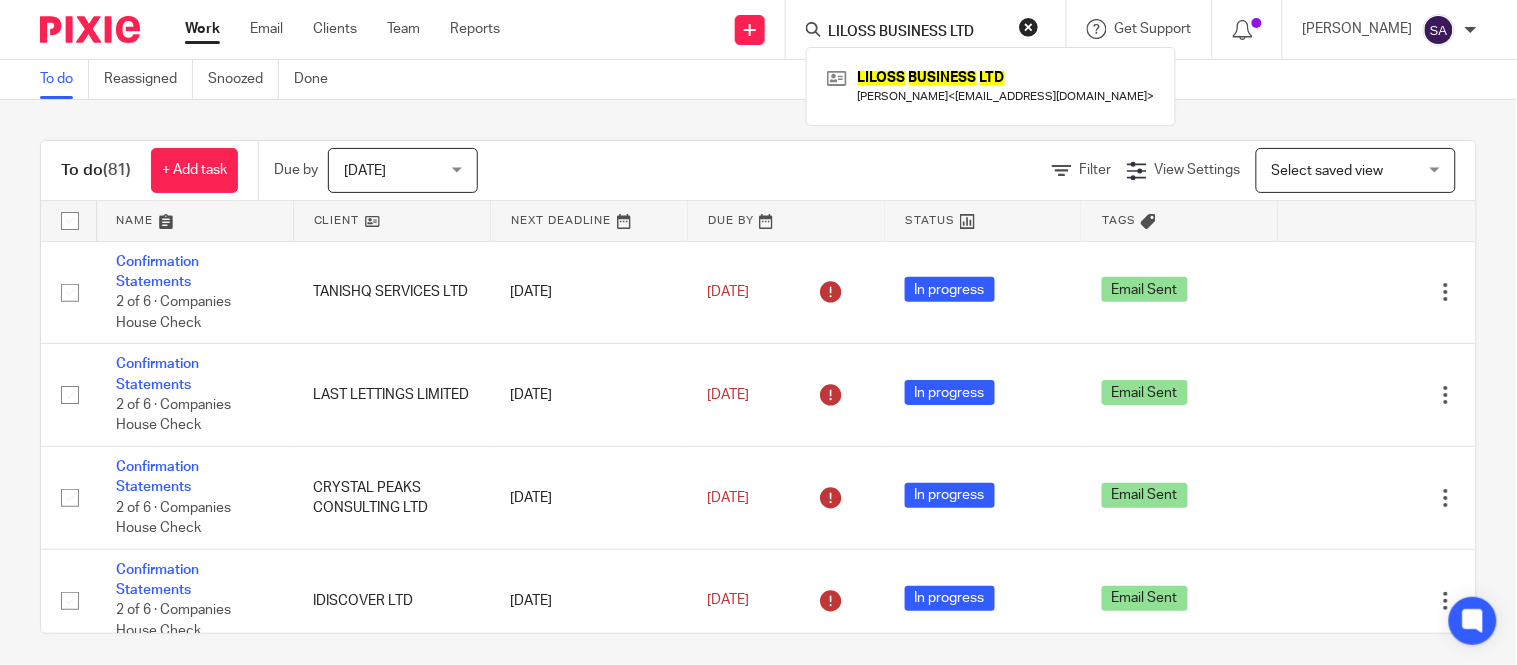 type on "LILOSS BUSINESS LTD" 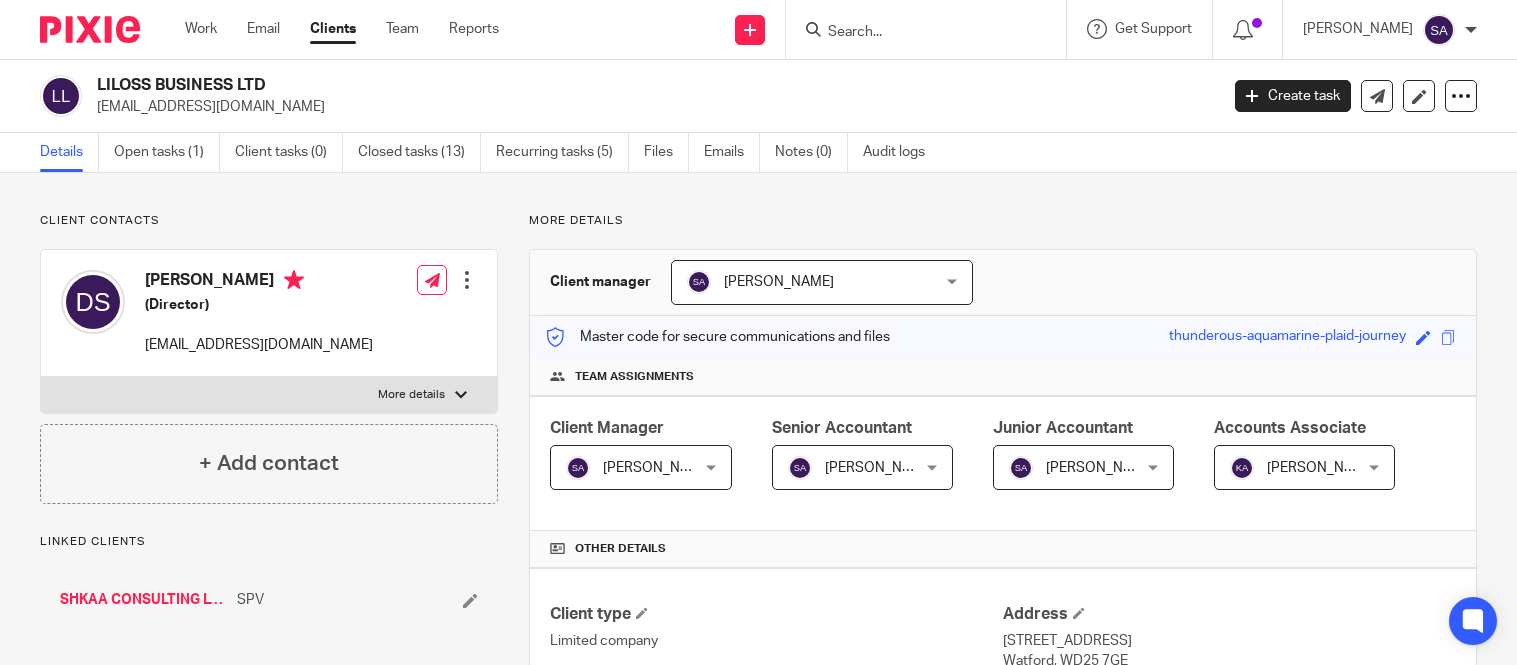 scroll, scrollTop: 0, scrollLeft: 0, axis: both 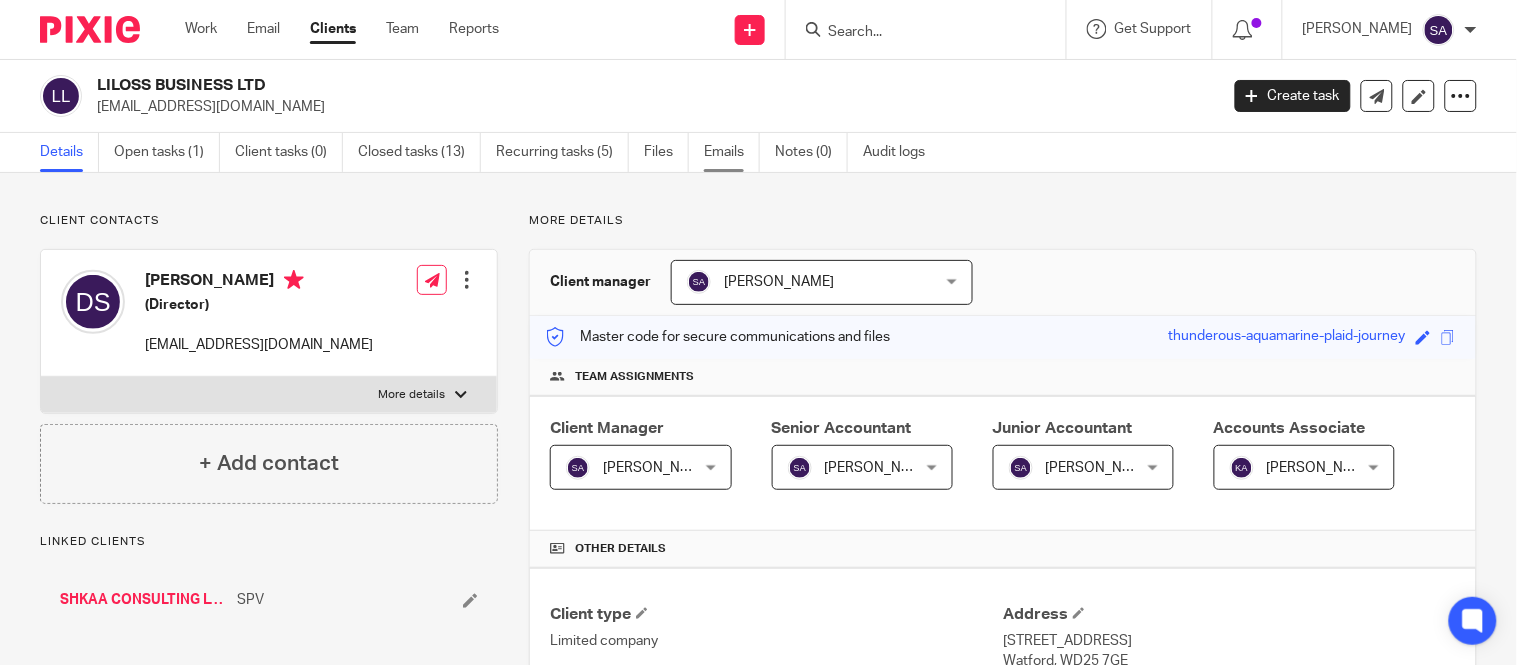click on "Emails" at bounding box center [732, 152] 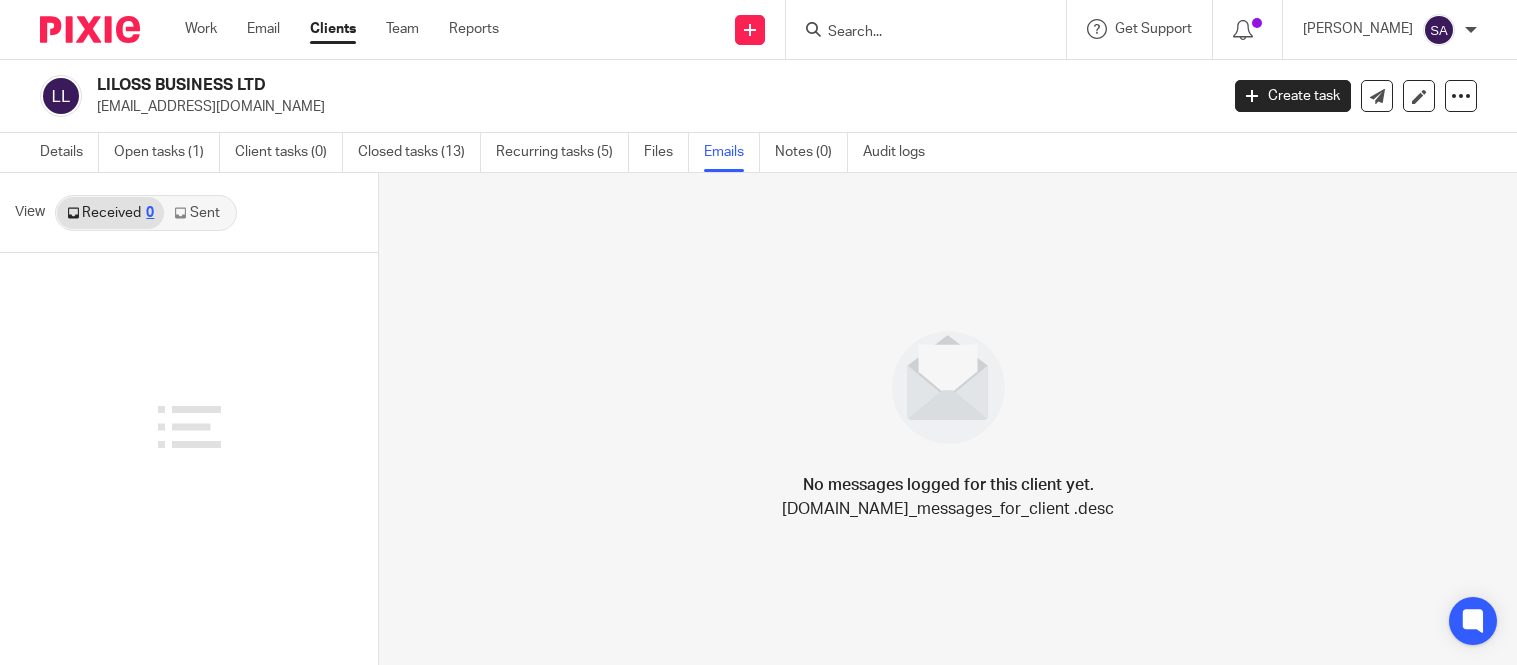 scroll, scrollTop: 0, scrollLeft: 0, axis: both 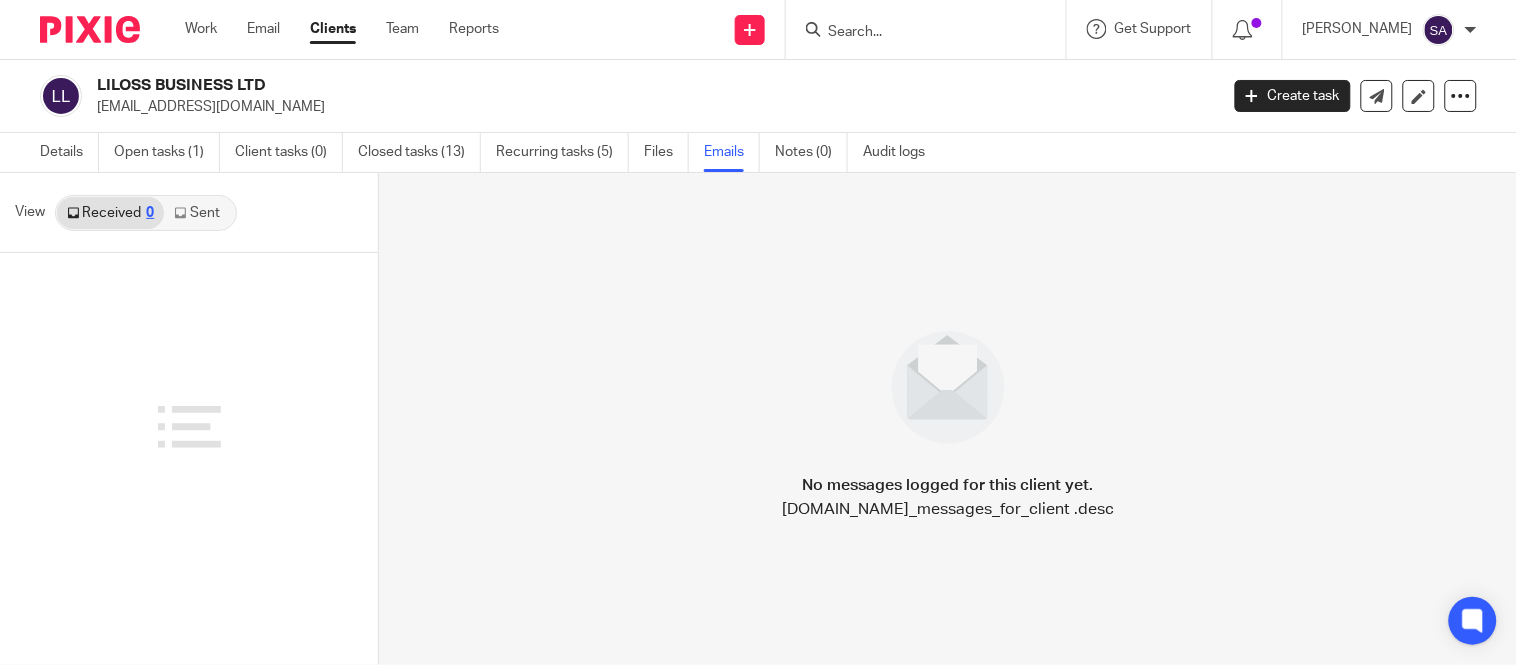 click on "Sent" at bounding box center (199, 213) 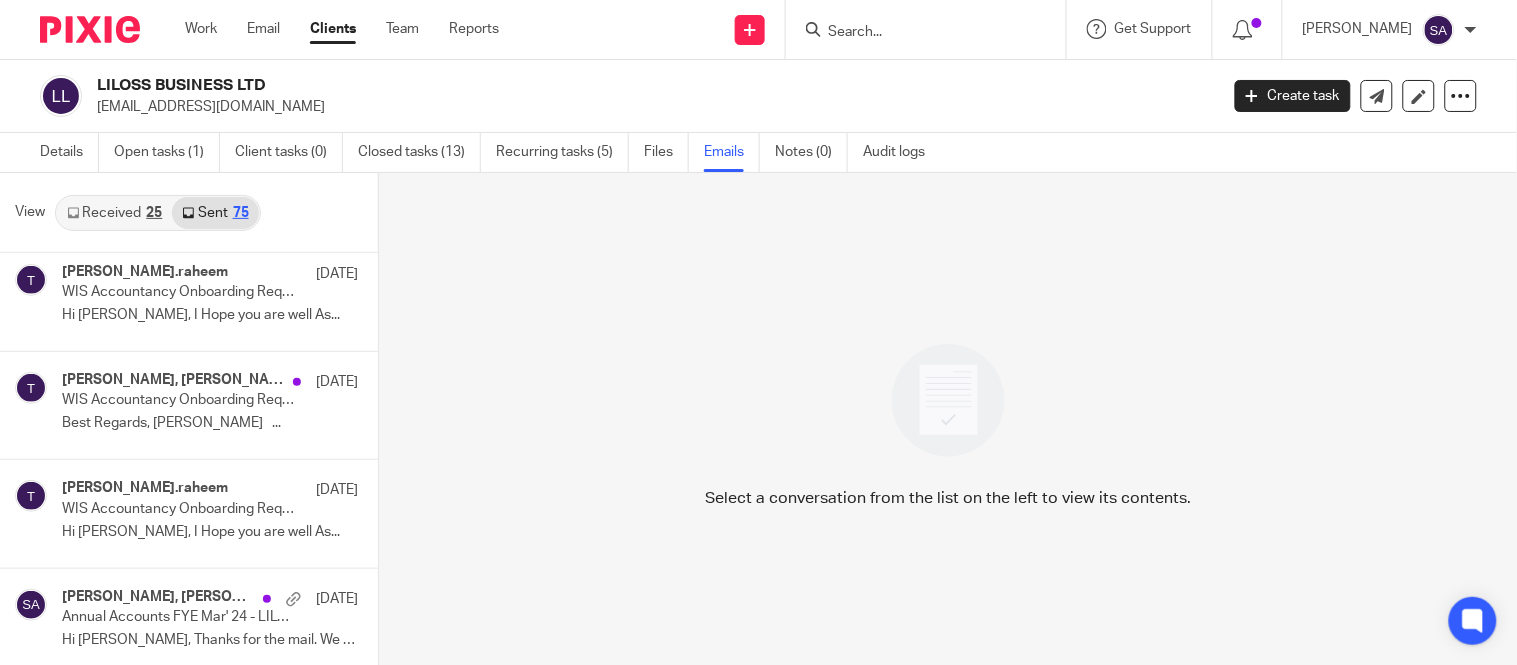 scroll, scrollTop: 1888, scrollLeft: 0, axis: vertical 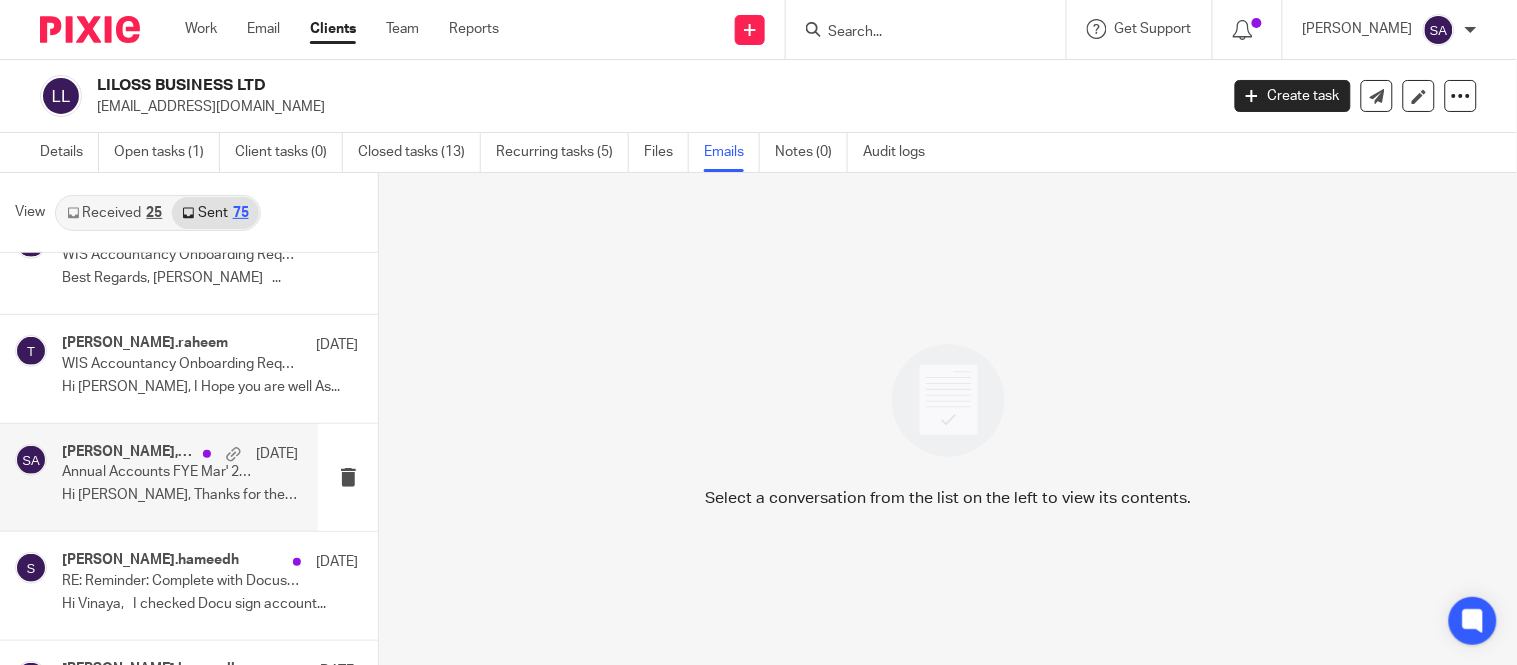 click on "vinaya shukla, Sarah Asfar | WIS Accountancy, Me
7 Oct   Annual Accounts FYE Mar' 24 - LILOSS BUSINESS LTD   Hi Vinaya,    Thanks for the mail.     We have..." at bounding box center [180, 477] 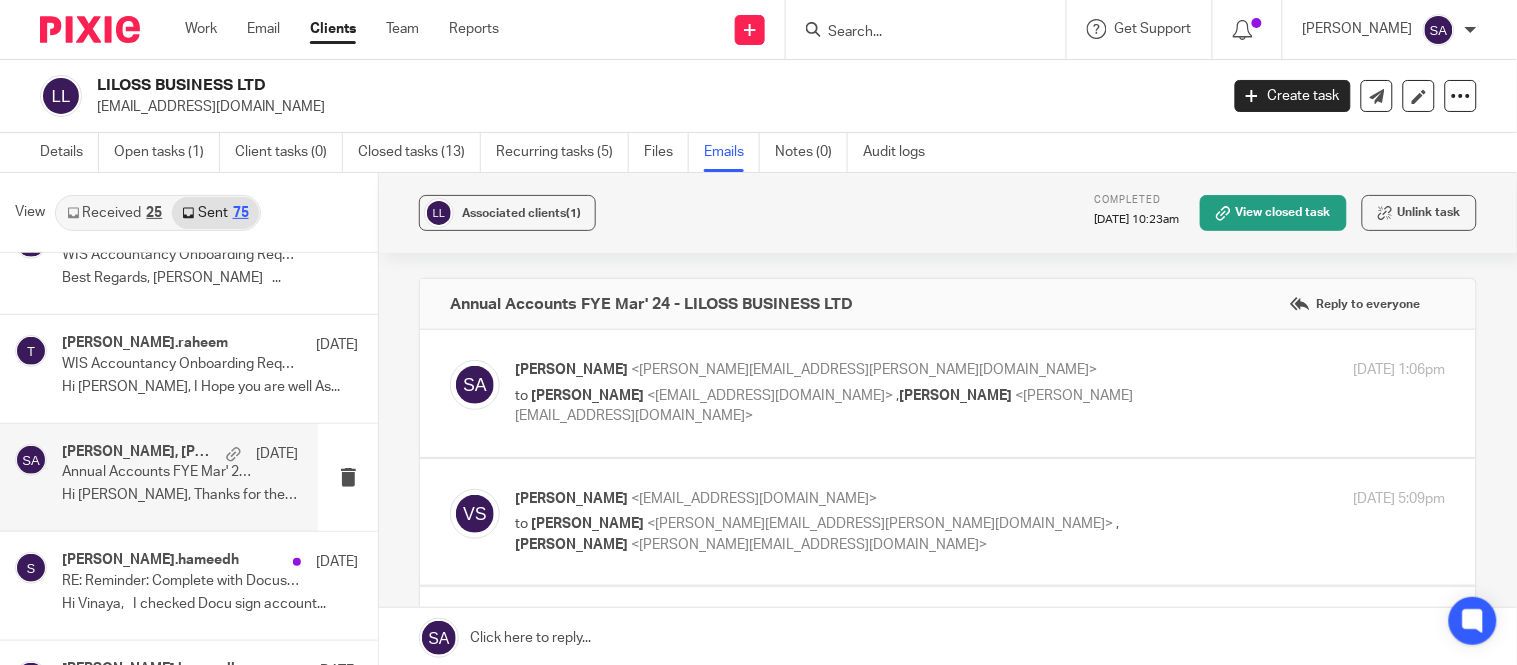 scroll, scrollTop: 0, scrollLeft: 0, axis: both 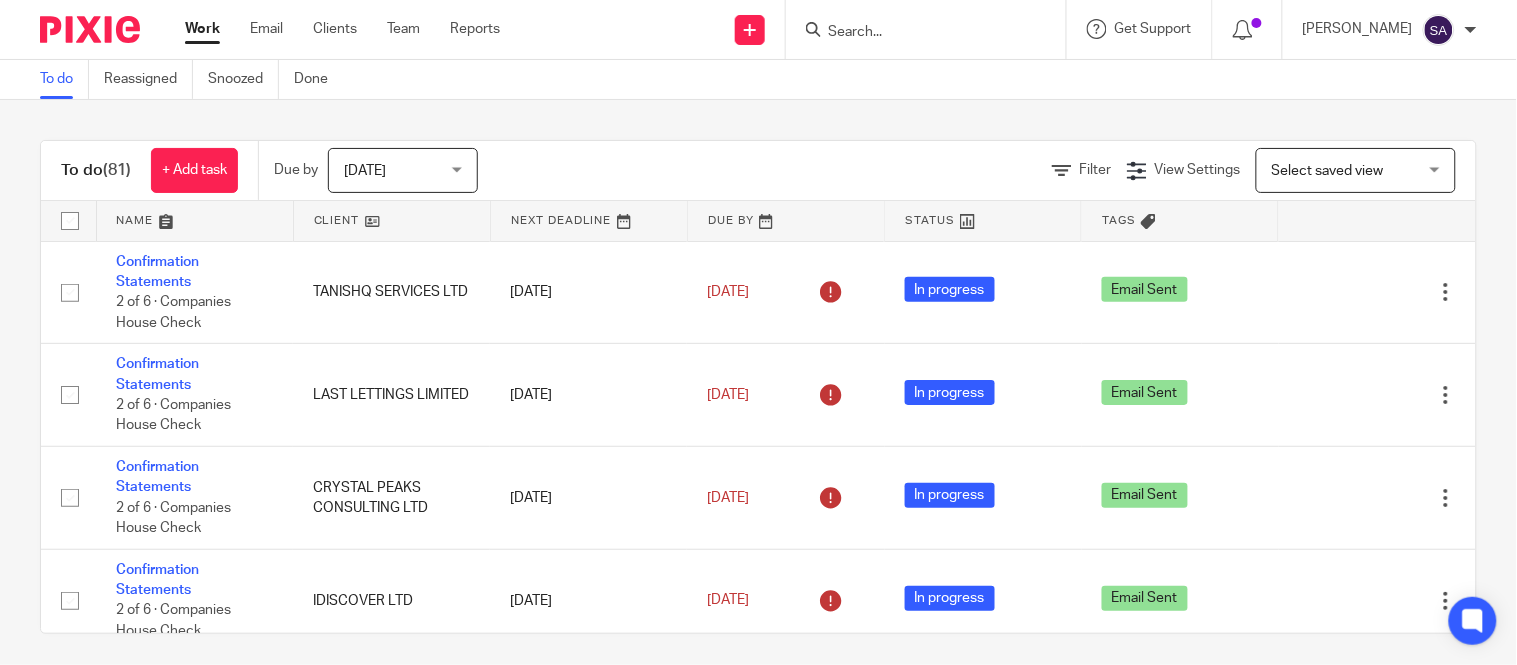 click at bounding box center [916, 33] 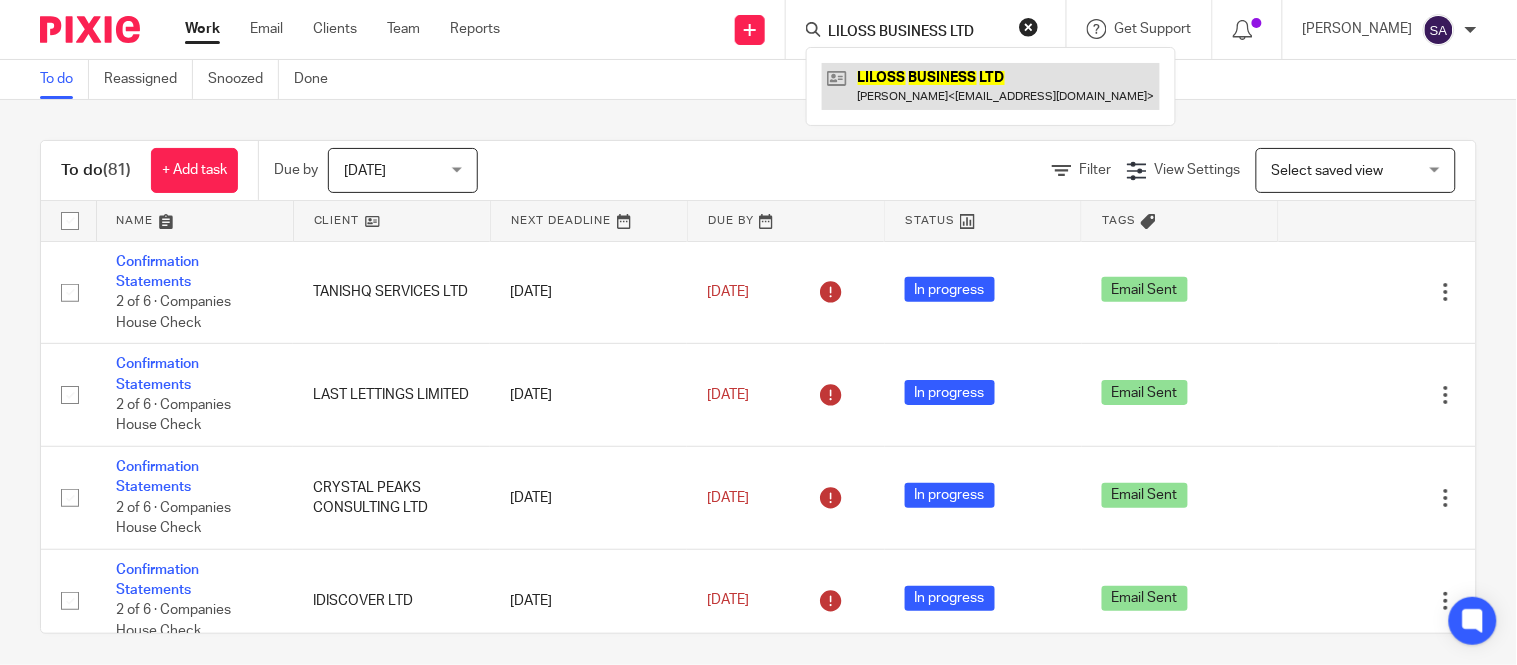 type on "LILOSS BUSINESS LTD" 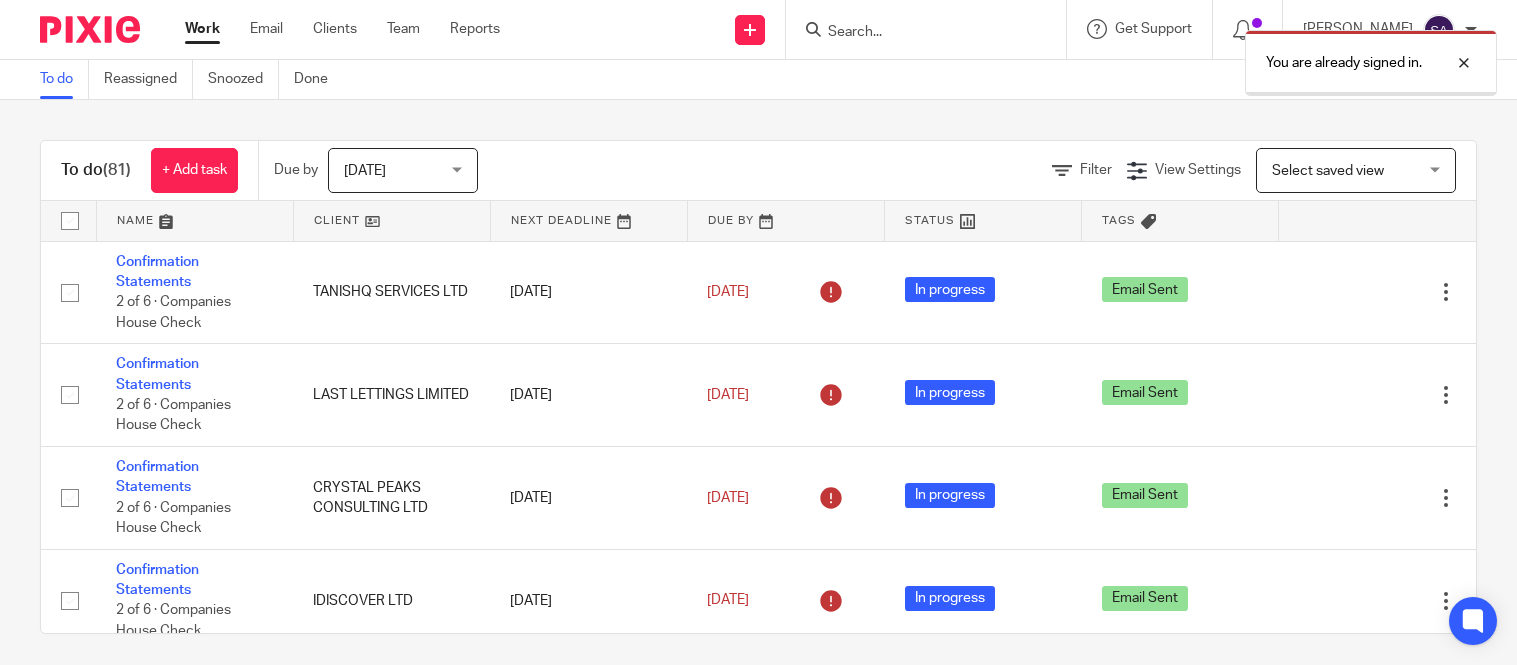 scroll, scrollTop: 0, scrollLeft: 0, axis: both 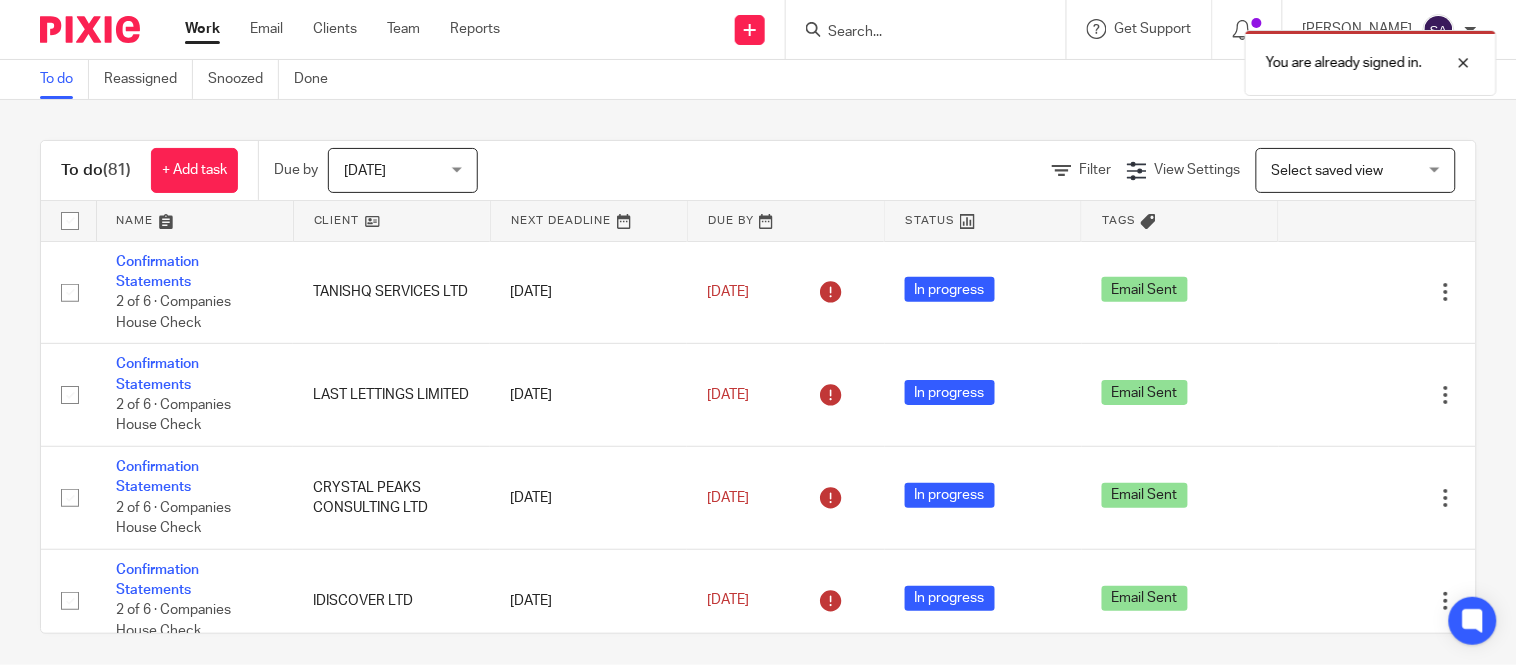 click on "You are already signed in." at bounding box center [1128, 58] 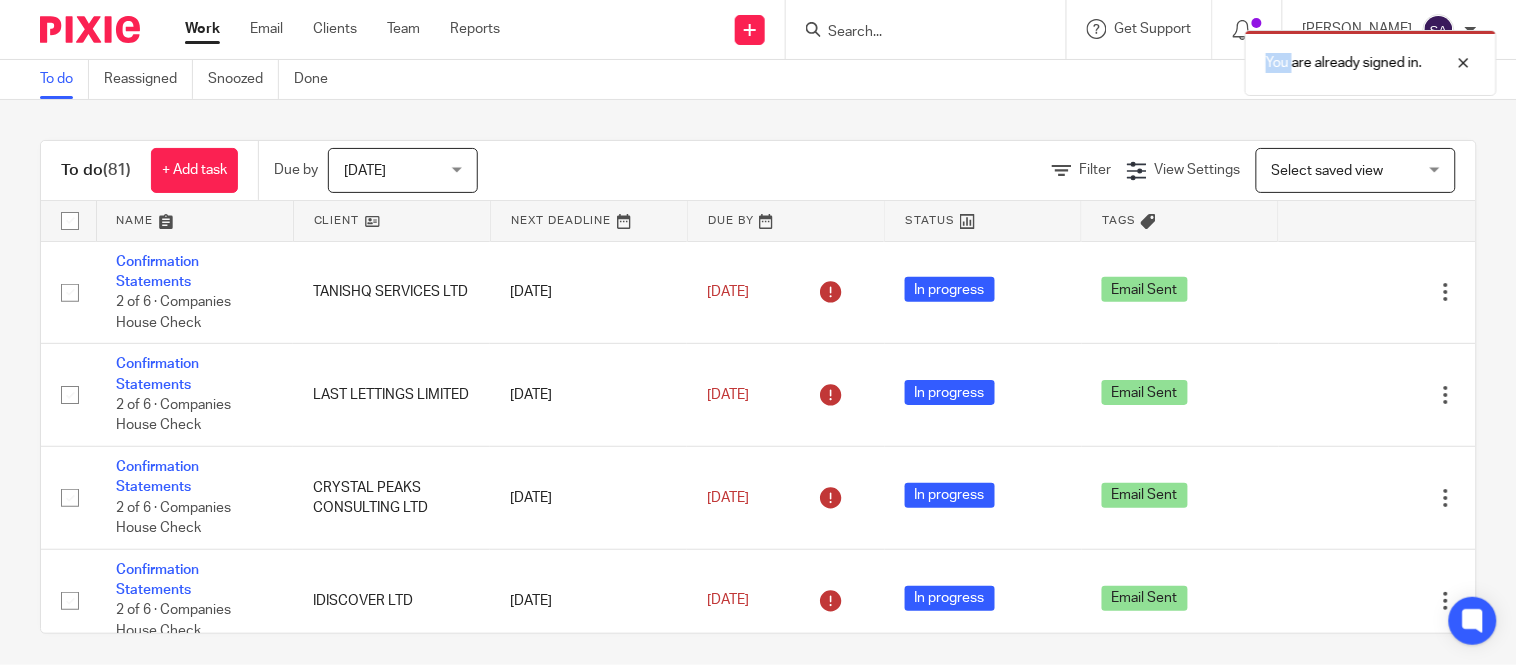 click on "You are already signed in." at bounding box center [1128, 58] 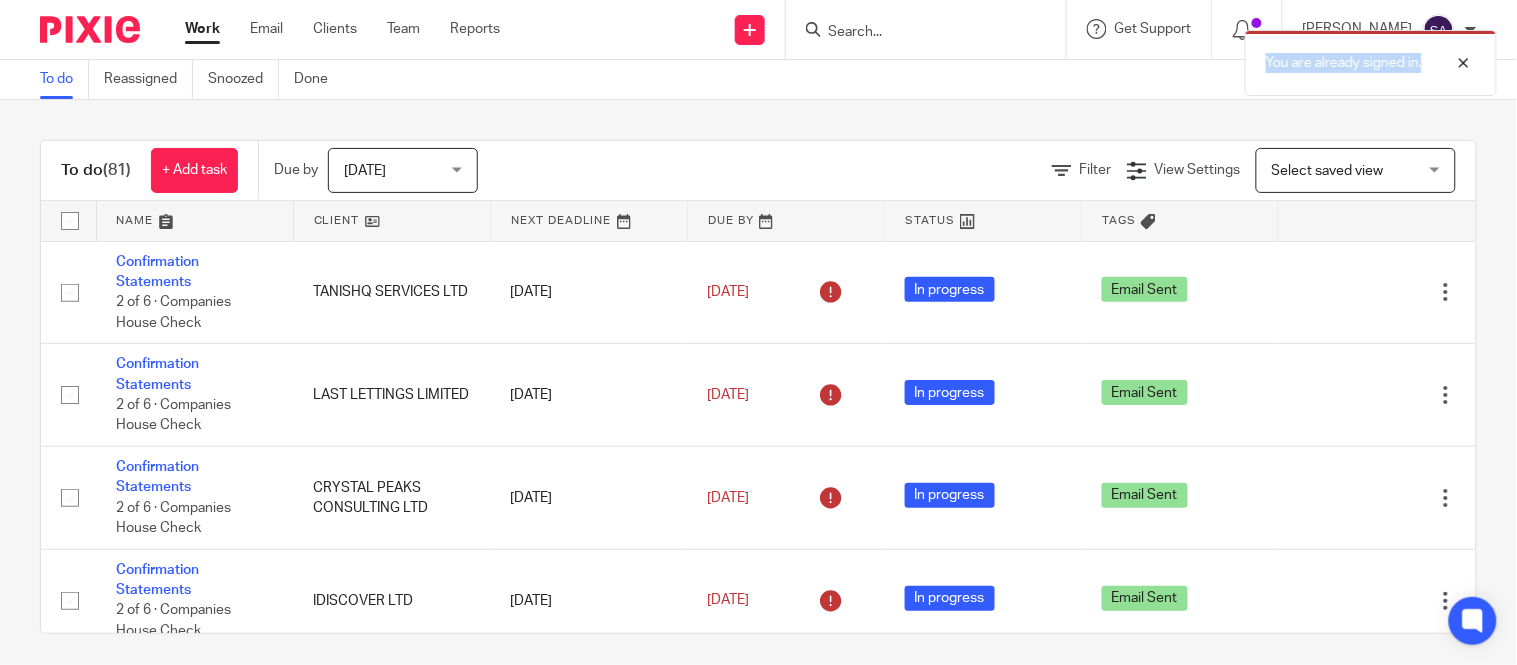 click on "You are already signed in." at bounding box center (1128, 58) 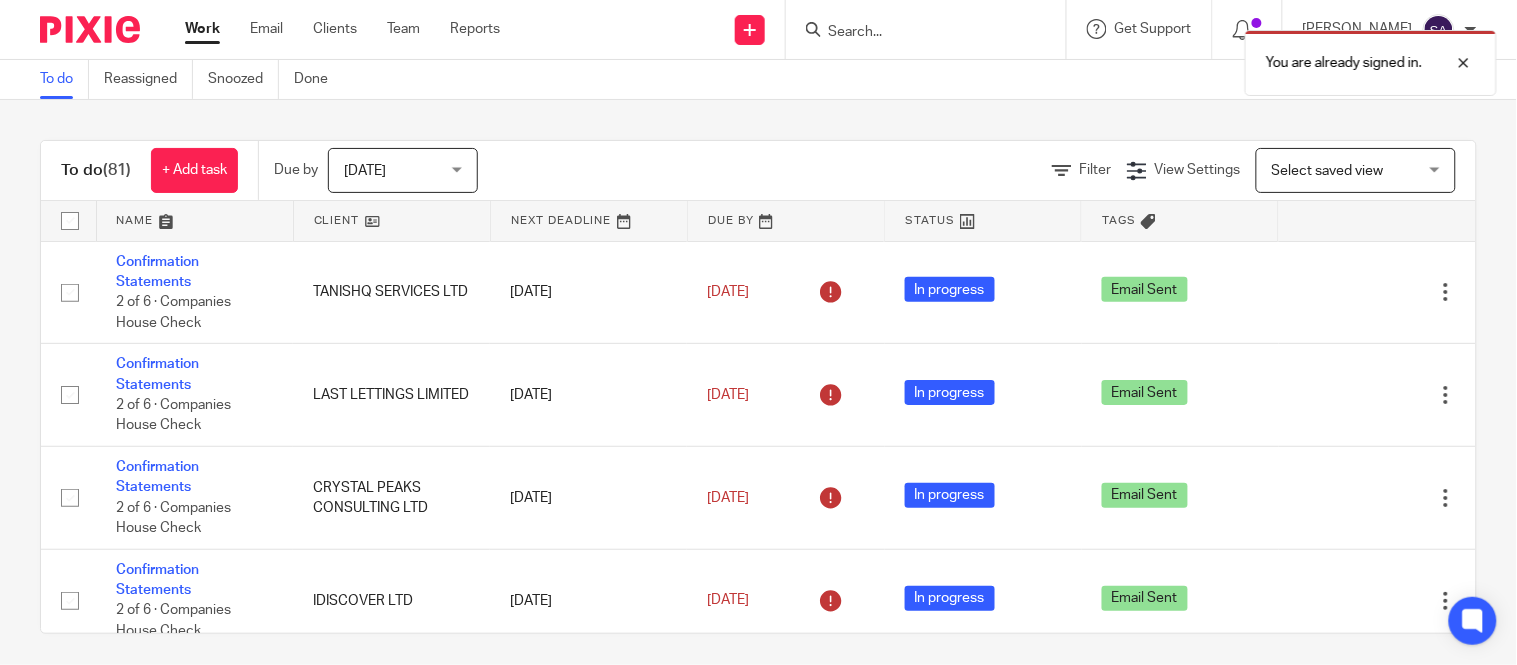 click on "You are already signed in." at bounding box center (1128, 58) 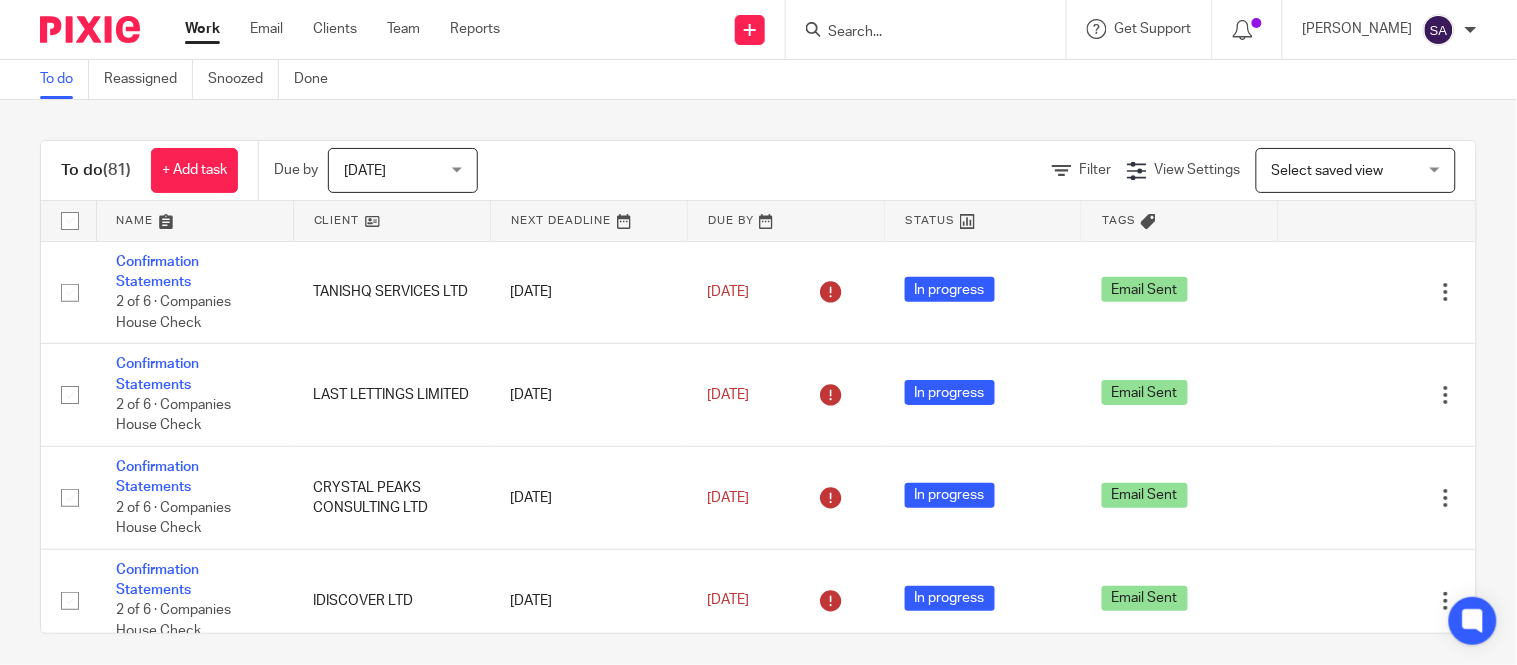 click at bounding box center (916, 33) 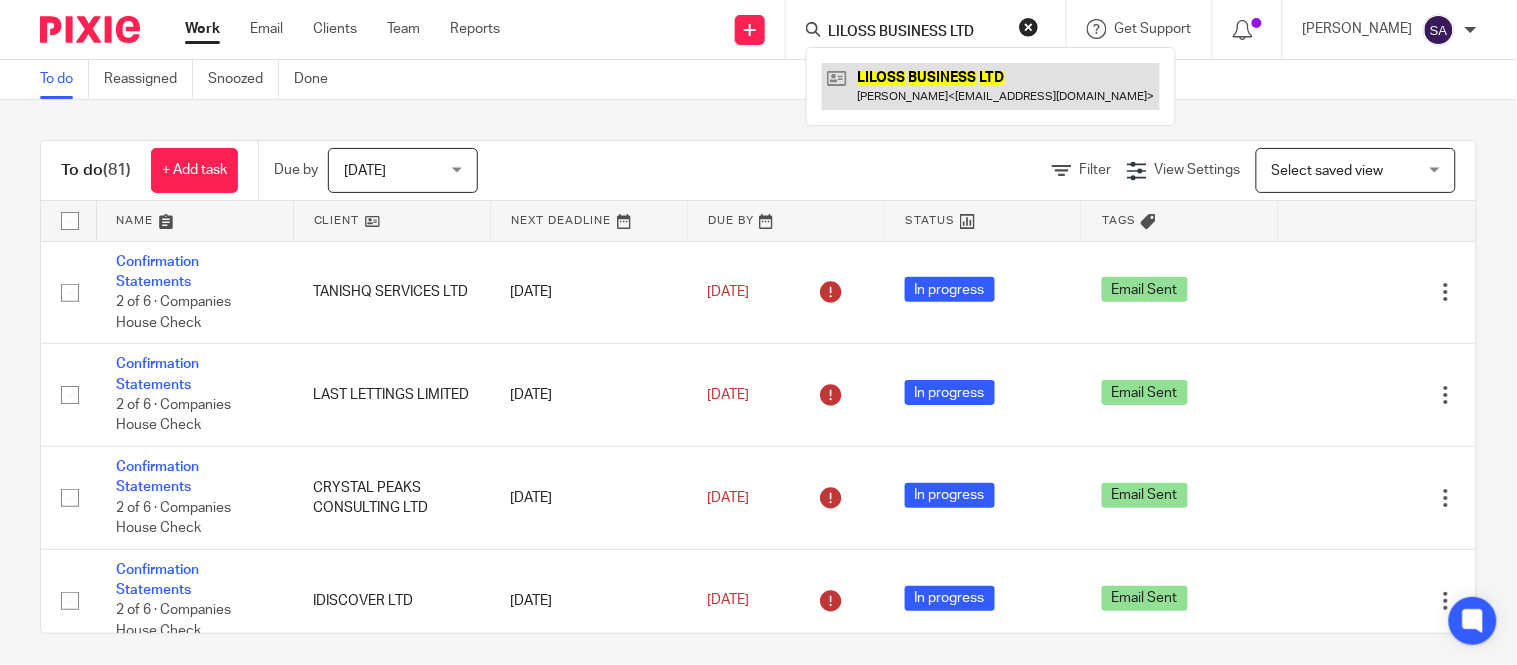 type on "LILOSS BUSINESS LTD" 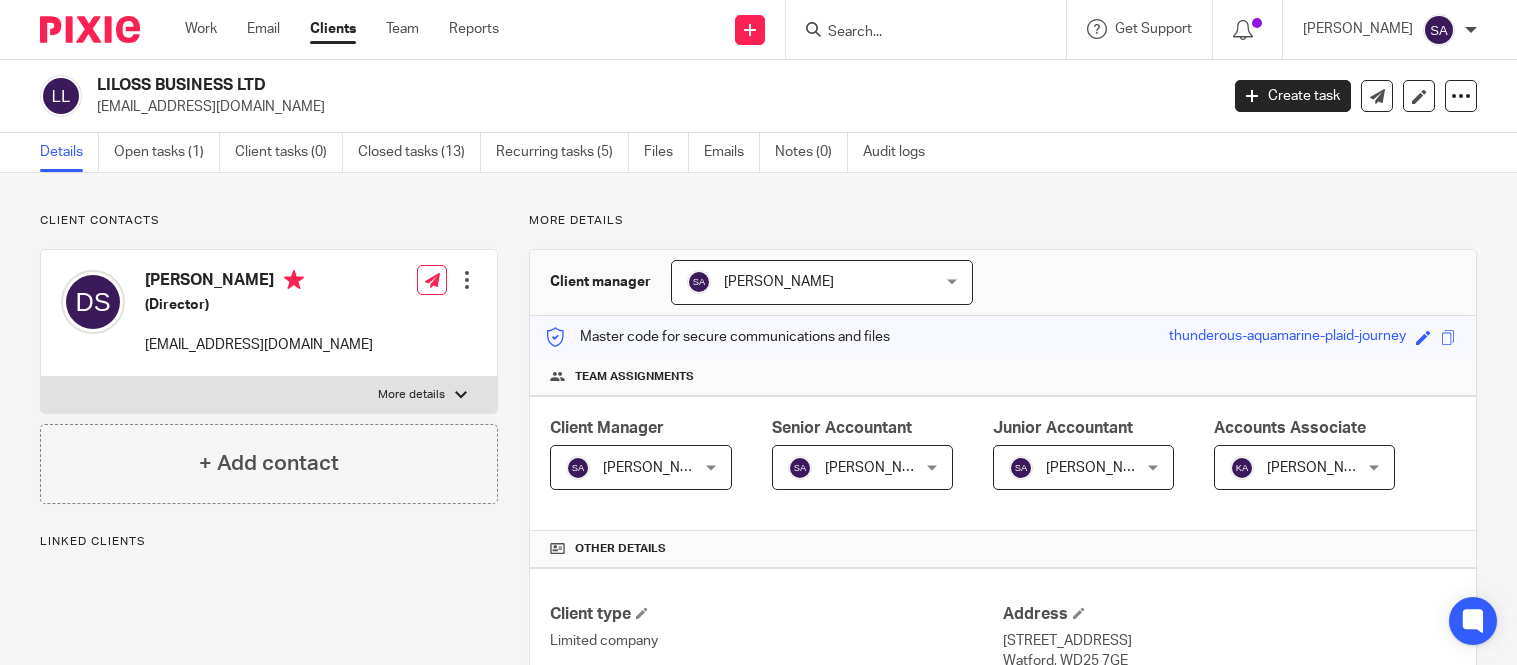 scroll, scrollTop: 0, scrollLeft: 0, axis: both 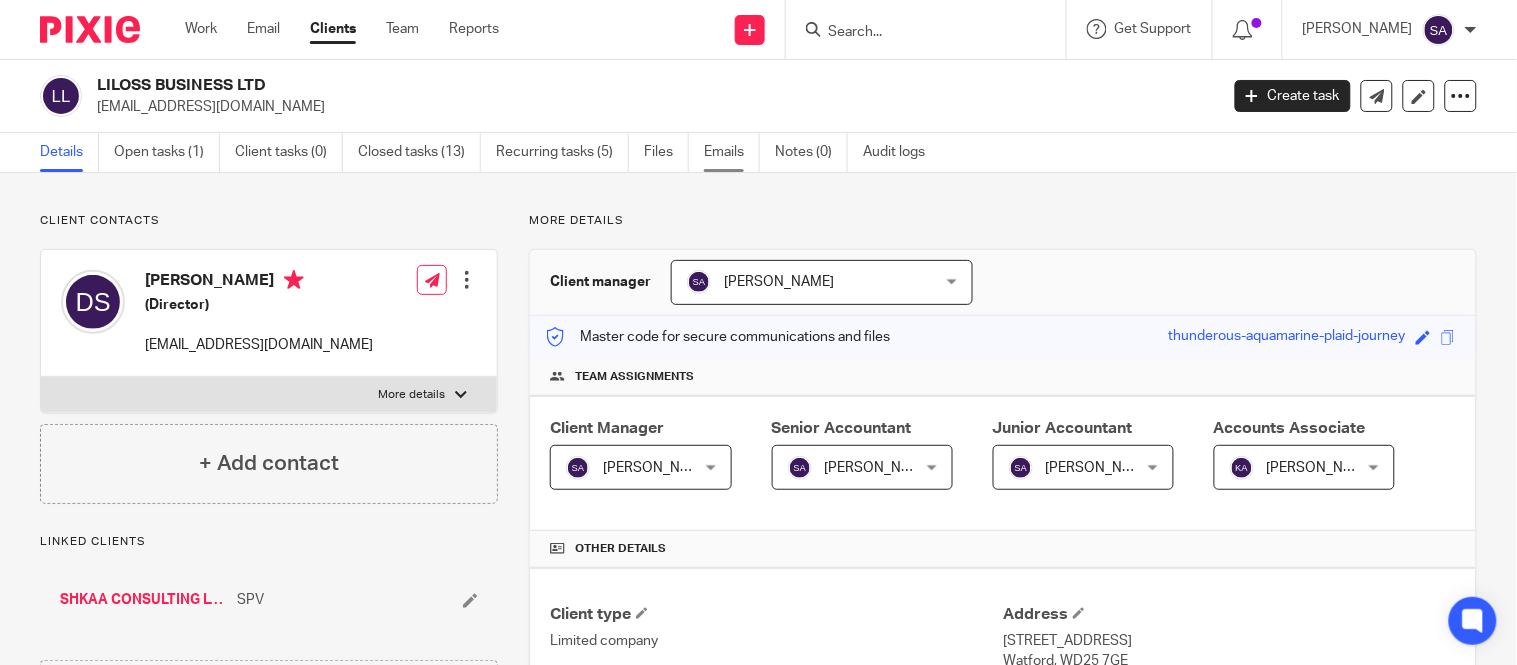 click on "Emails" at bounding box center [732, 152] 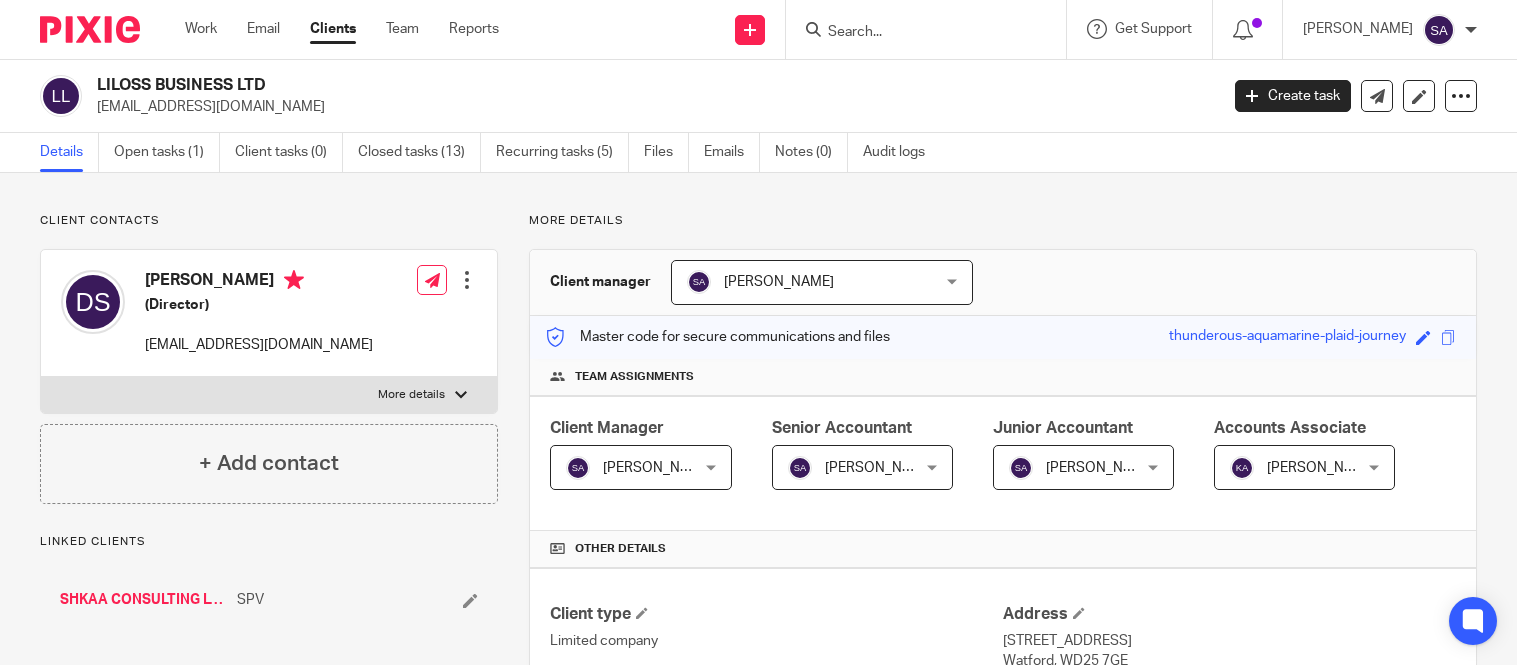 scroll, scrollTop: 0, scrollLeft: 0, axis: both 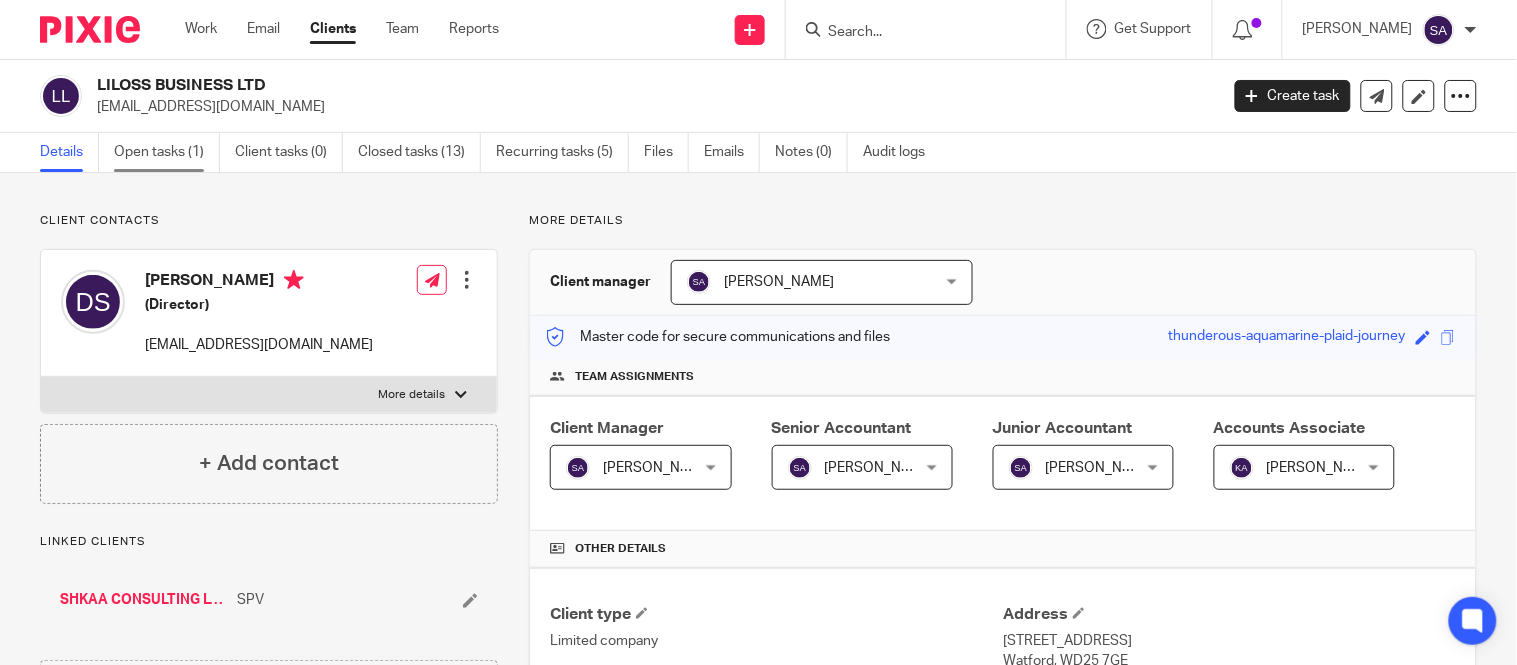 click on "Open tasks (1)" at bounding box center (167, 152) 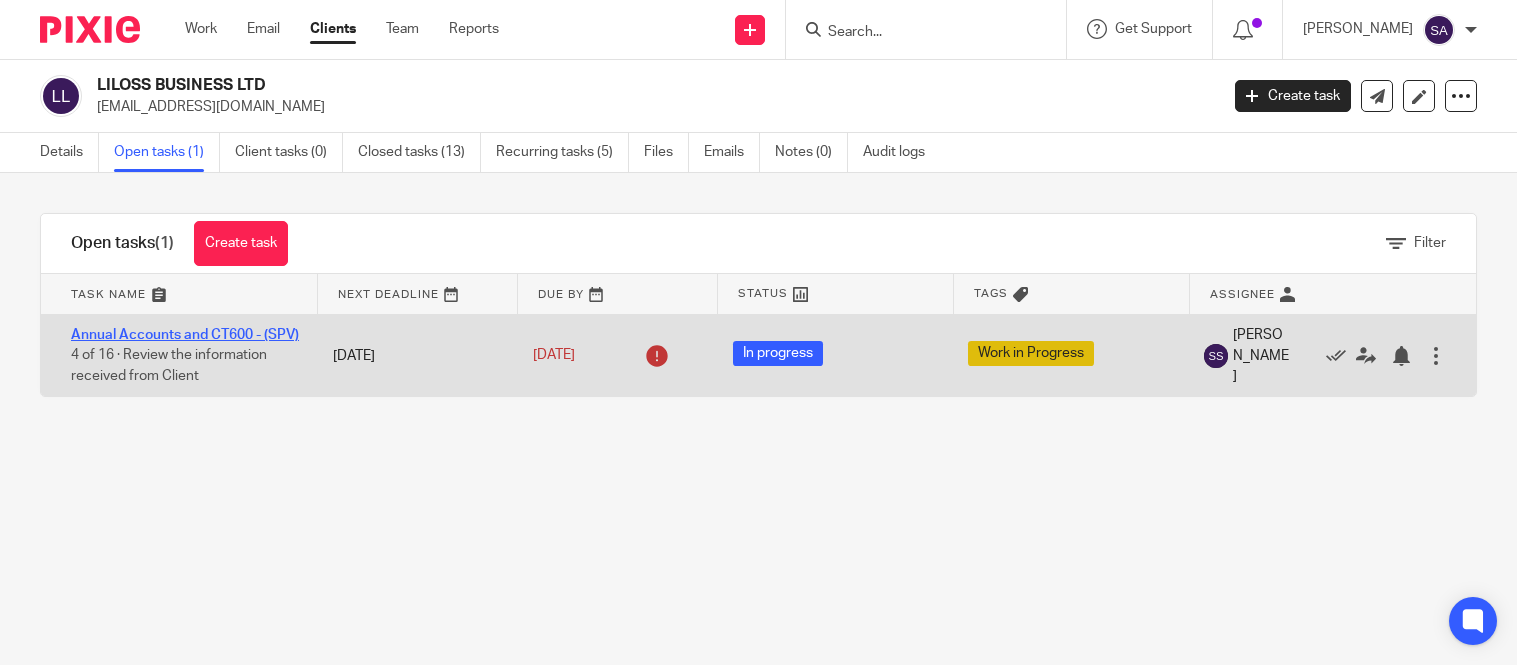 scroll, scrollTop: 0, scrollLeft: 0, axis: both 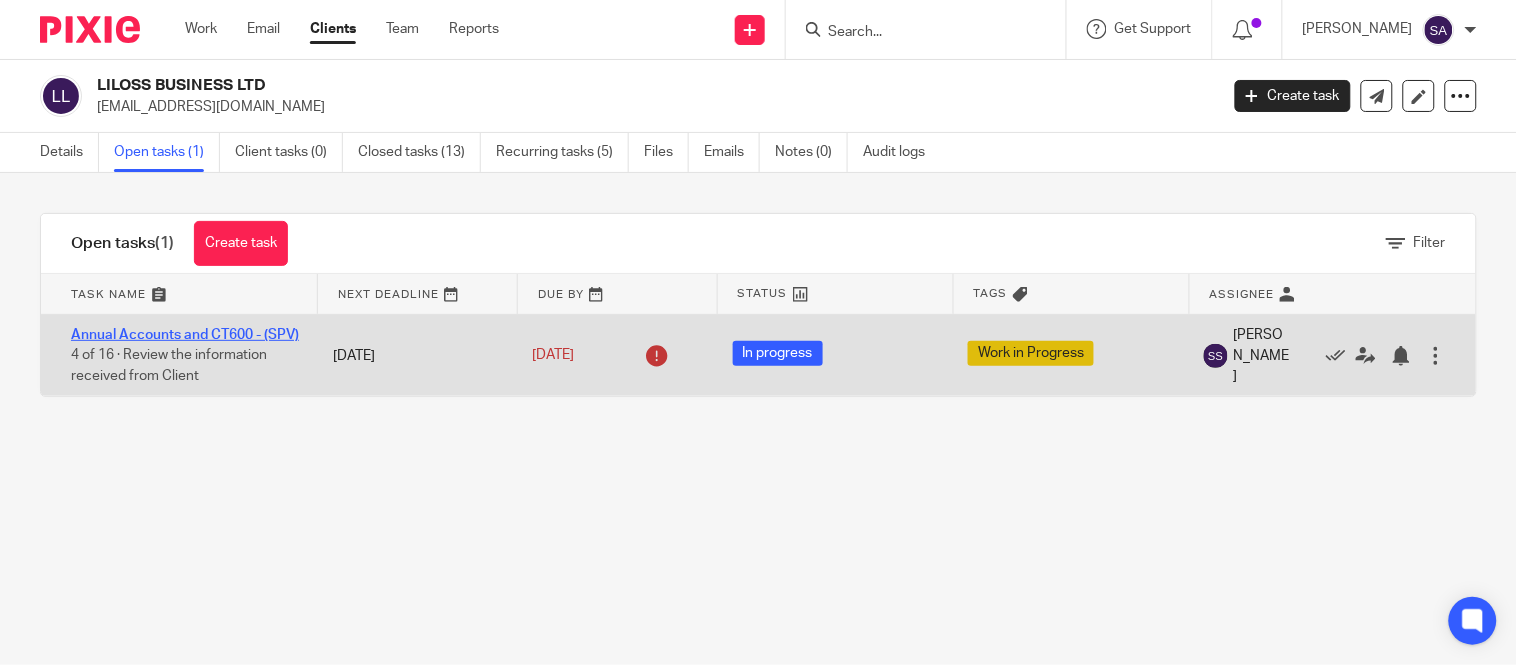 click on "Annual Accounts and CT600 - (SPV)" at bounding box center [185, 335] 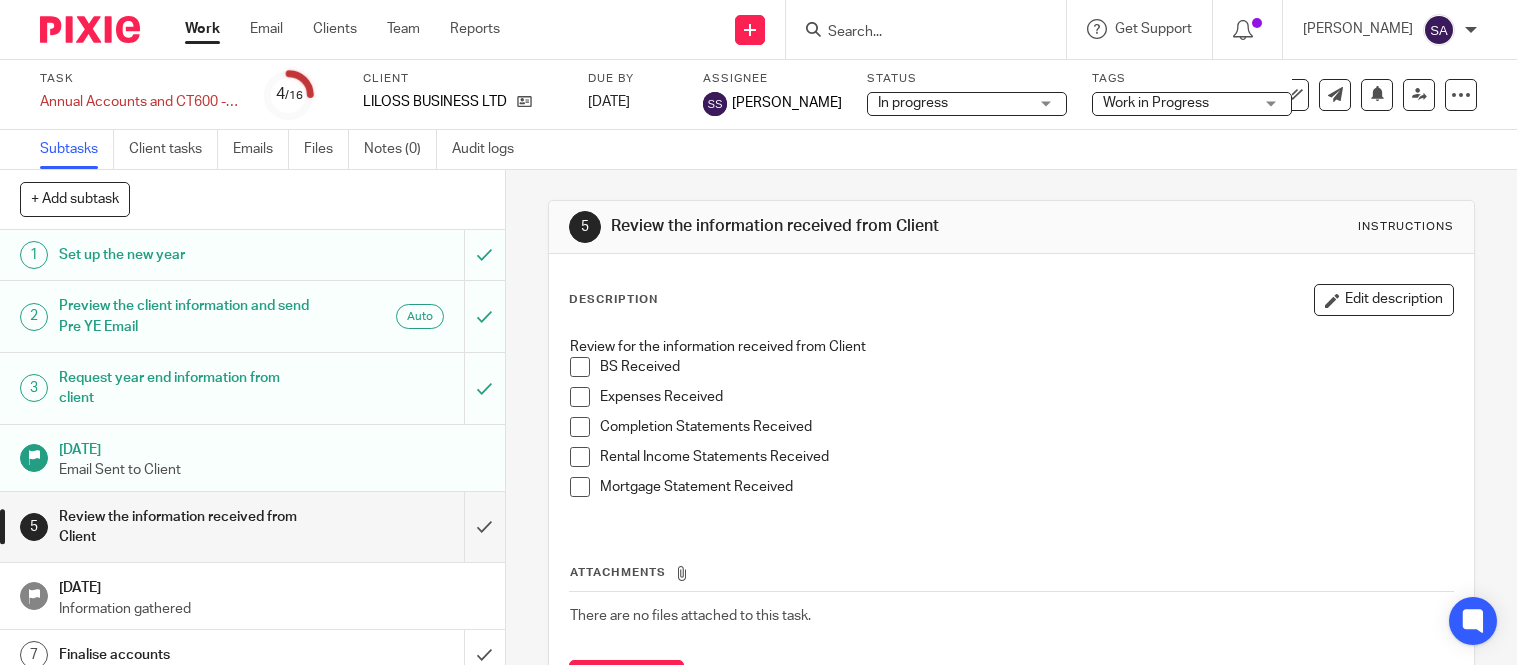 scroll, scrollTop: 0, scrollLeft: 0, axis: both 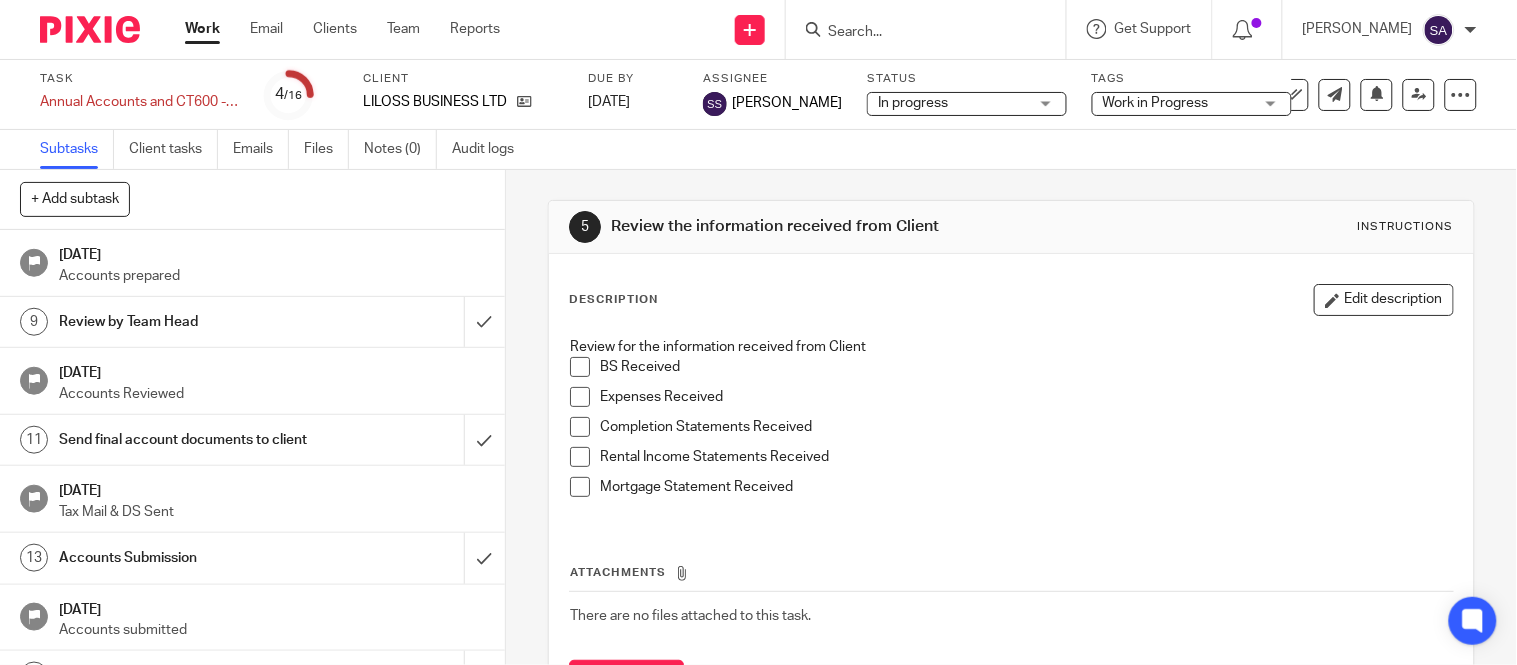 click on "Send final account documents to client" at bounding box center (187, 440) 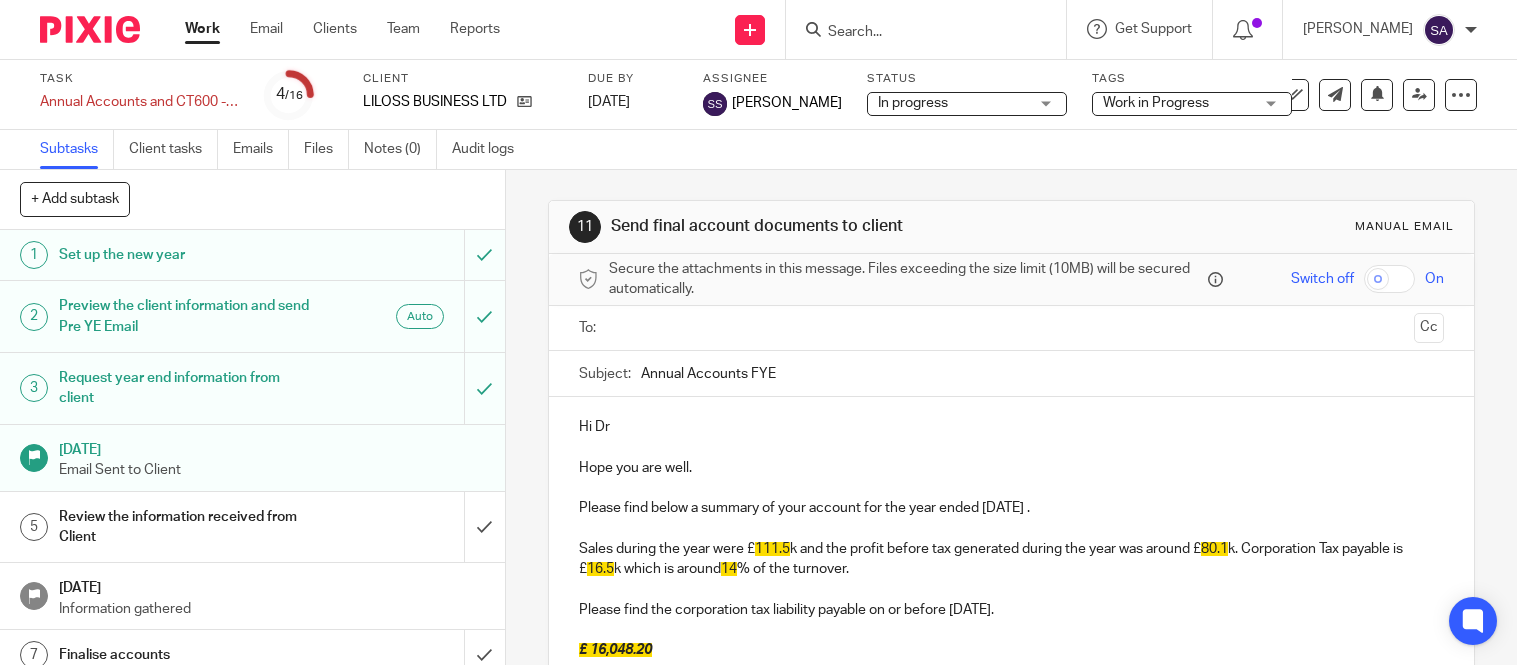 scroll, scrollTop: 0, scrollLeft: 0, axis: both 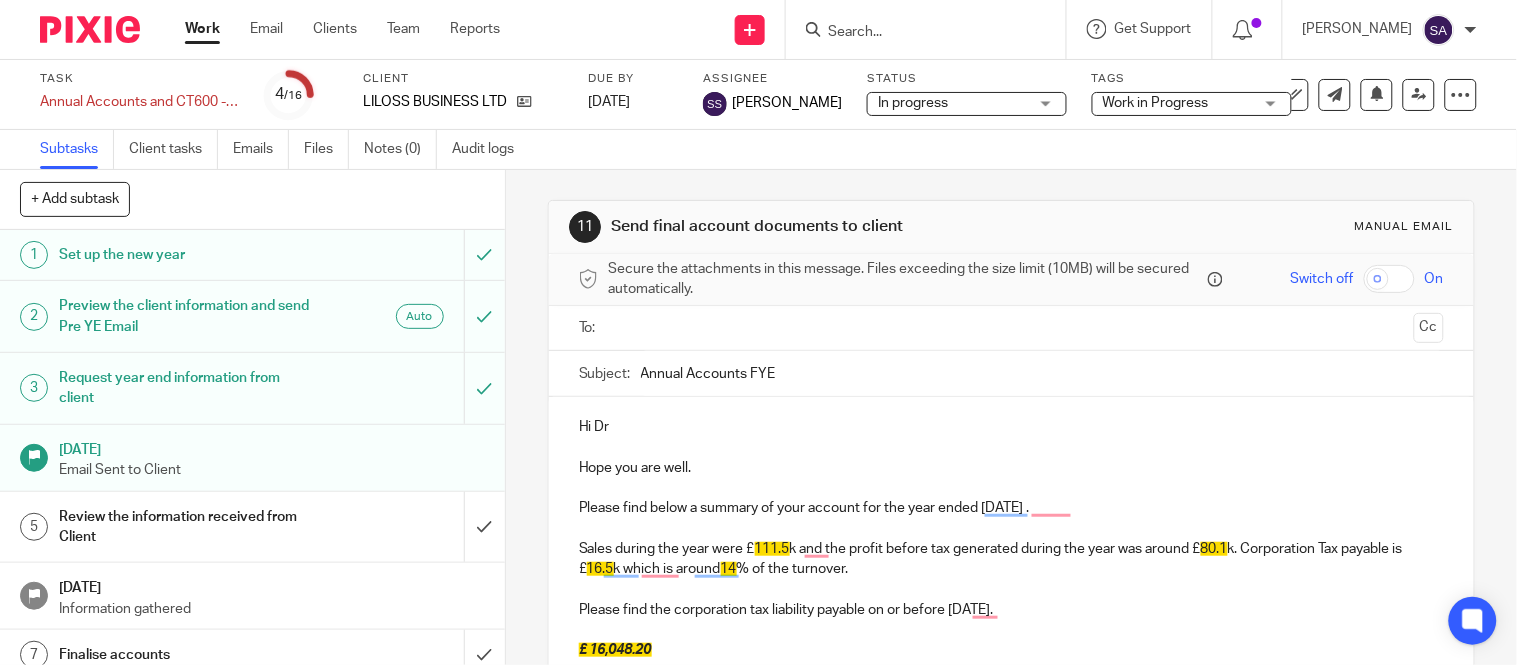 click on "Sales during the year were £  111.5 k and the profit before tax generated during the year was around £  80.1 k. Corporation Tax payable is £  16.5 k which is around  14 % of the turnover." at bounding box center (1011, 559) 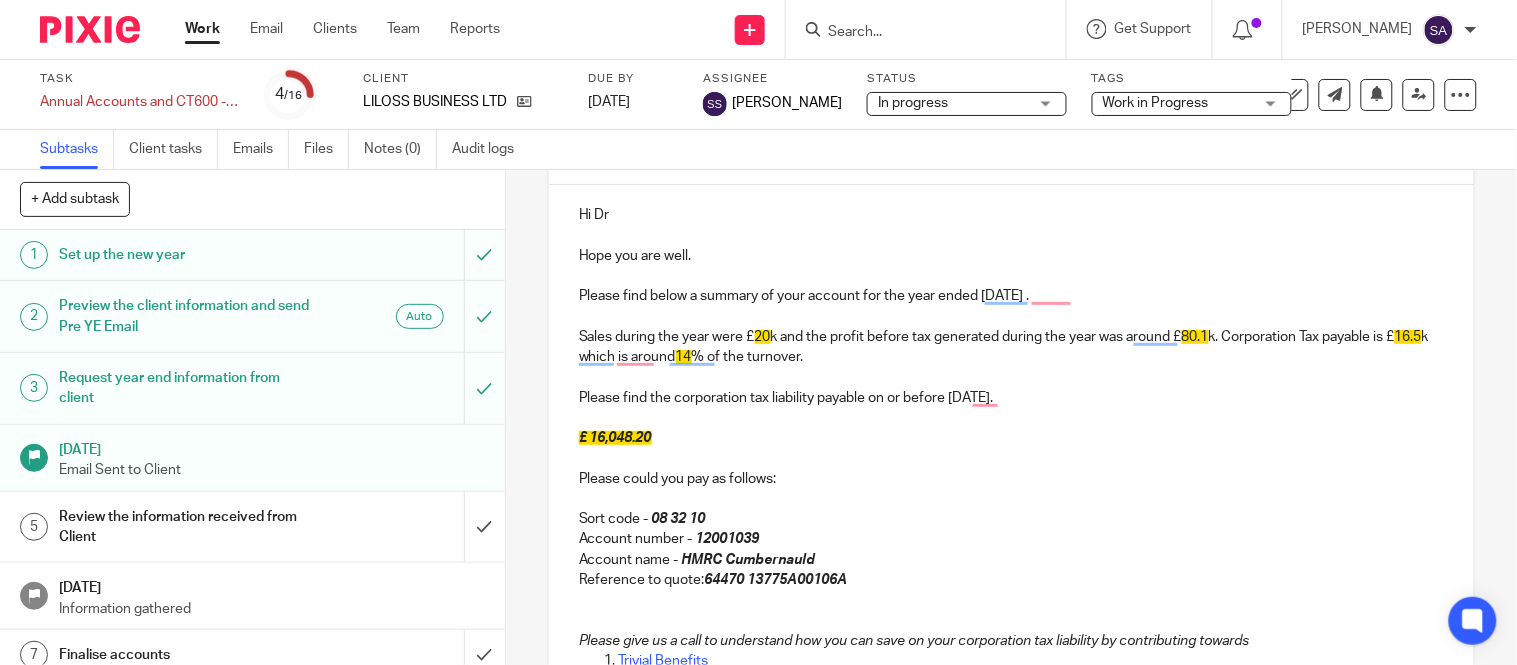 scroll, scrollTop: 222, scrollLeft: 0, axis: vertical 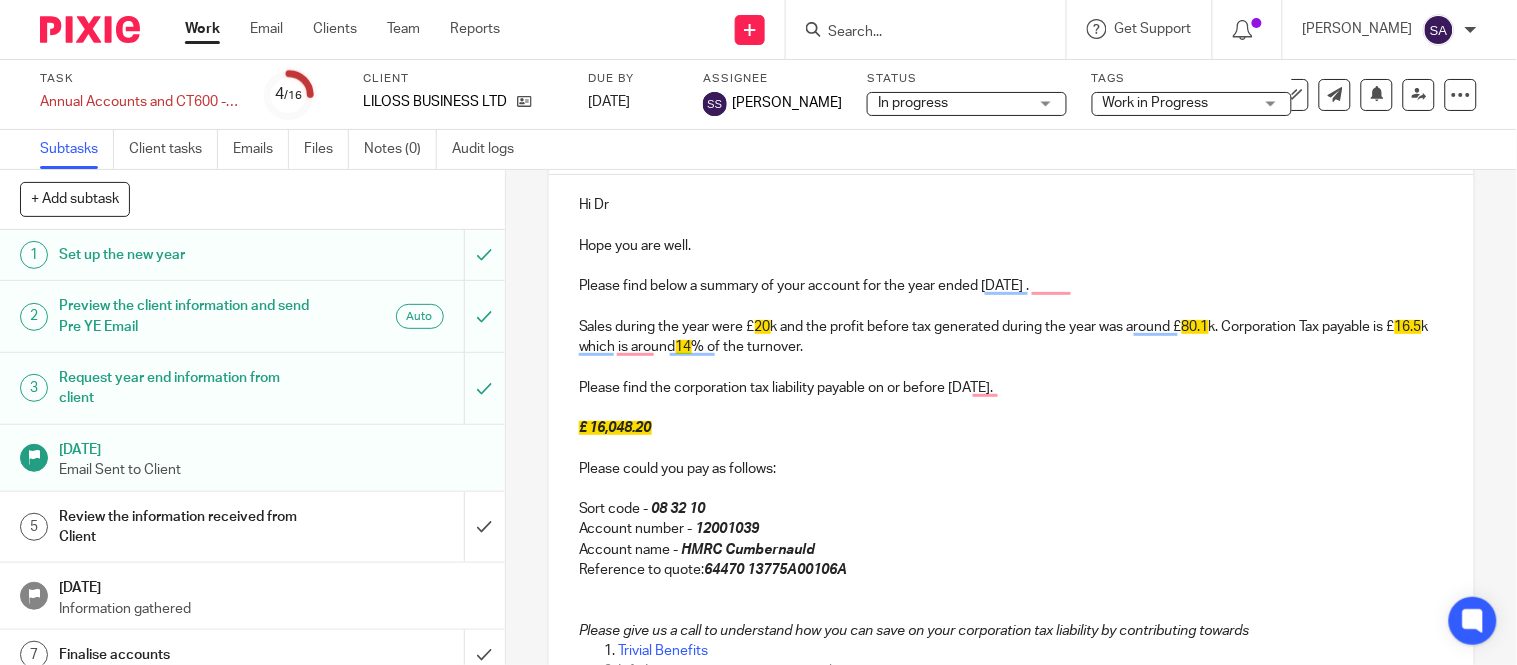 click on "20" at bounding box center [763, 327] 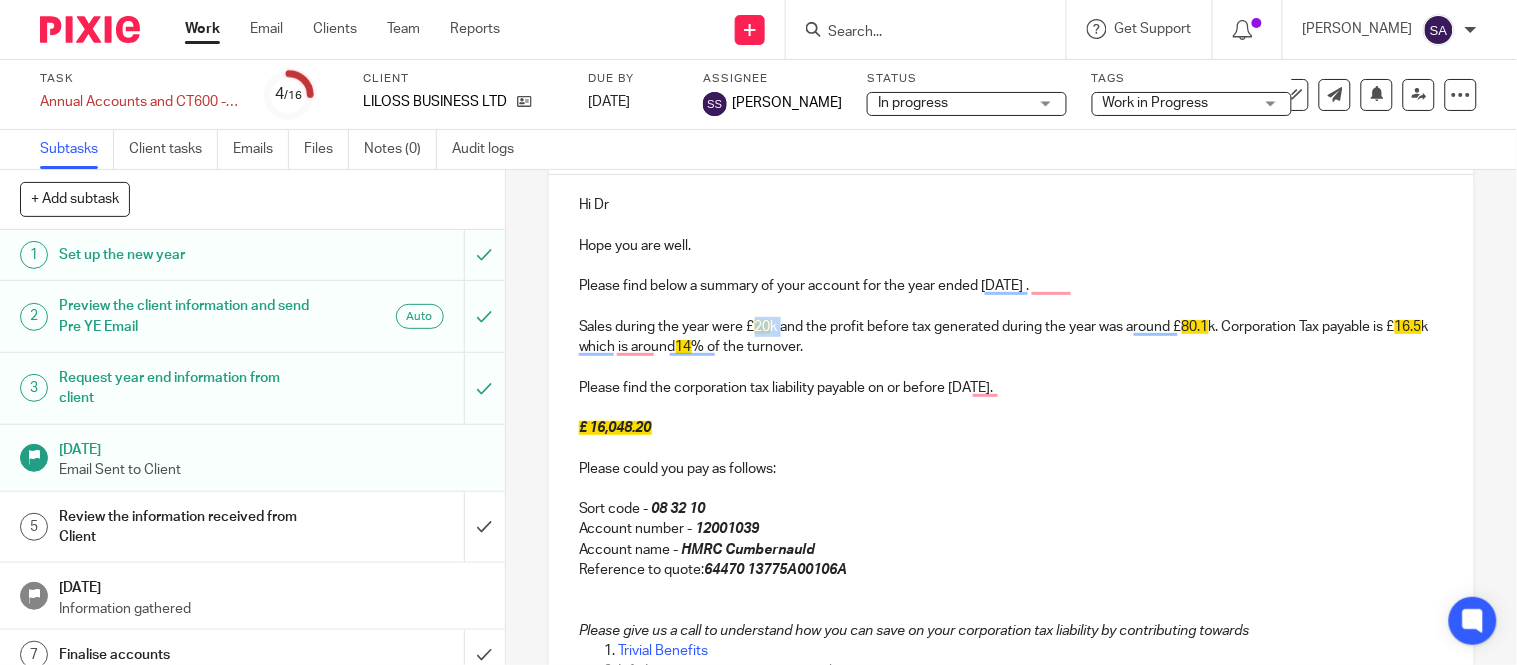 click on "20" at bounding box center (763, 327) 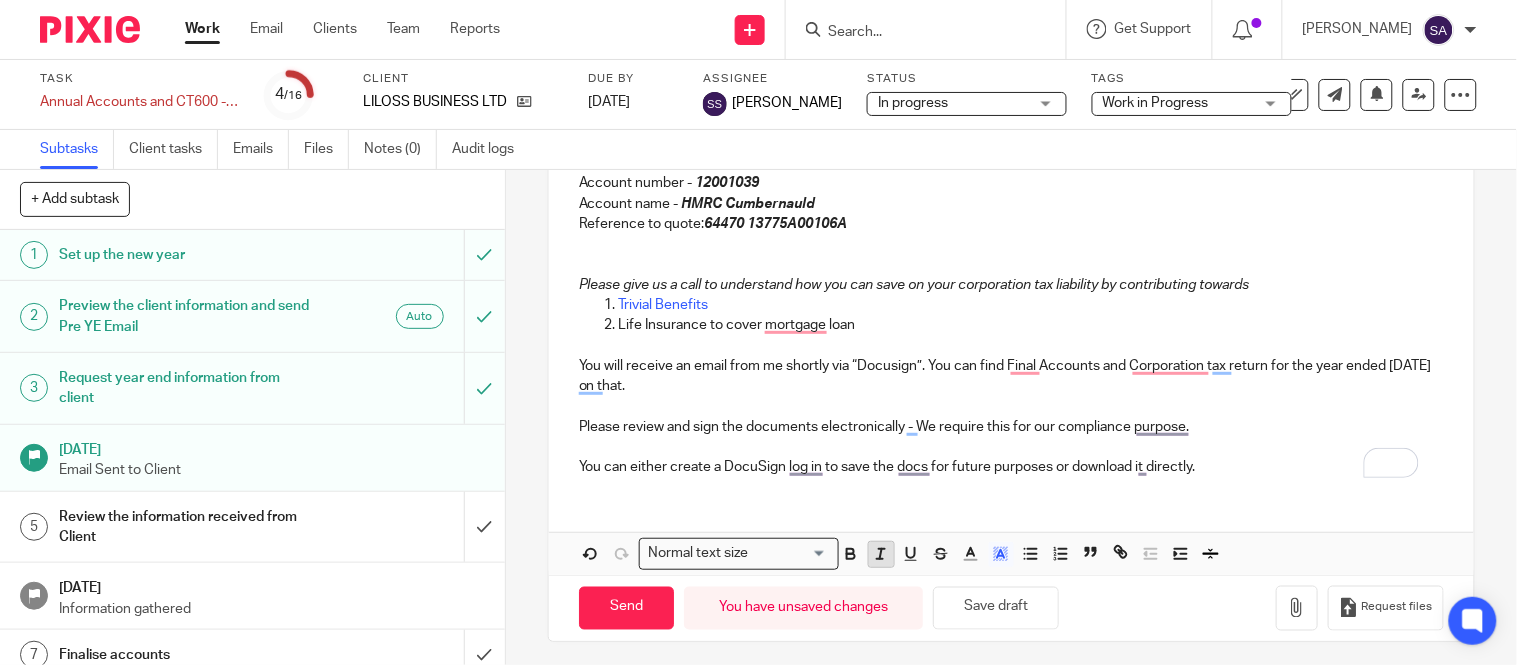 scroll, scrollTop: 575, scrollLeft: 0, axis: vertical 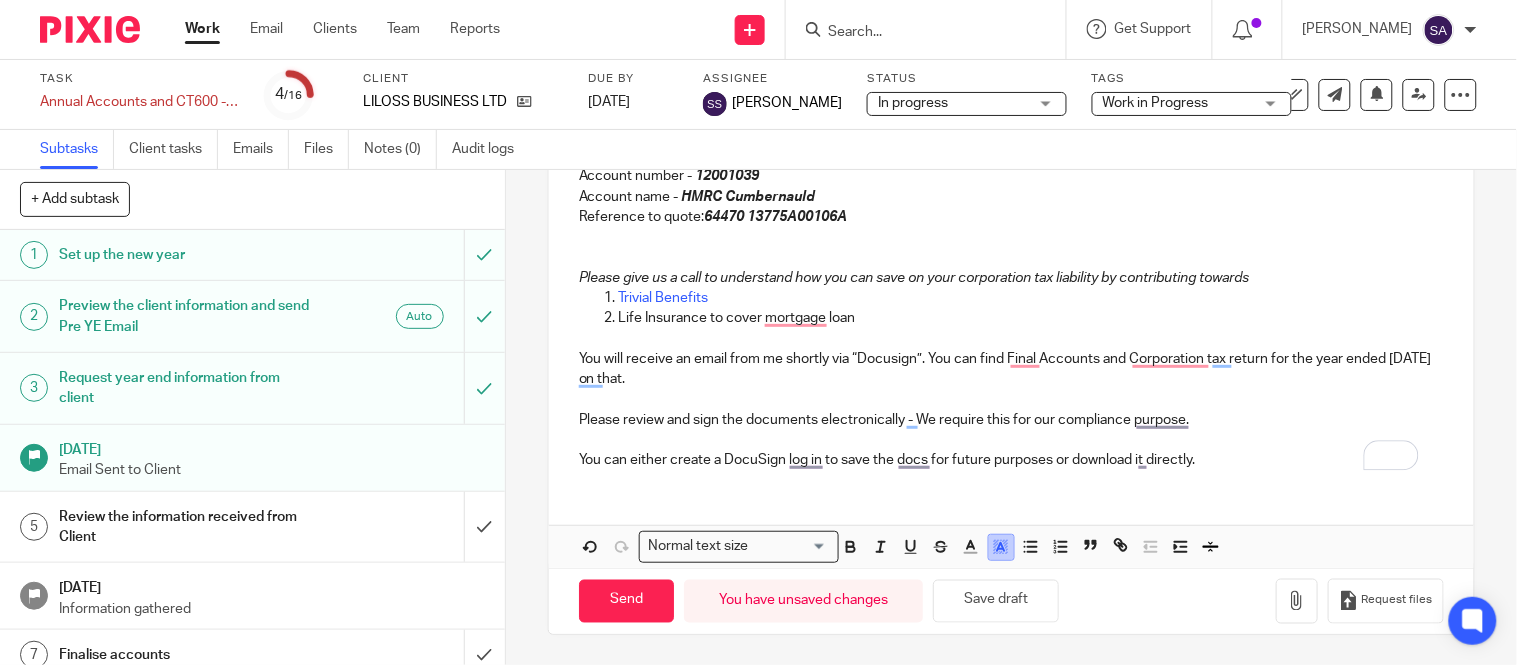 click 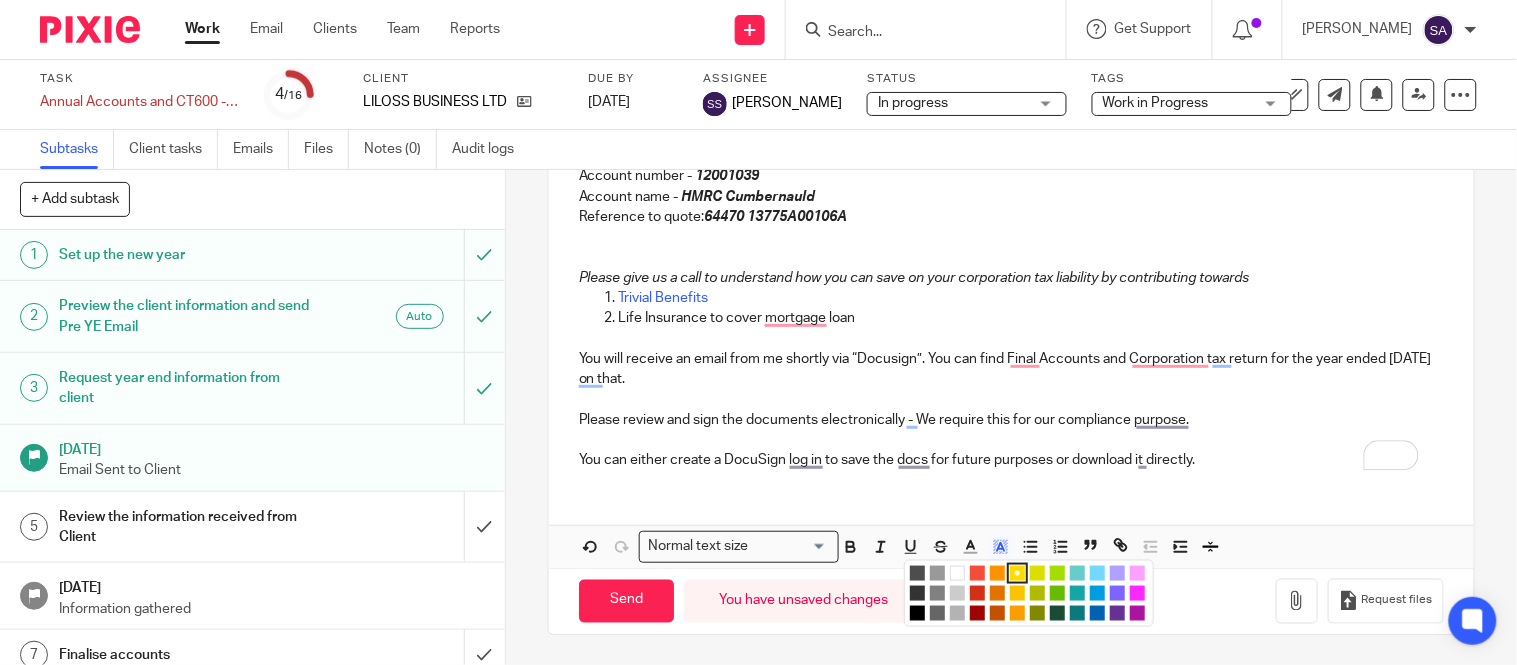 click at bounding box center [957, 573] 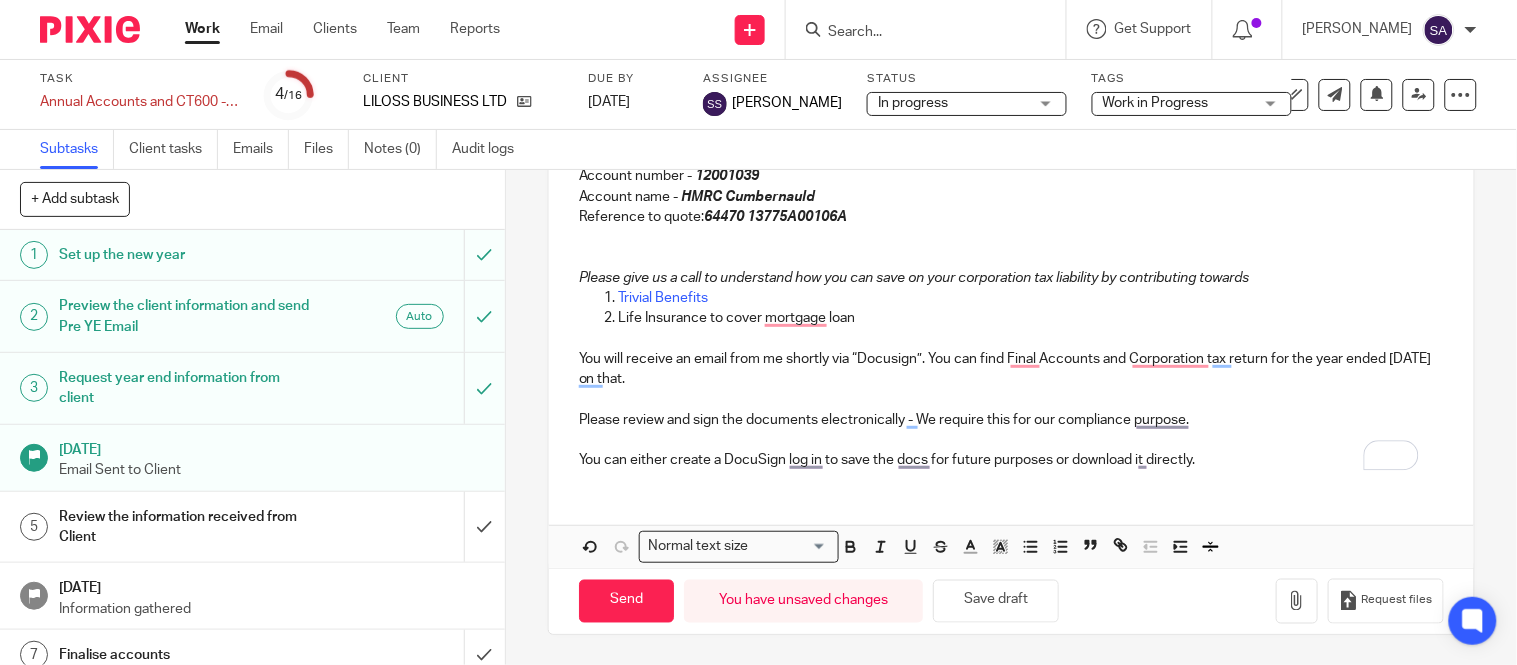 scroll, scrollTop: 242, scrollLeft: 0, axis: vertical 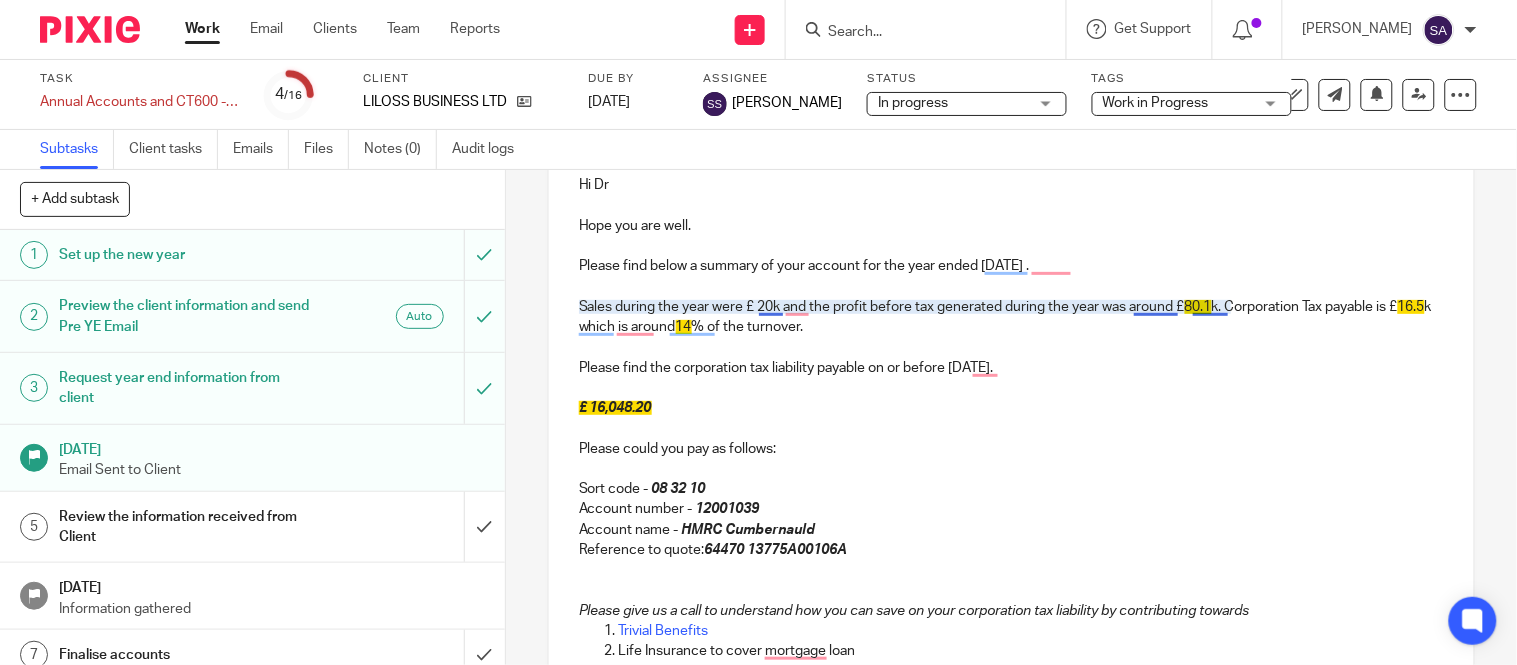 click on "80.1" at bounding box center [1198, 307] 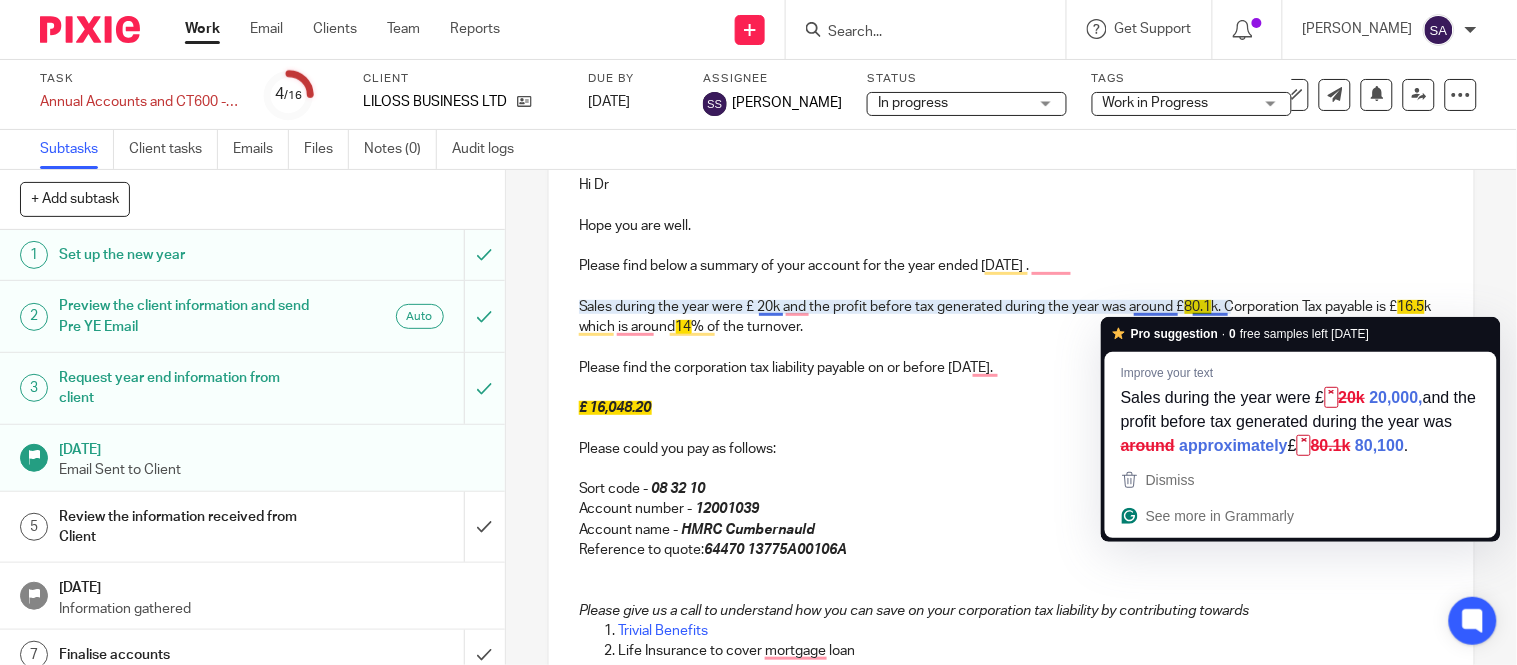 click on "Sales during the year were £ 20k and the profit before tax generated during the year was around £  80.1 k. Corporation Tax payable is £  16.5 k which is around  14 % of the turnover." at bounding box center (1011, 317) 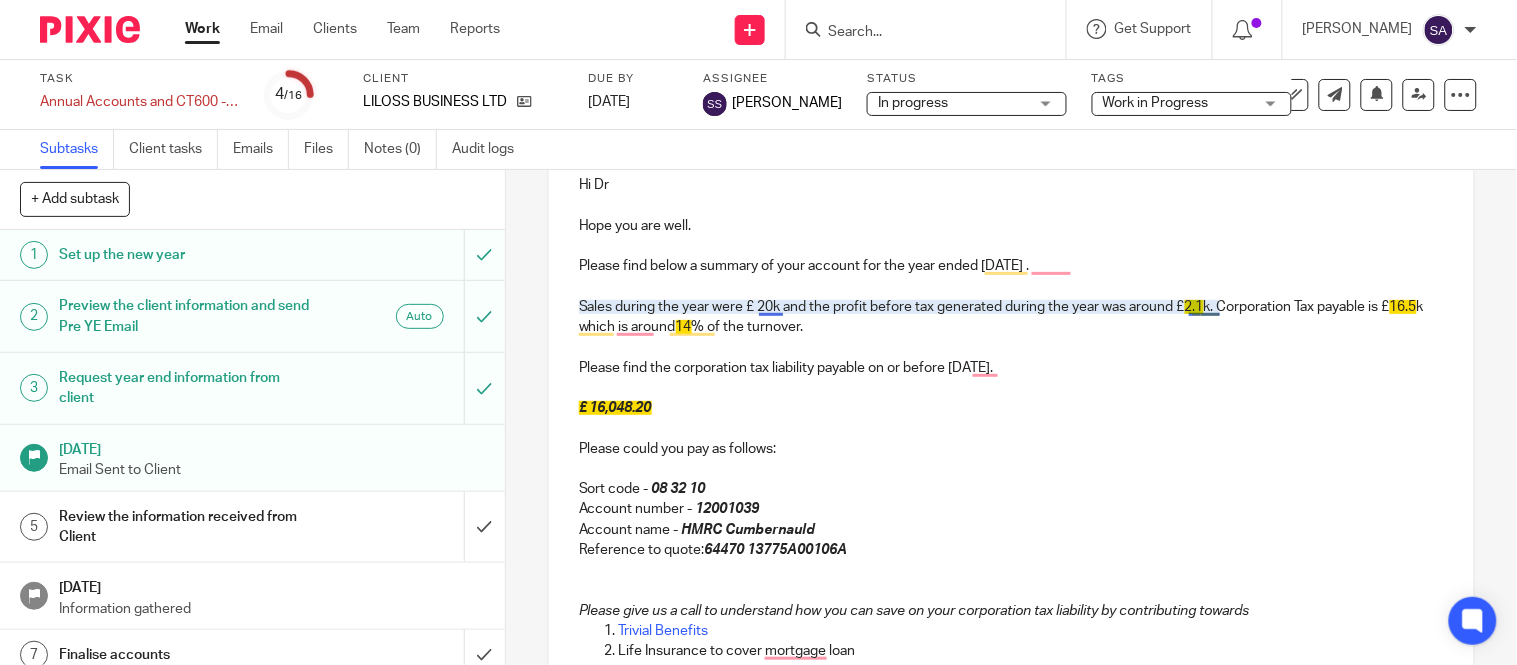 click on "2.1" at bounding box center [1194, 307] 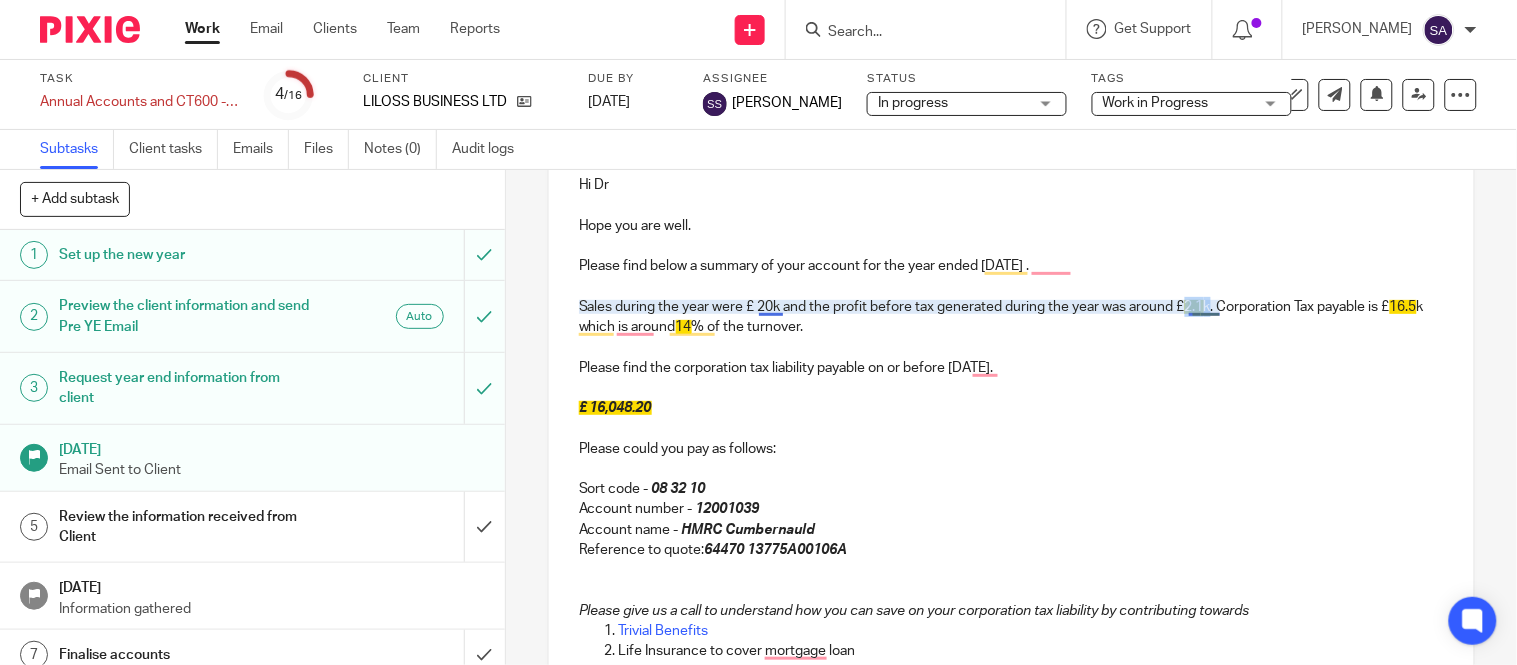 click on "2.1" at bounding box center (1194, 307) 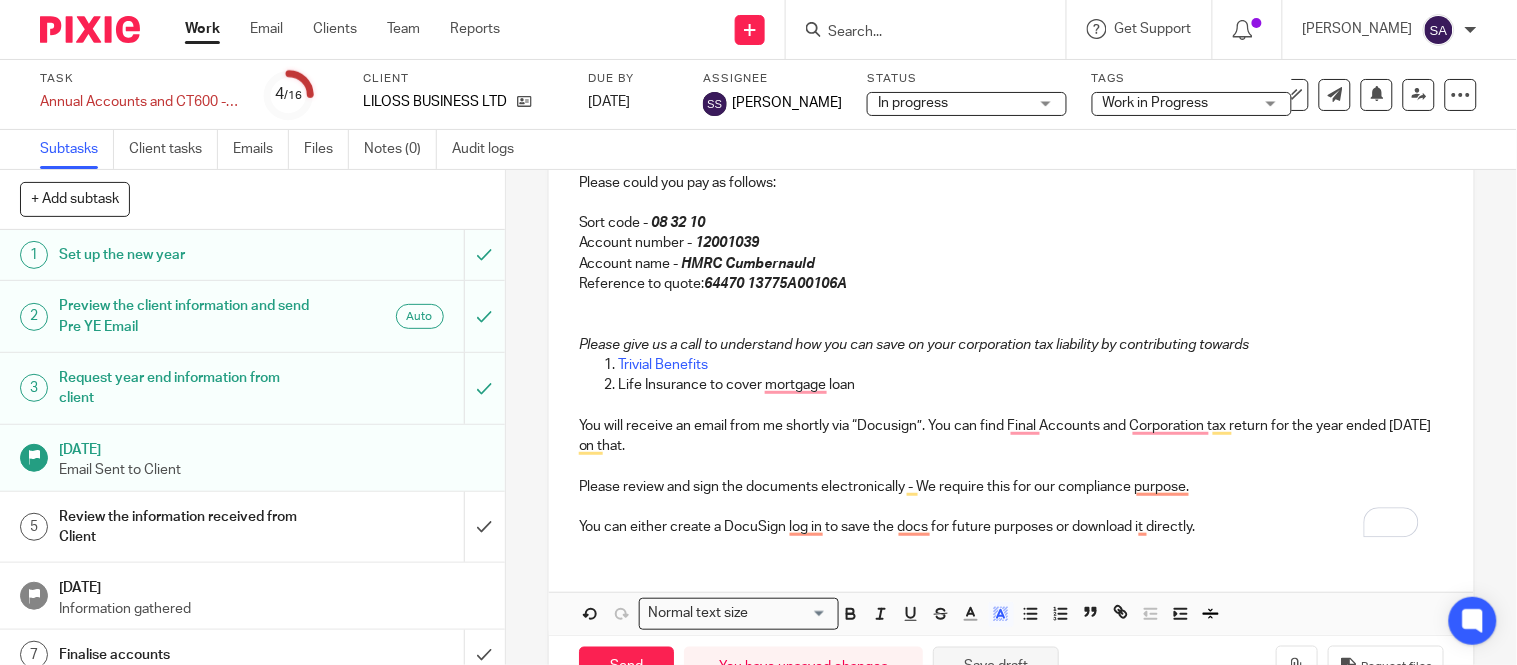 scroll, scrollTop: 575, scrollLeft: 0, axis: vertical 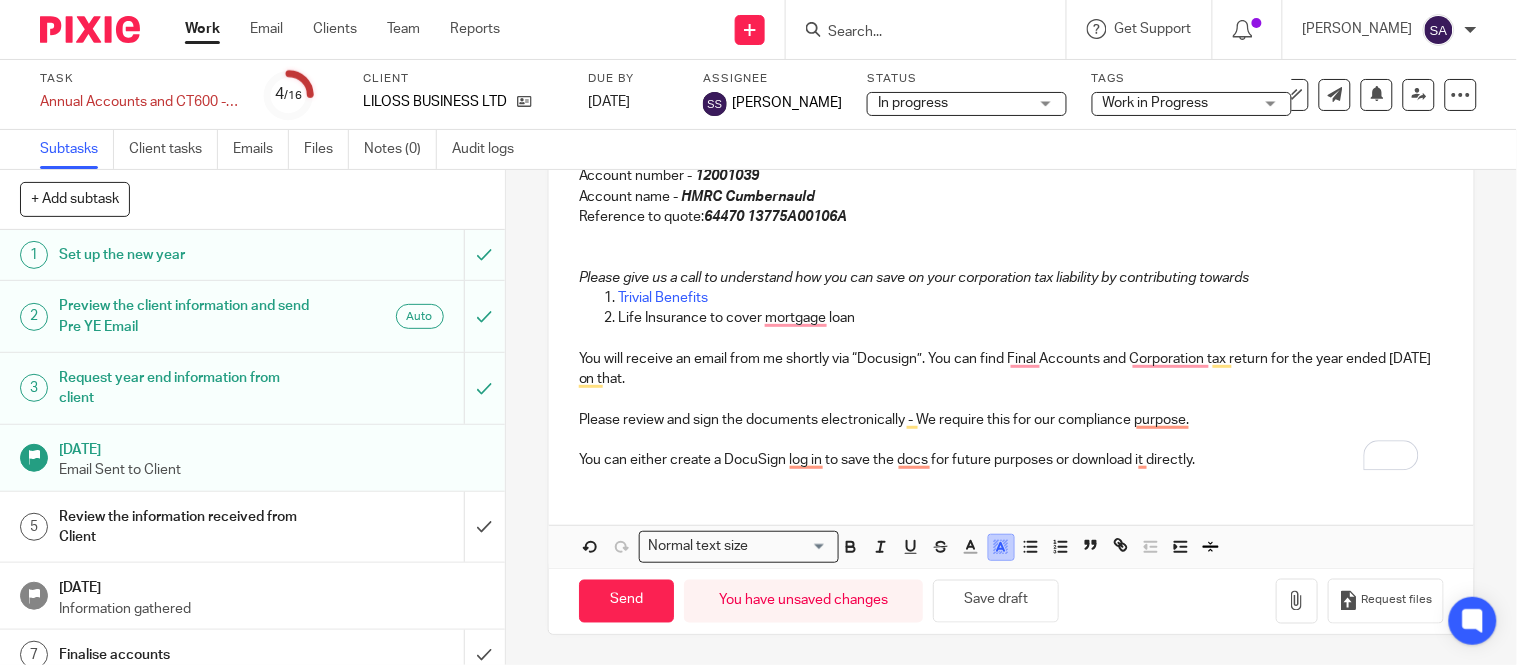 click 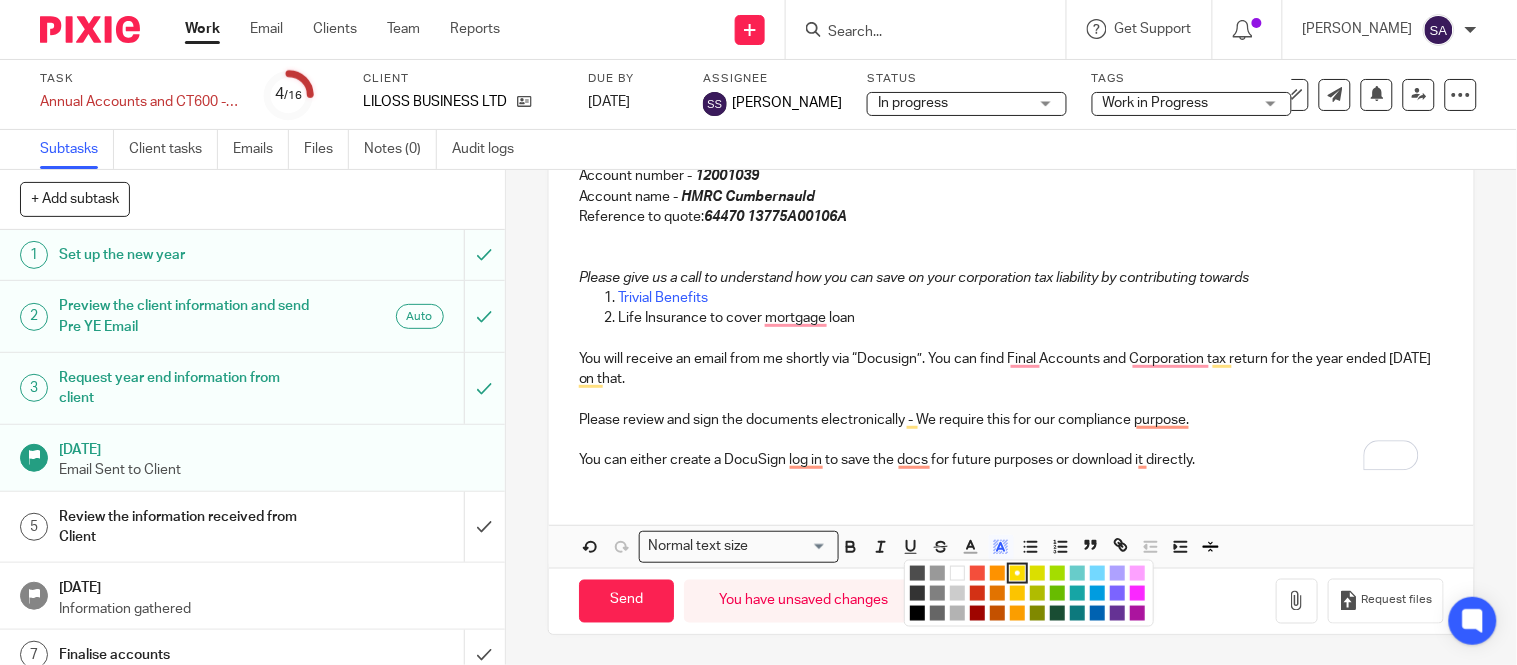 click at bounding box center (957, 573) 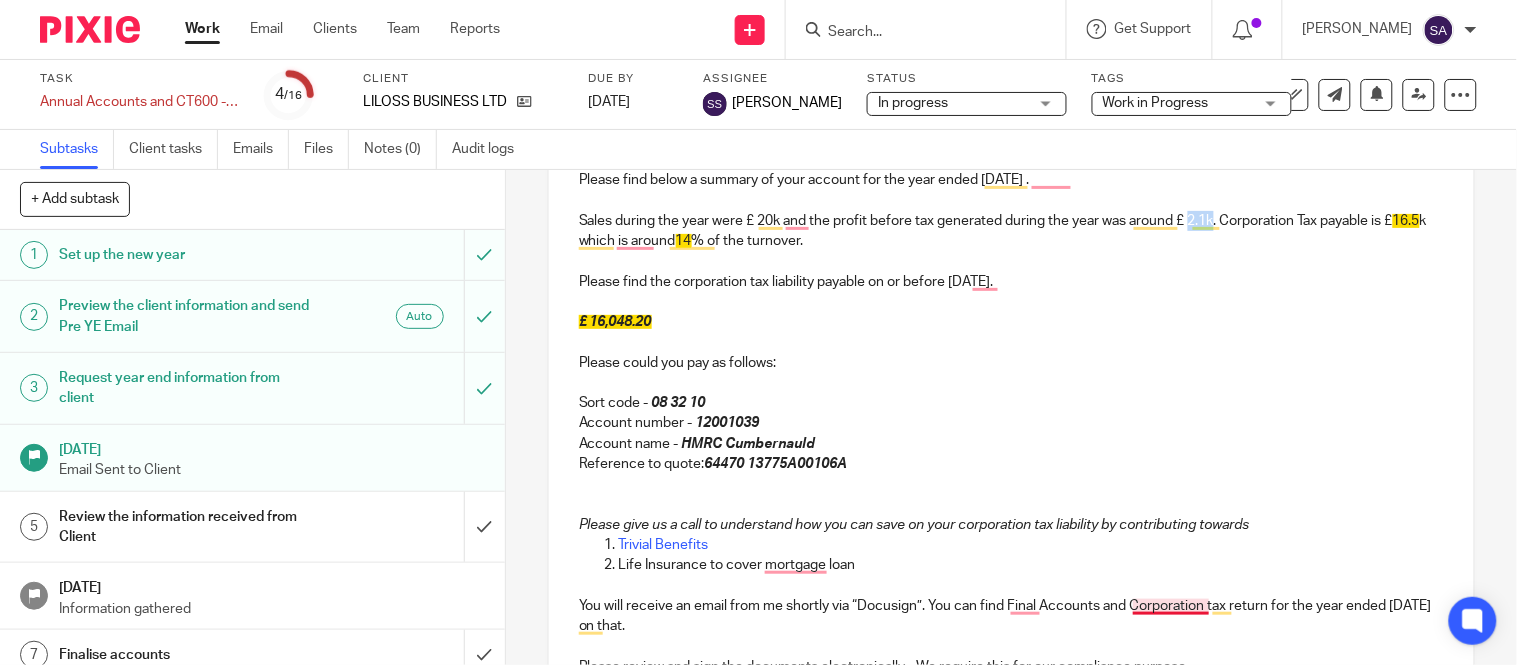 scroll, scrollTop: 131, scrollLeft: 0, axis: vertical 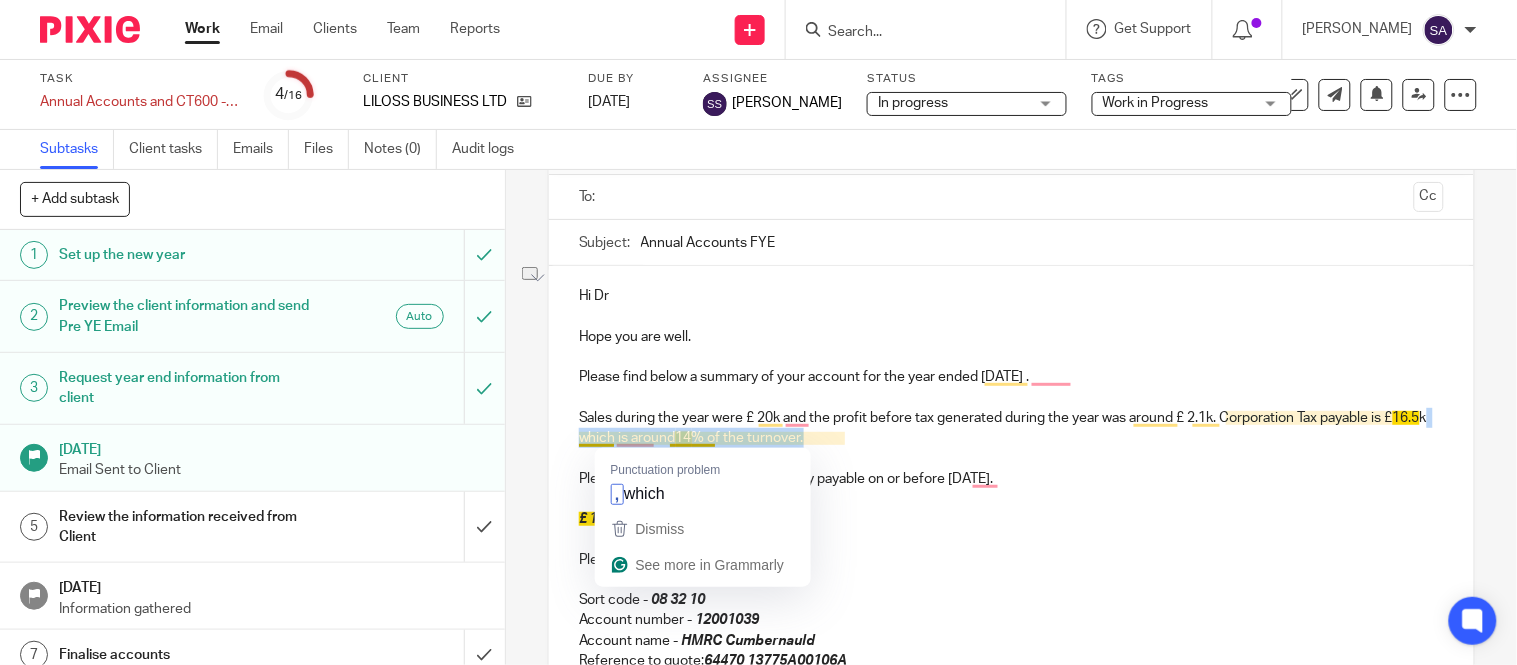 drag, startPoint x: 886, startPoint y: 442, endPoint x: 604, endPoint y: 440, distance: 282.00708 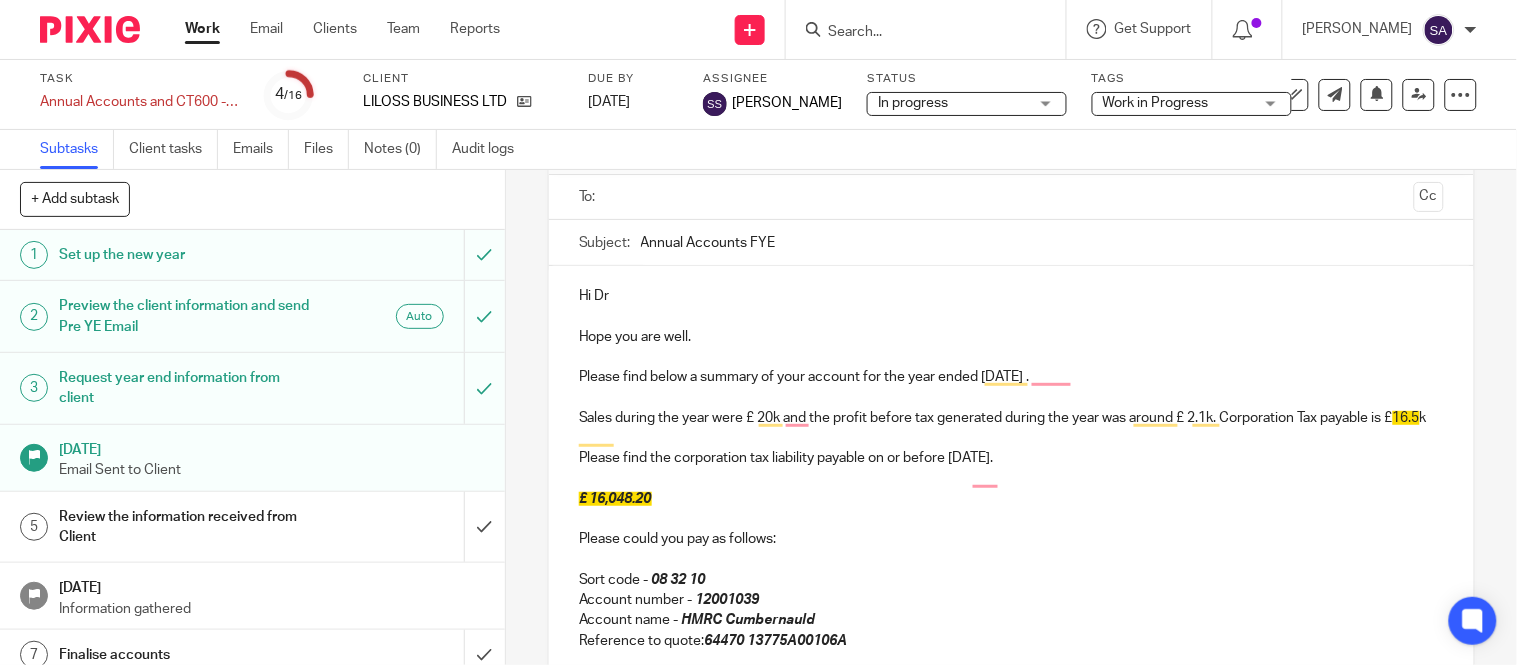 click on "16.5" at bounding box center [1406, 418] 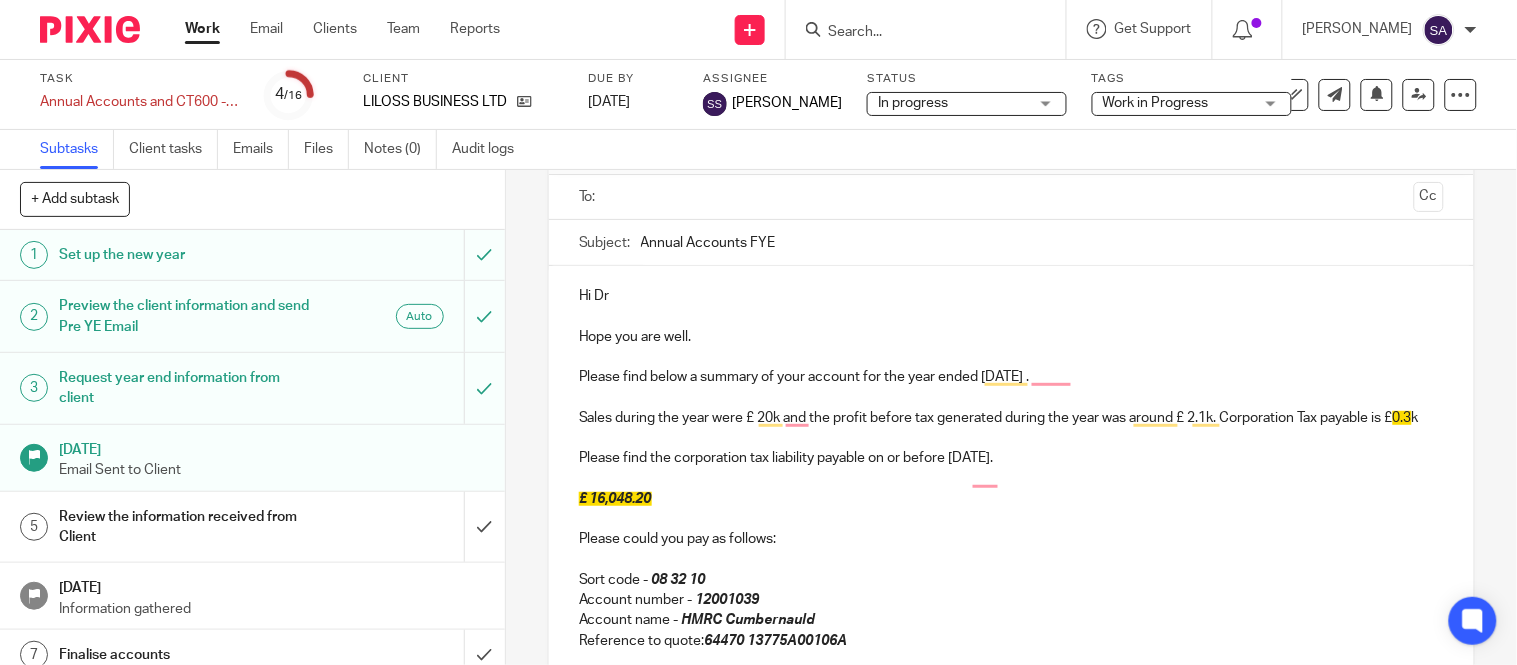 click on "0.3" at bounding box center [1402, 418] 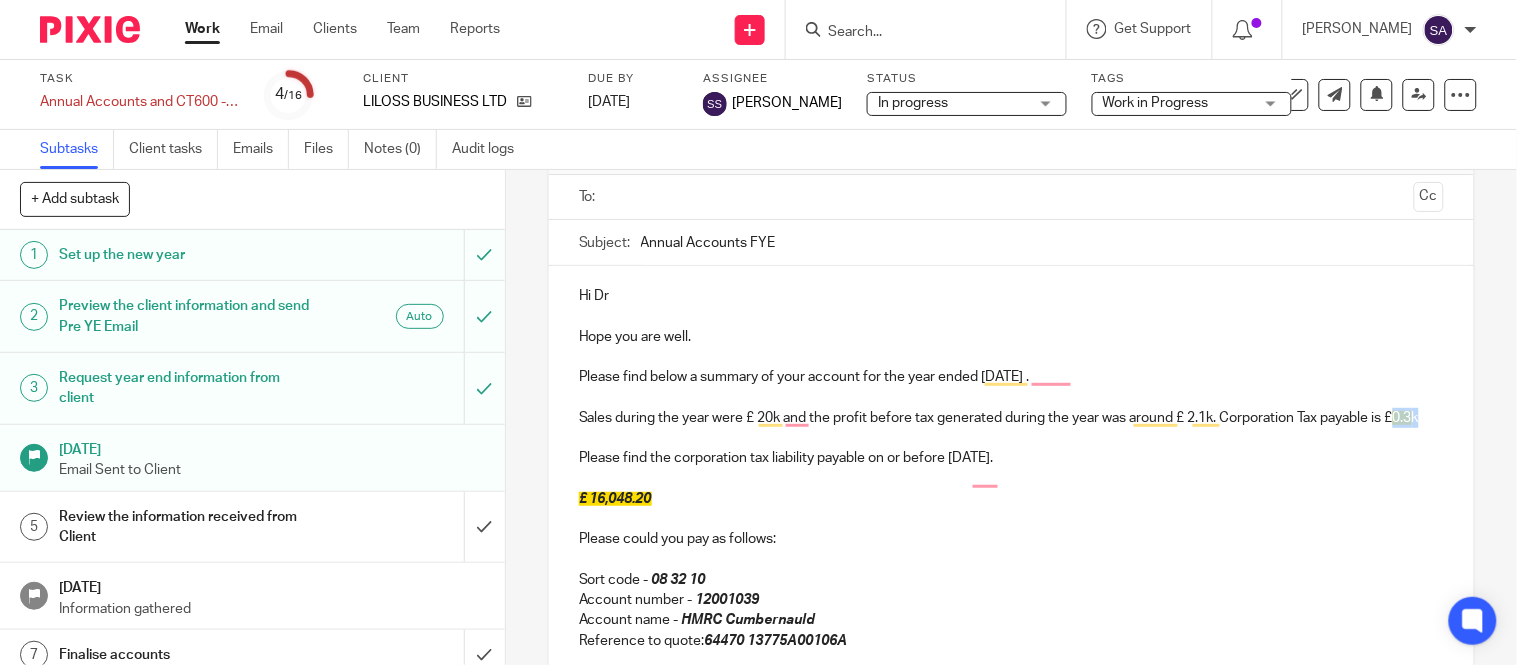 click on "0.3" at bounding box center [1402, 418] 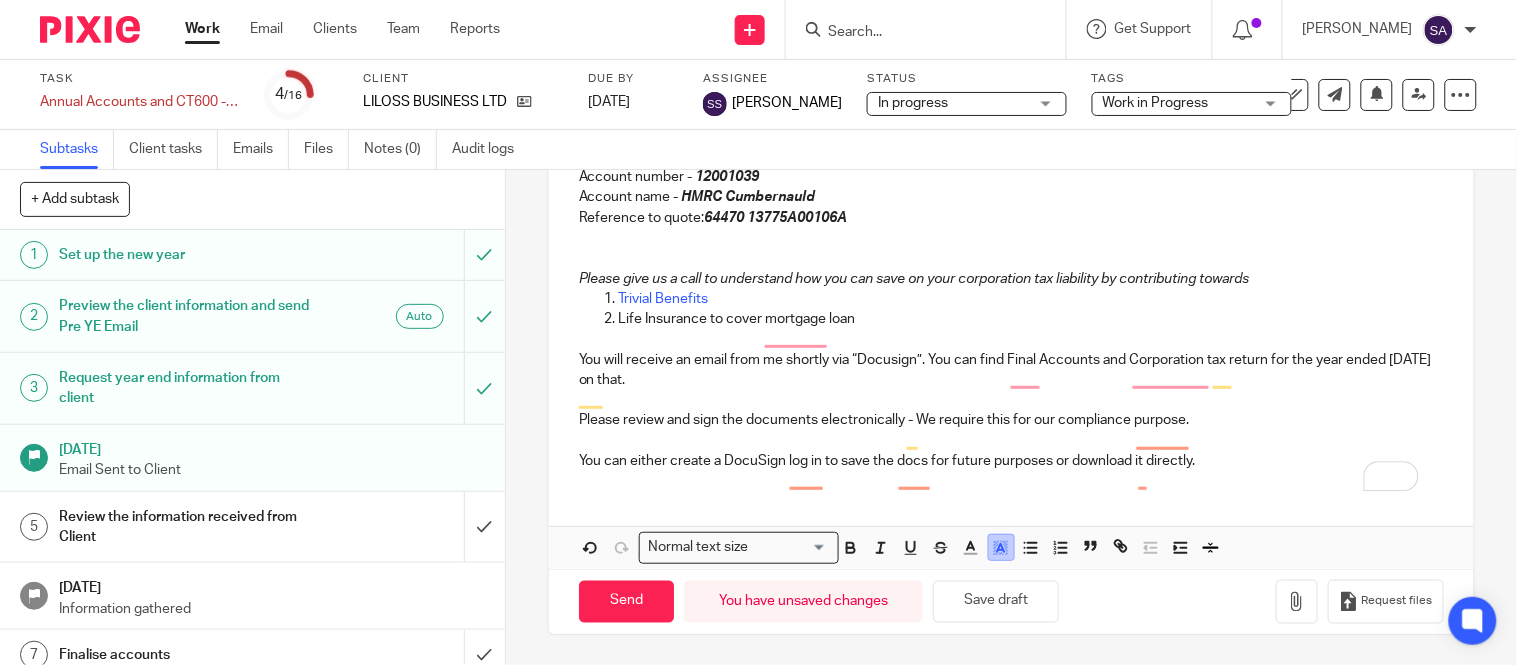 click 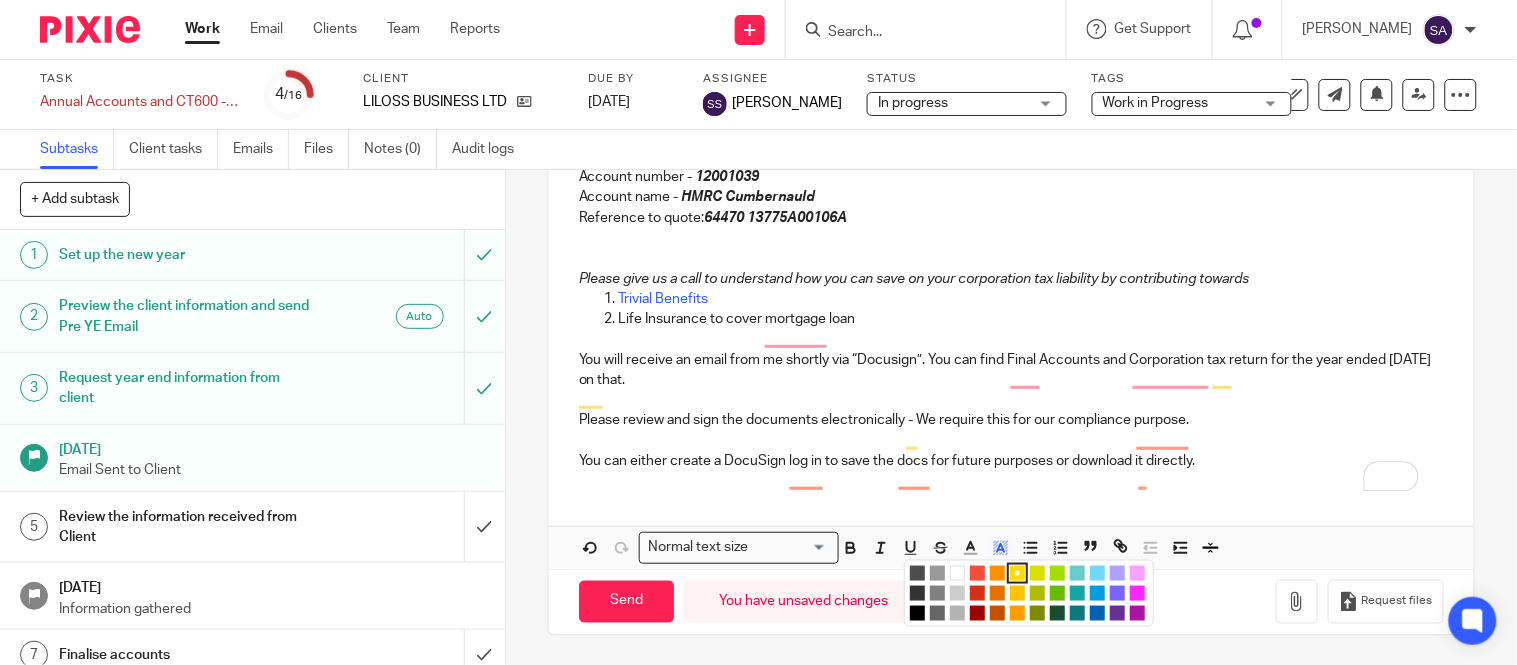 click at bounding box center [957, 573] 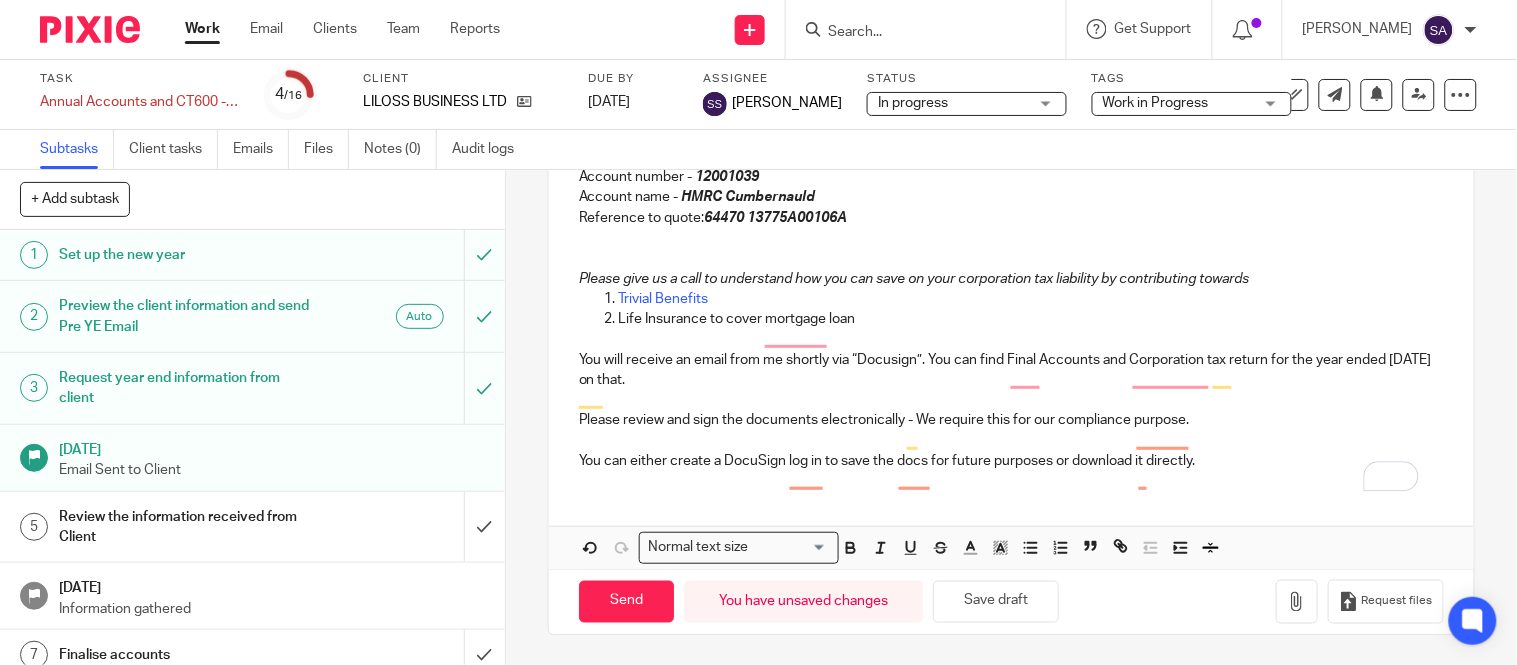 scroll, scrollTop: 242, scrollLeft: 0, axis: vertical 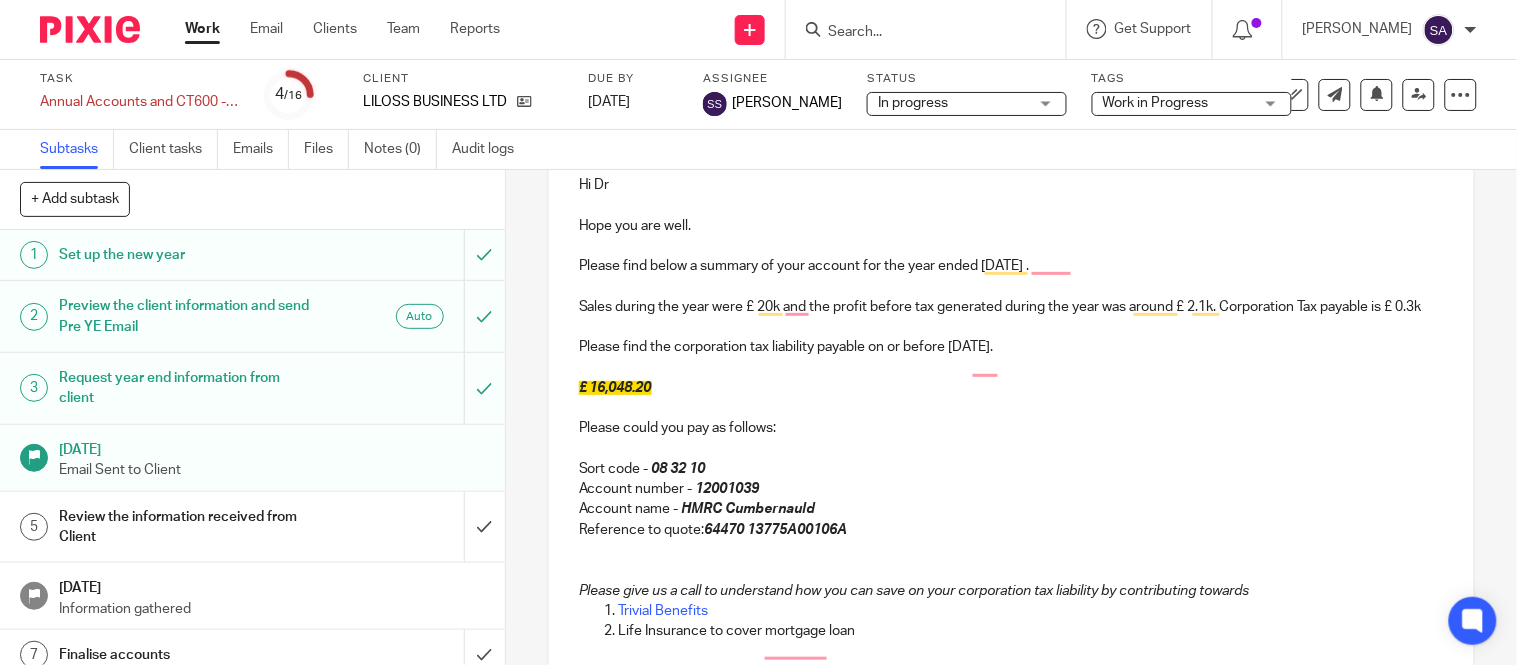 click on "Please could you pay as follows:" at bounding box center [1011, 428] 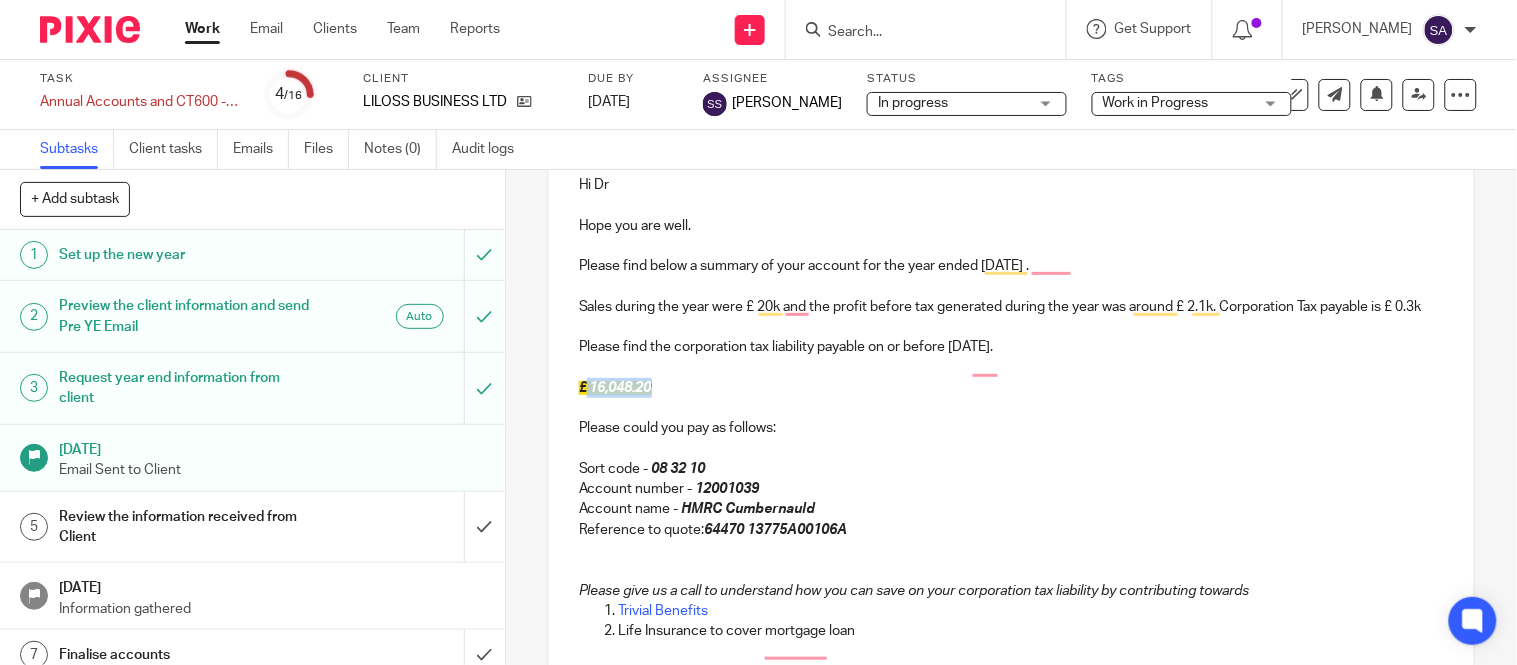 drag, startPoint x: 657, startPoint y: 415, endPoint x: 578, endPoint y: 405, distance: 79.630394 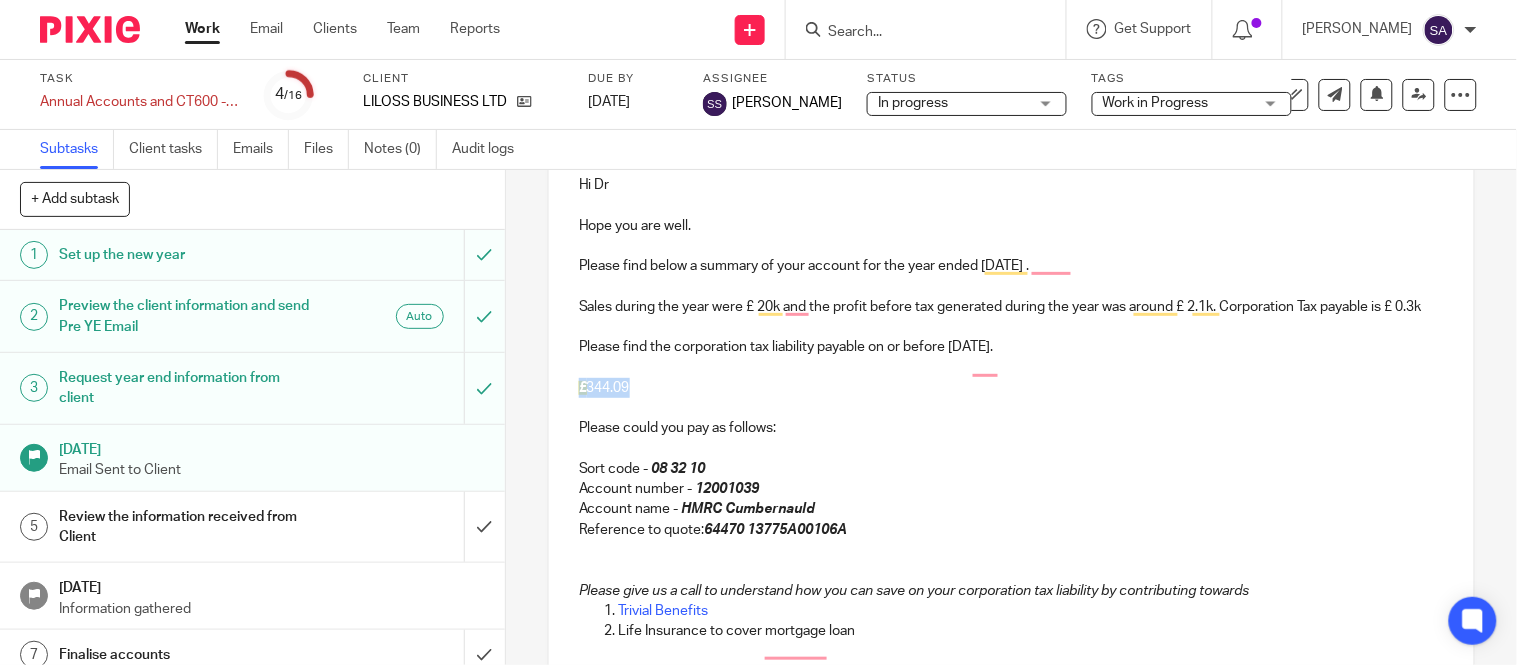 drag, startPoint x: 636, startPoint y: 402, endPoint x: 570, endPoint y: 413, distance: 66.910385 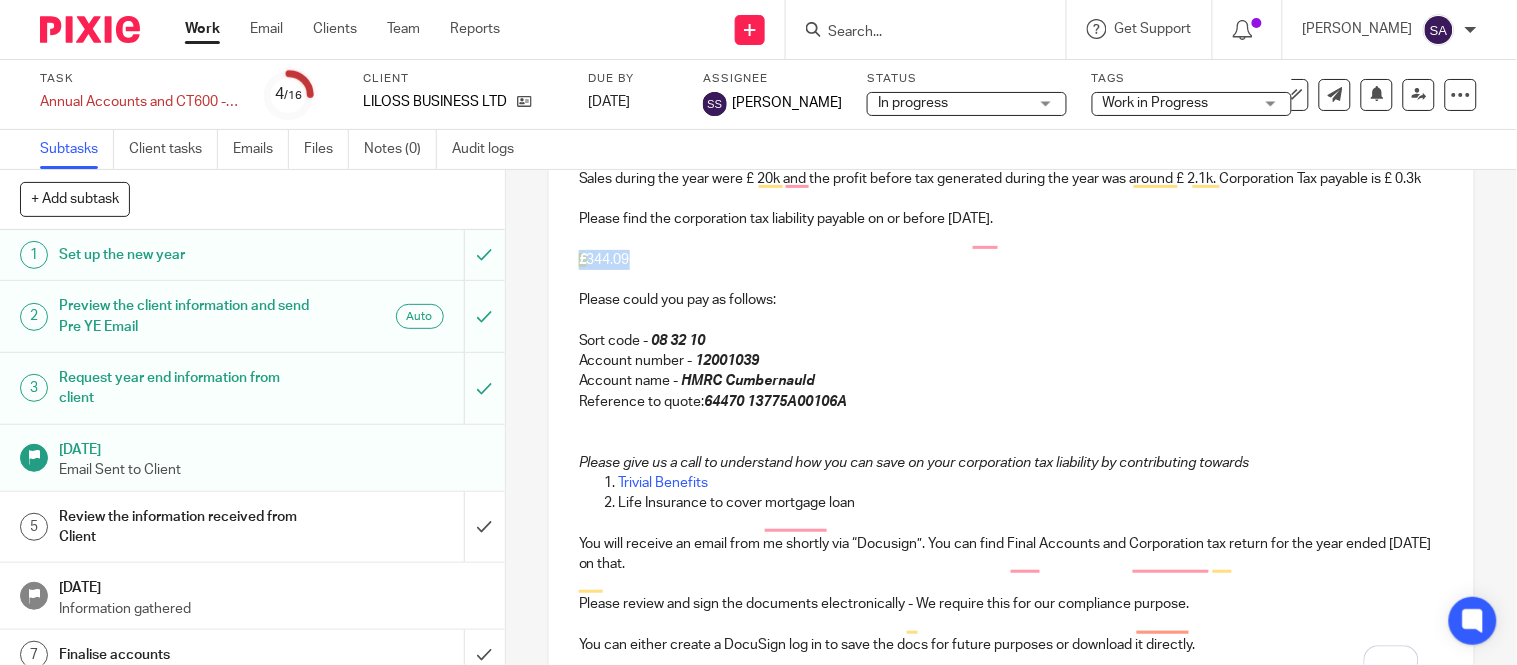 scroll, scrollTop: 464, scrollLeft: 0, axis: vertical 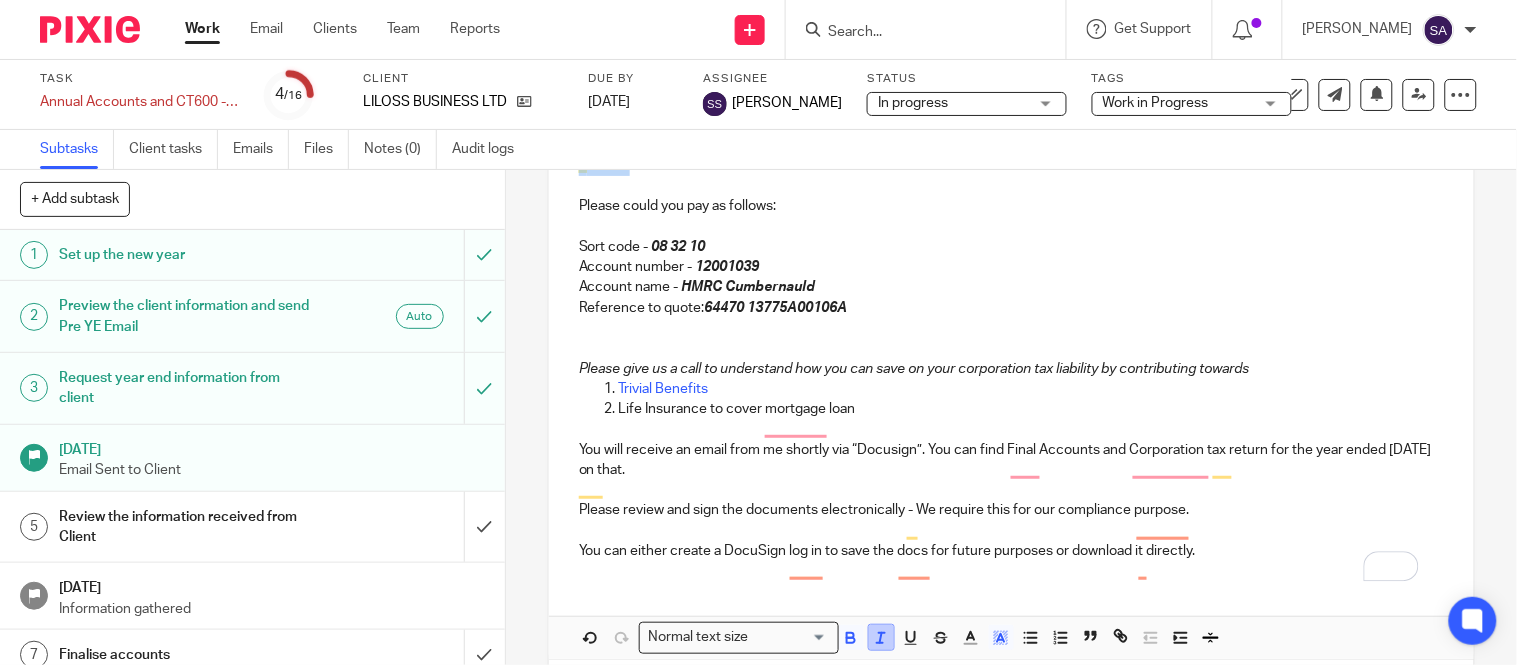 click 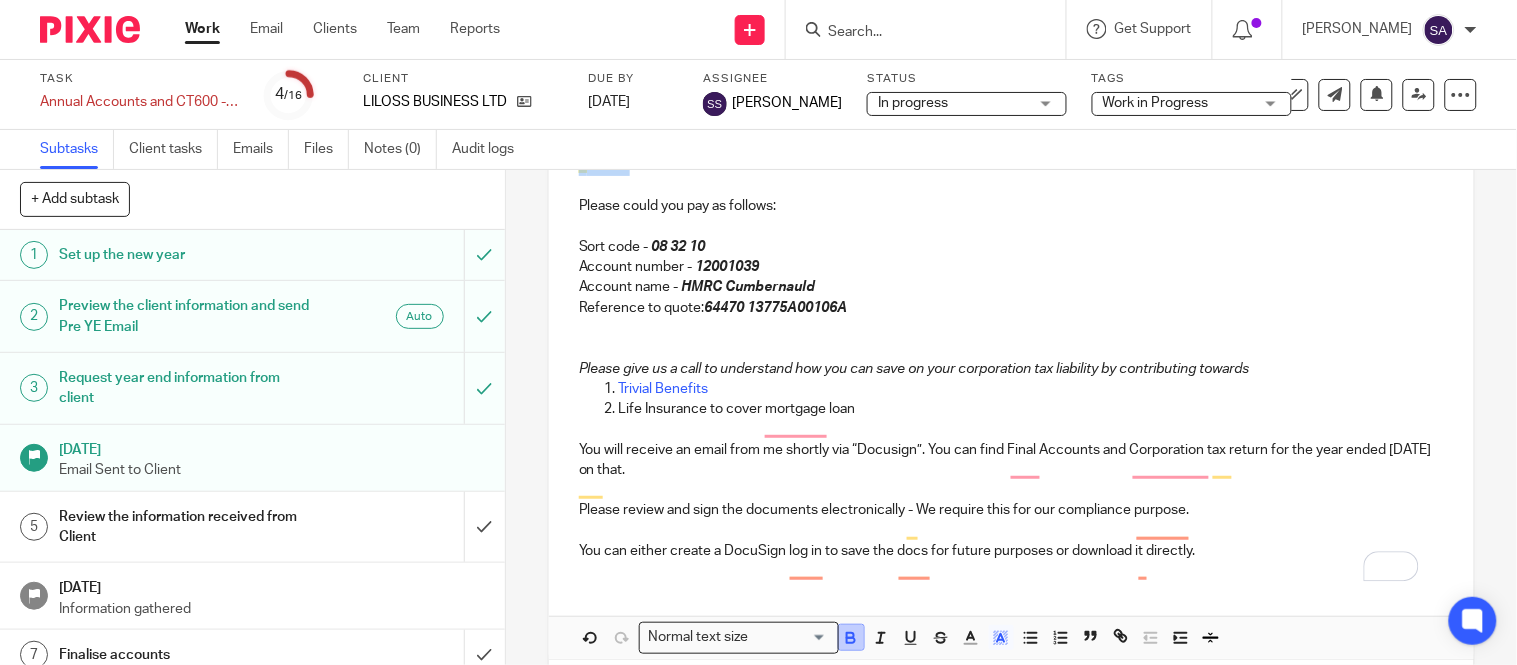 click 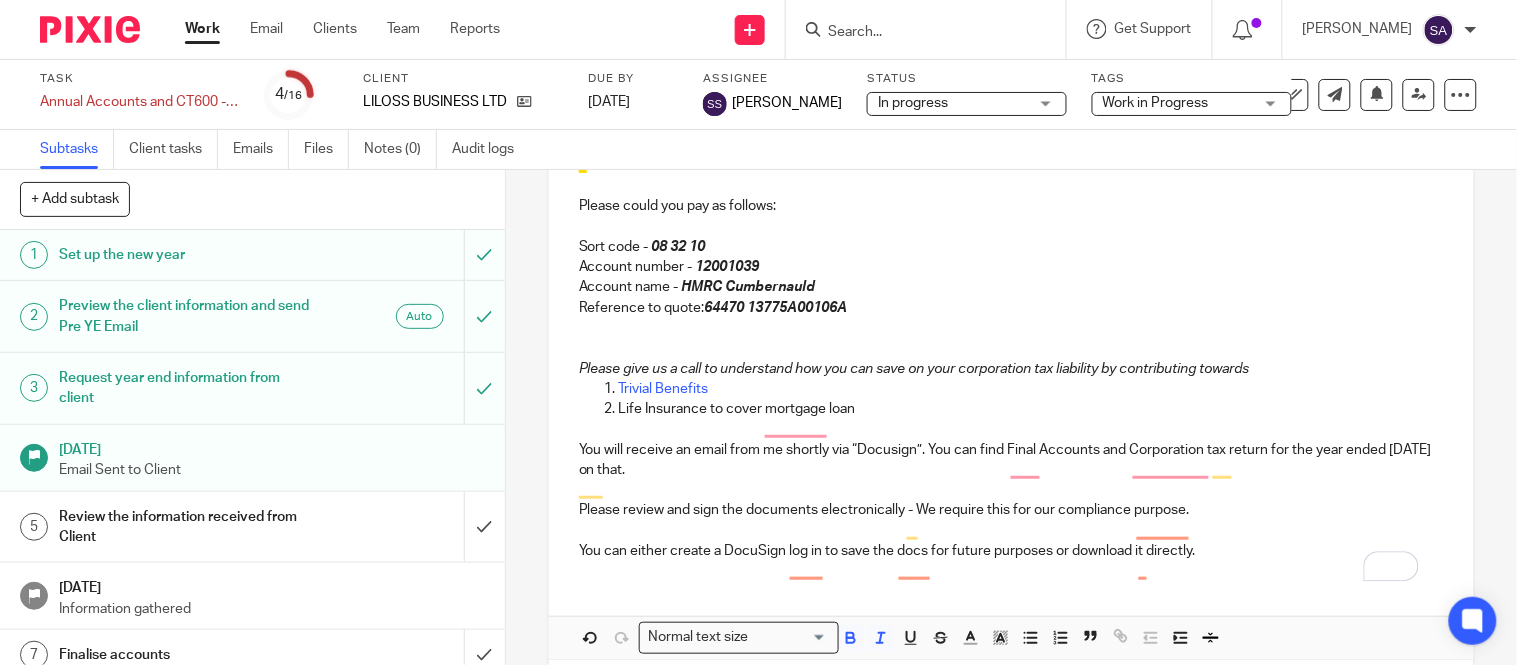 click on "Sort code -   08 32 10" at bounding box center [1011, 247] 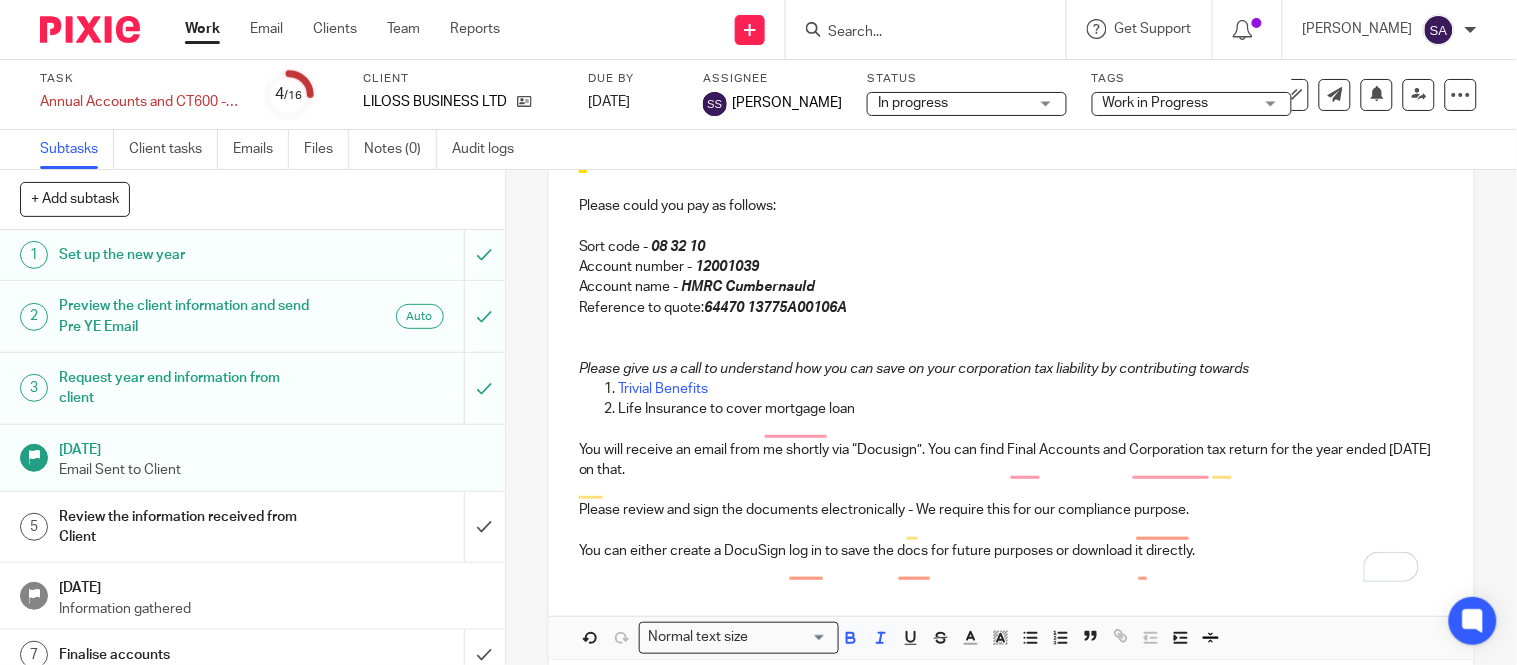 click on "£ 344.09" at bounding box center (1011, 166) 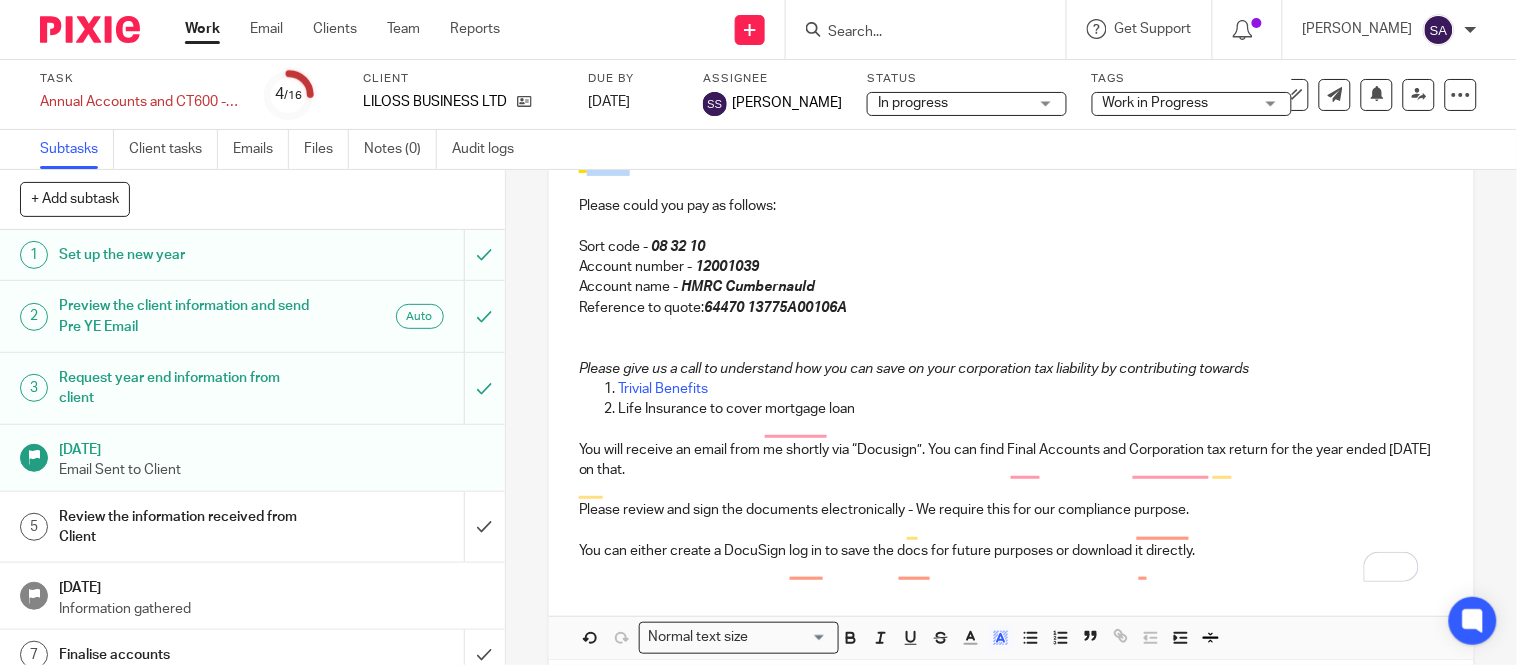 click on "£ 344.09" at bounding box center (1011, 166) 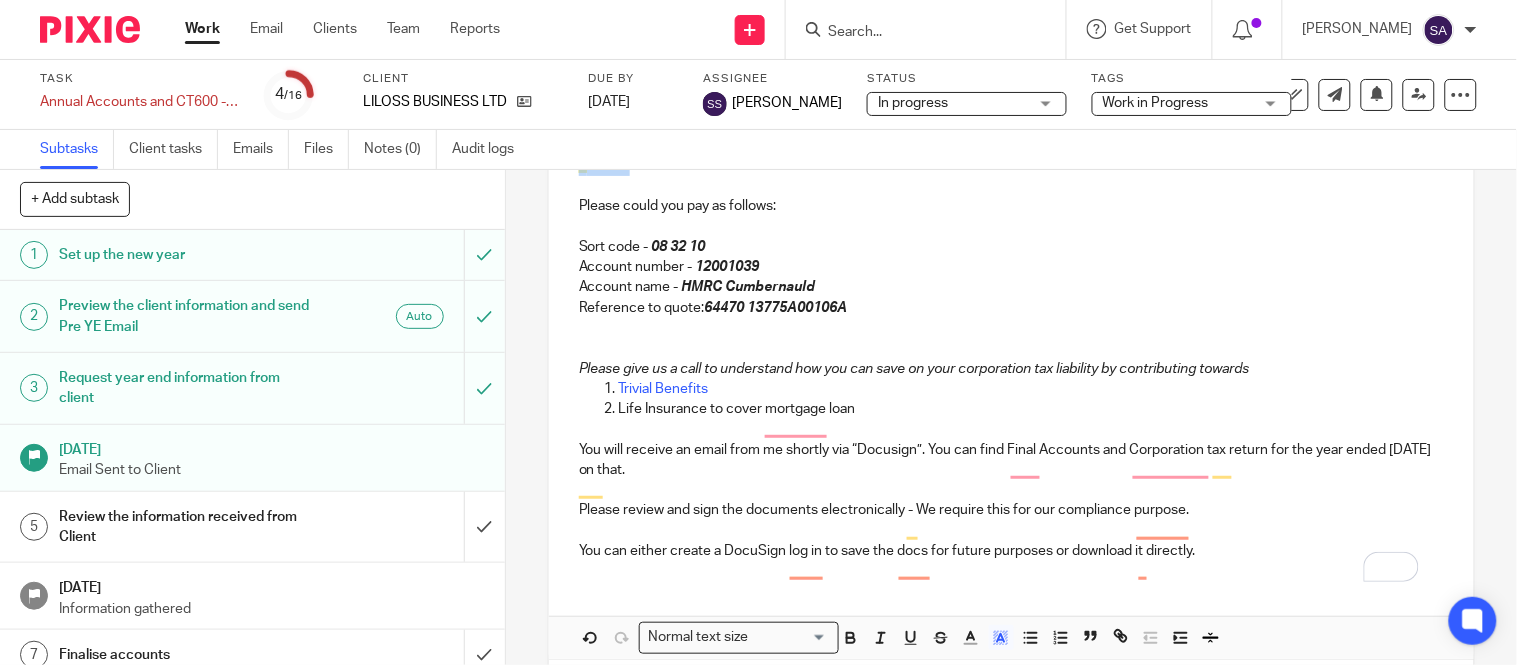 click on "£ 344.09" at bounding box center (1011, 166) 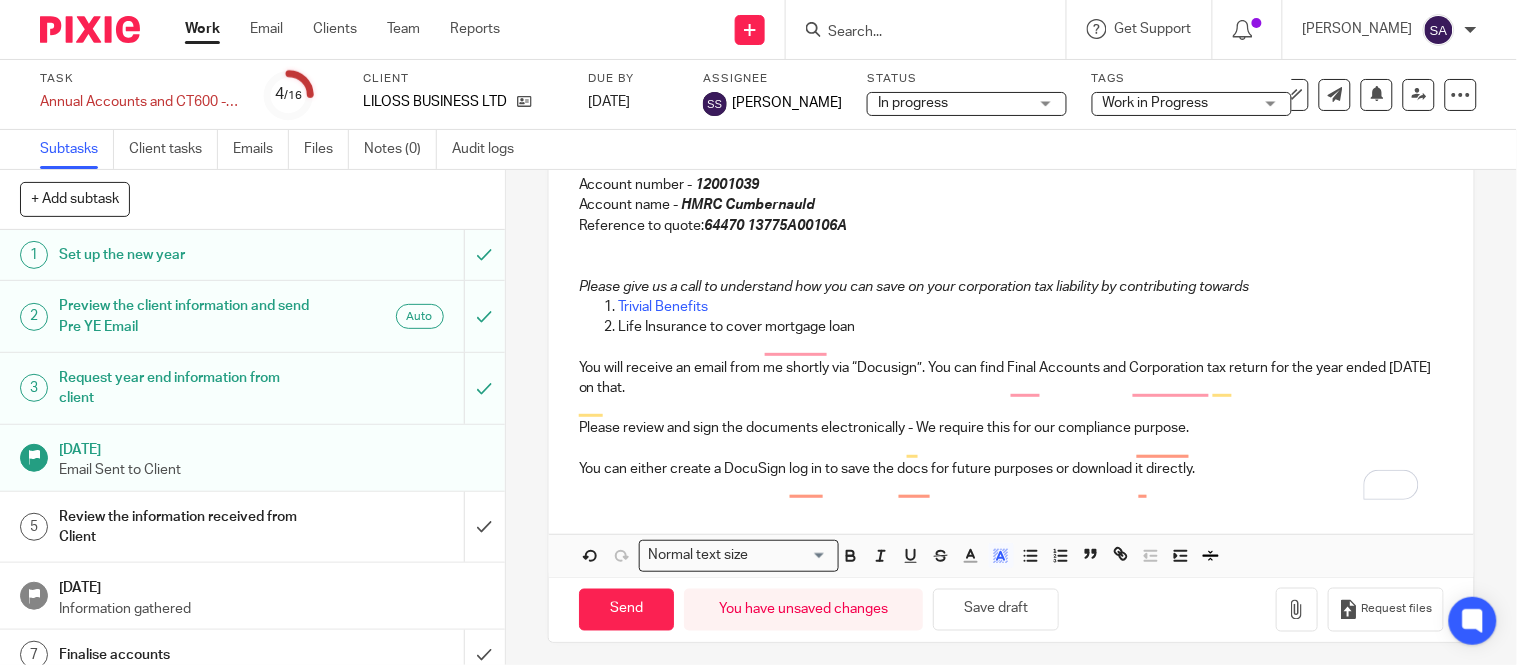scroll, scrollTop: 575, scrollLeft: 0, axis: vertical 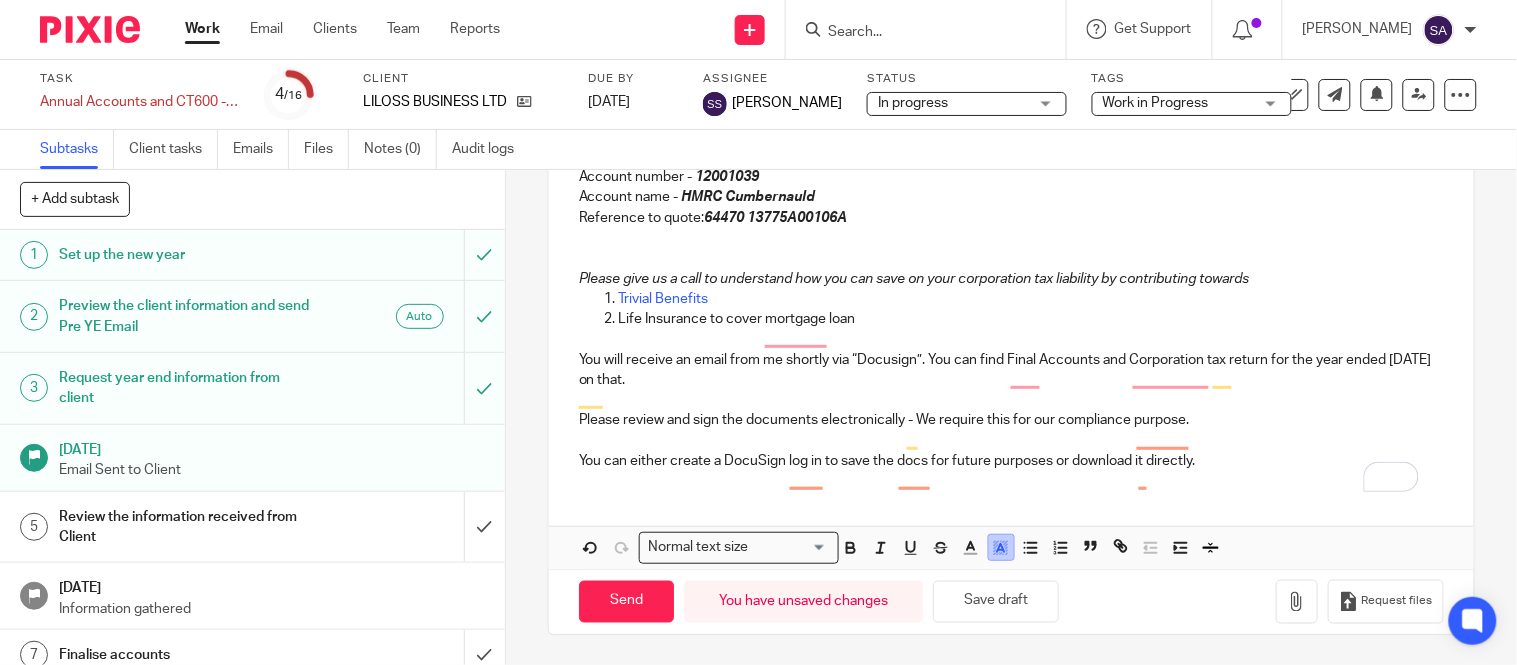 click 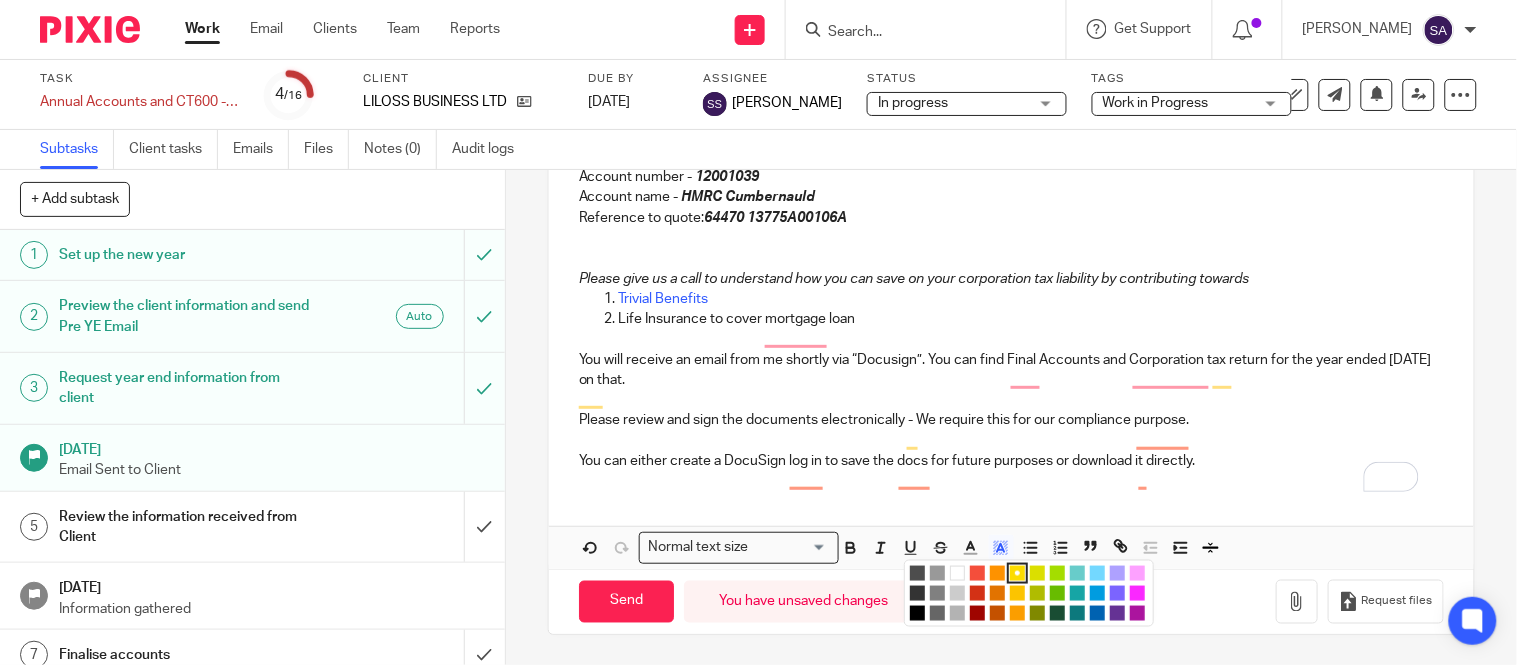 click at bounding box center (957, 573) 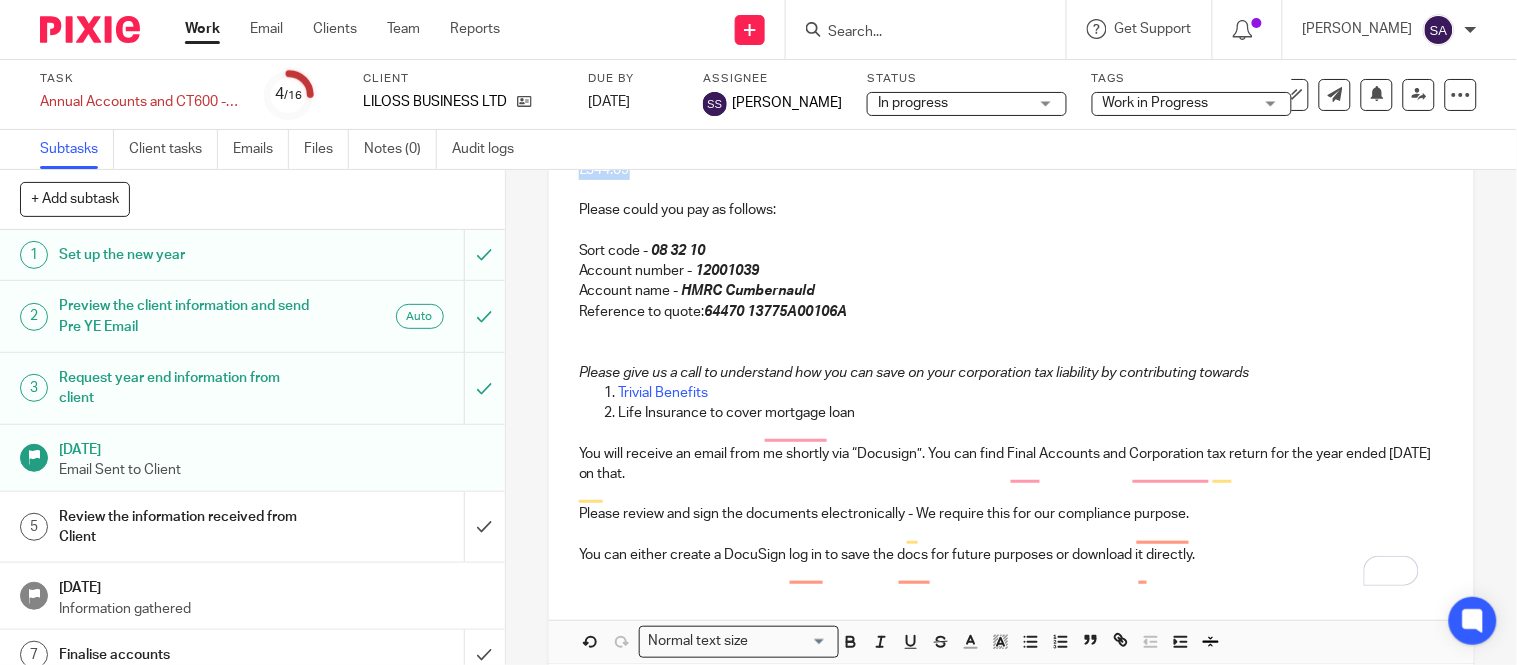 scroll, scrollTop: 353, scrollLeft: 0, axis: vertical 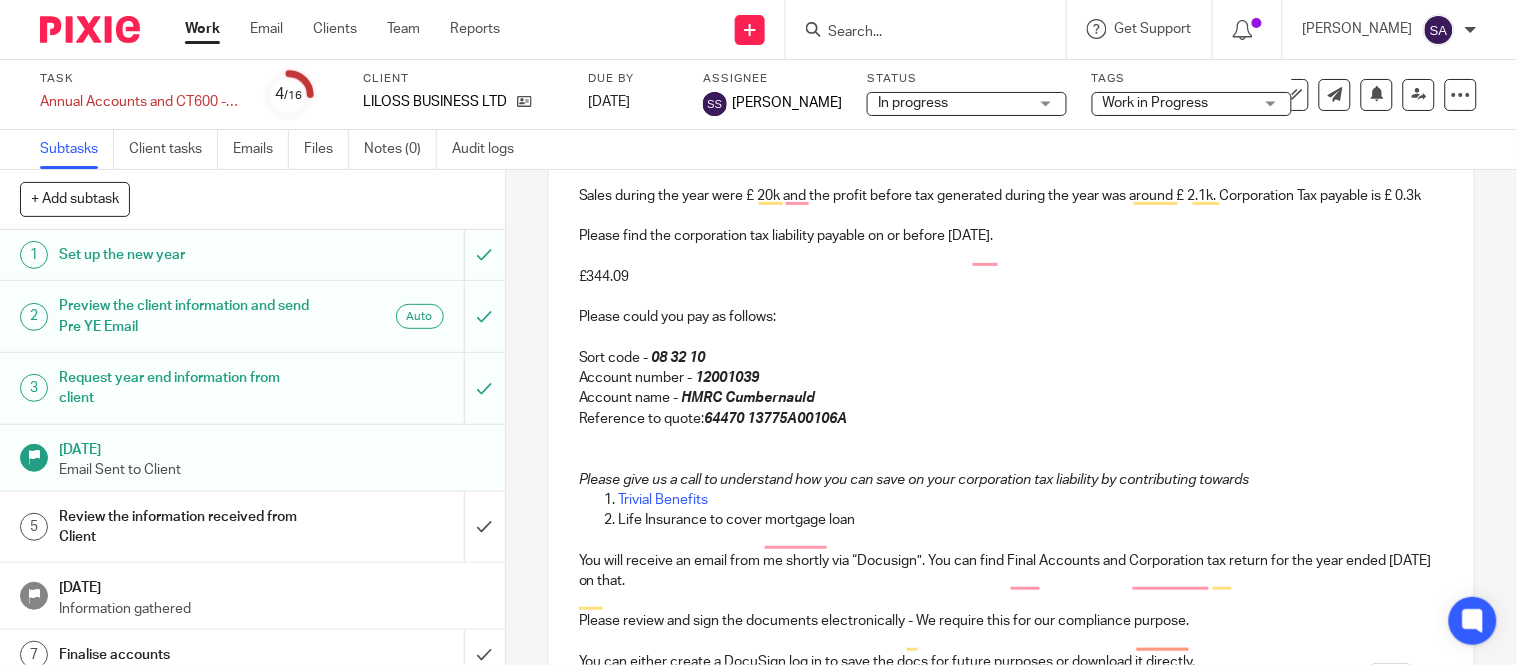 click at bounding box center (1011, 297) 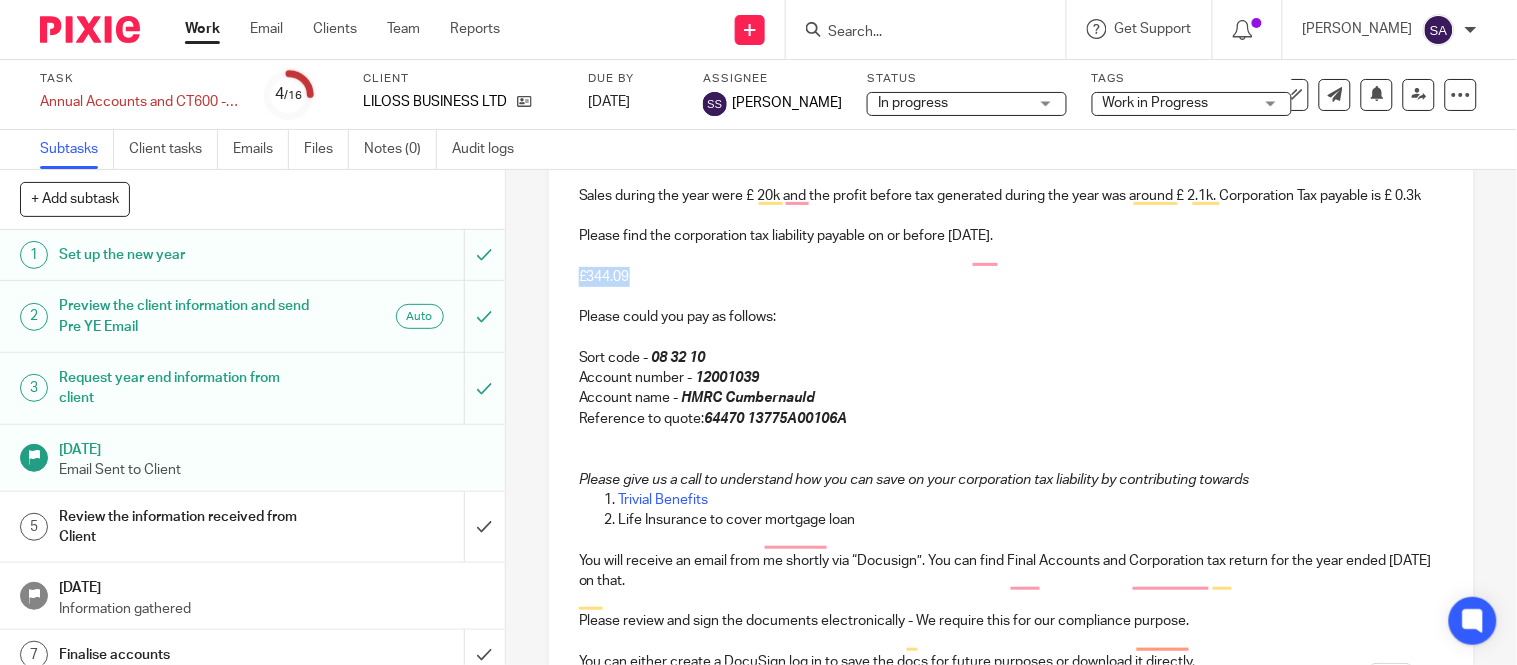 drag, startPoint x: 648, startPoint y: 288, endPoint x: 543, endPoint y: 305, distance: 106.36729 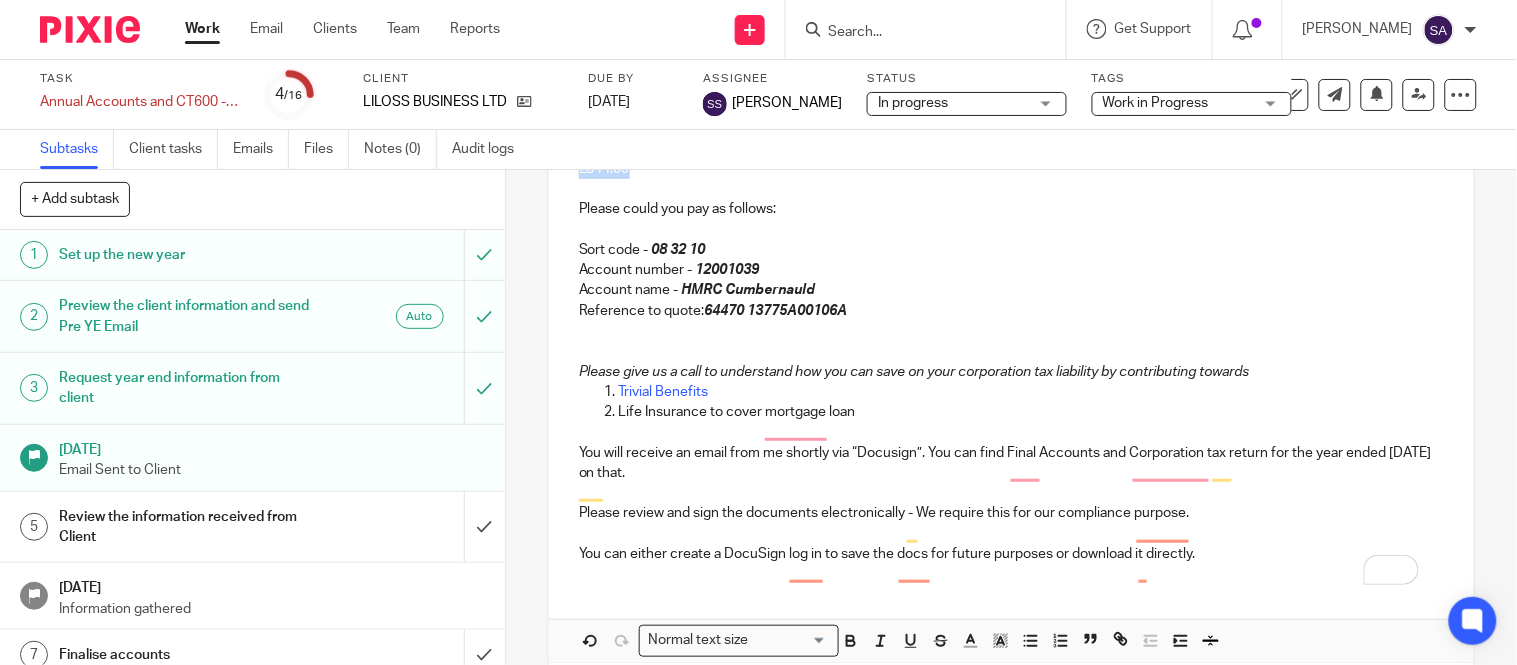 scroll, scrollTop: 575, scrollLeft: 0, axis: vertical 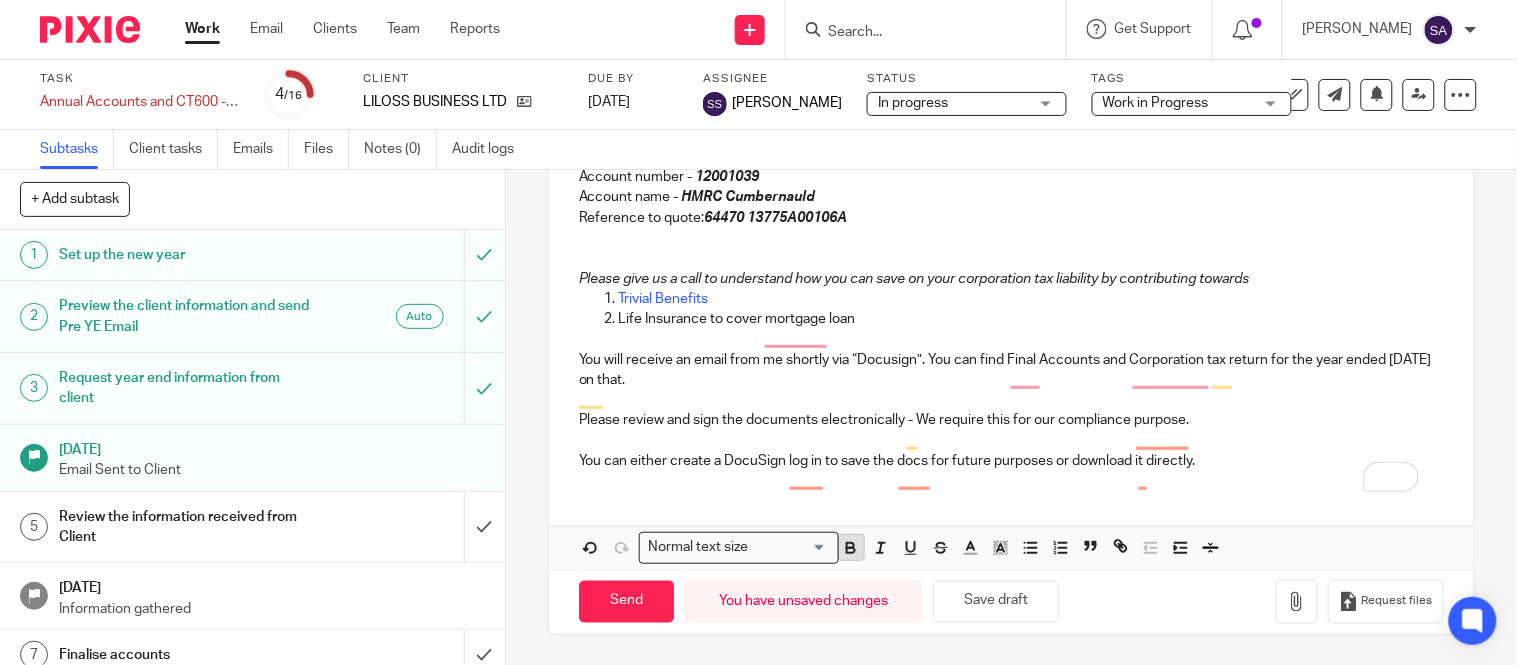 click 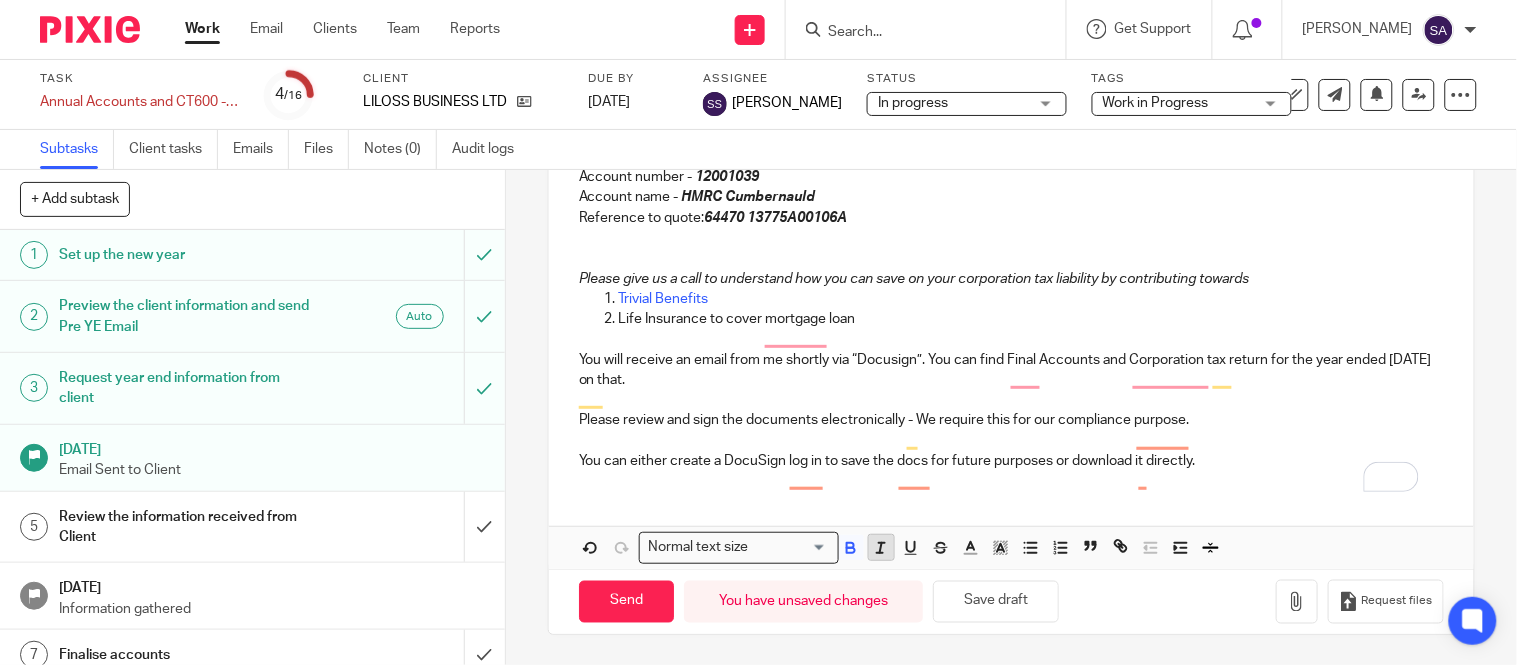 click at bounding box center (881, 547) 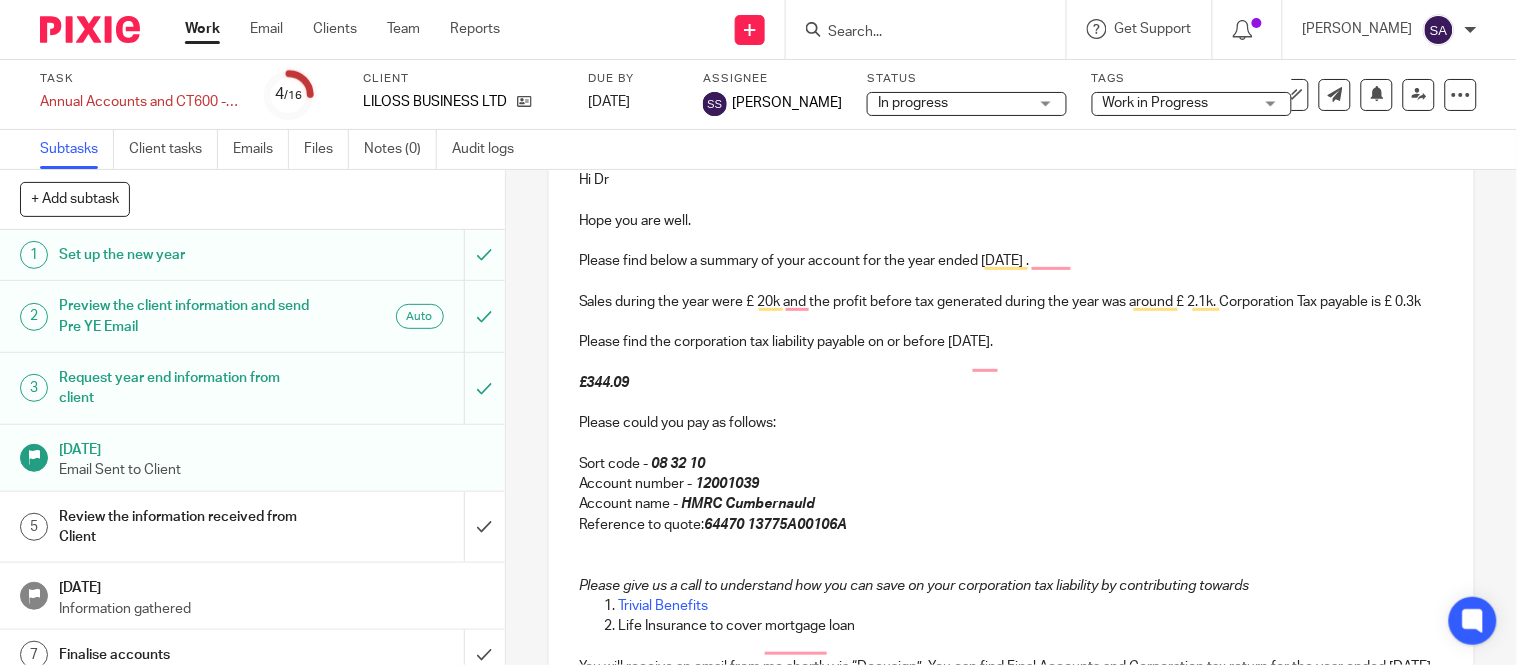 scroll, scrollTop: 246, scrollLeft: 0, axis: vertical 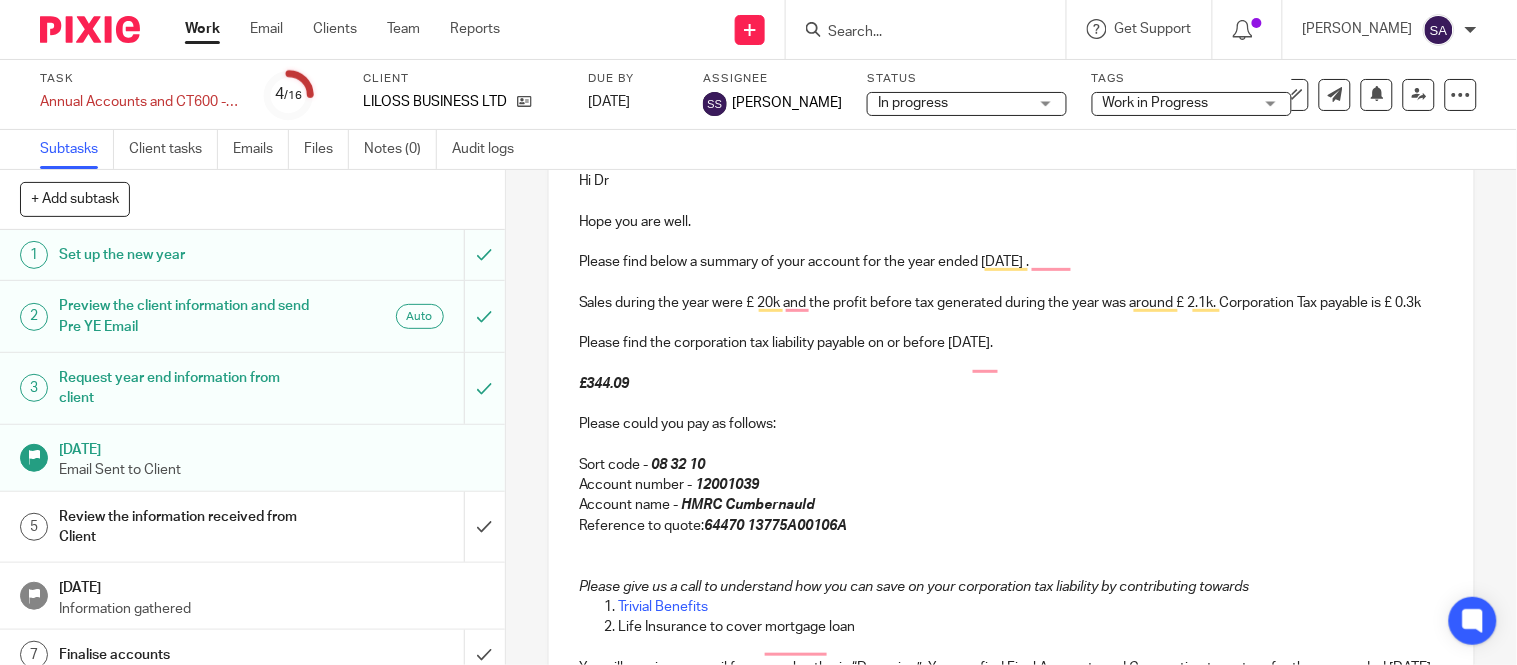 click at bounding box center (1011, 364) 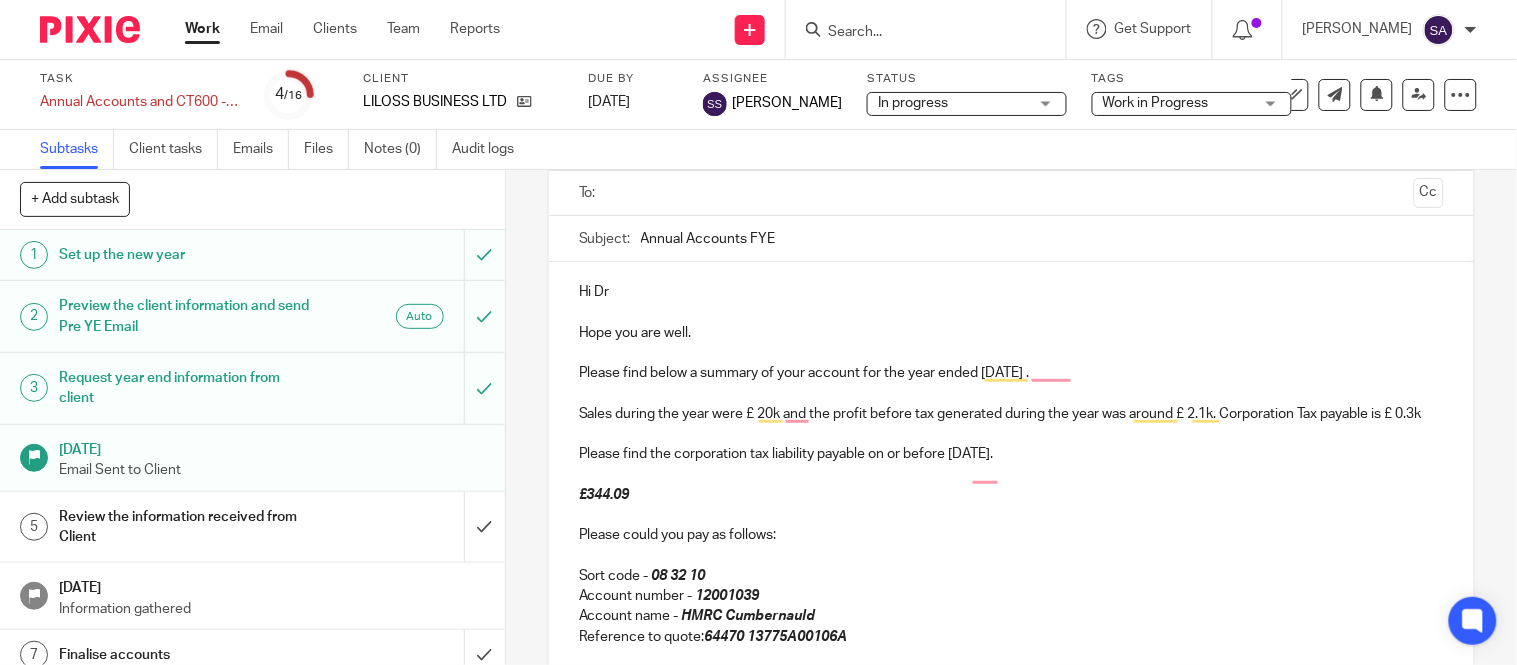 click on "Hi Dr" at bounding box center [1011, 292] 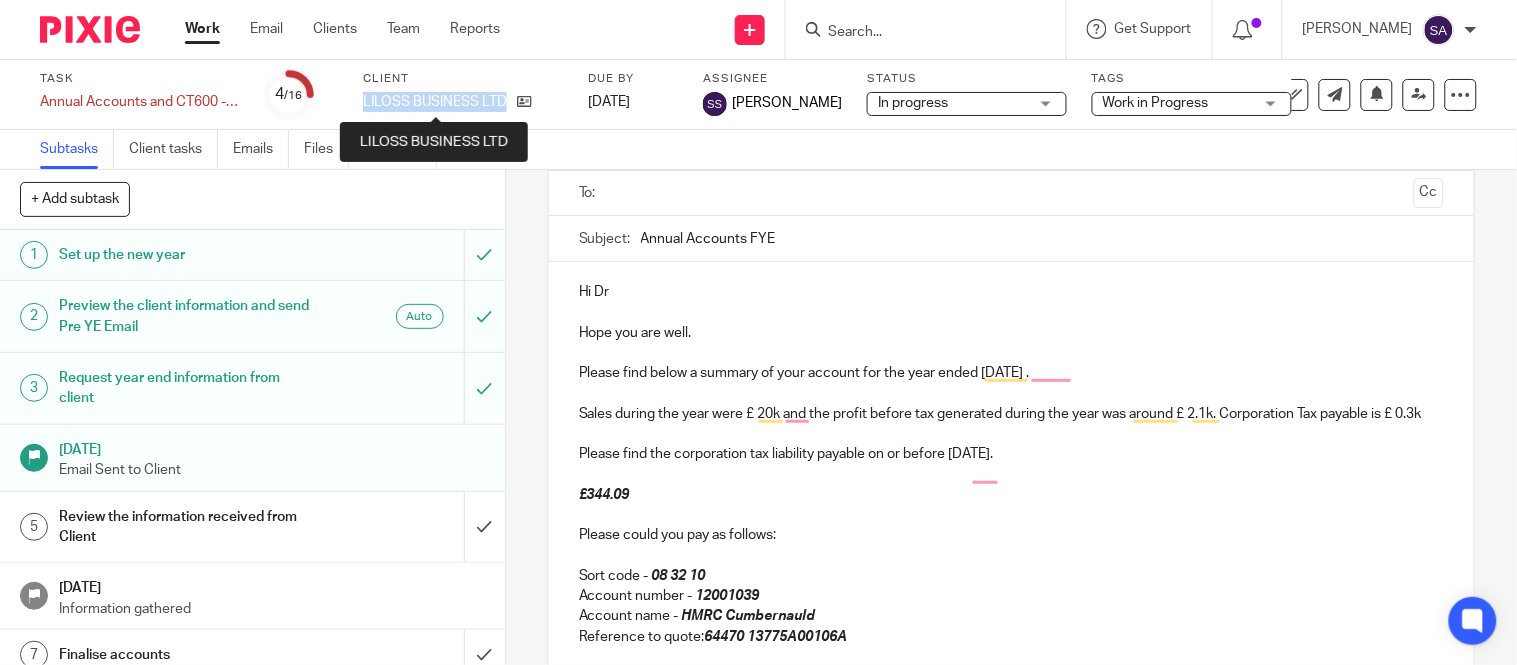 drag, startPoint x: 355, startPoint y: 106, endPoint x: 505, endPoint y: 91, distance: 150.74814 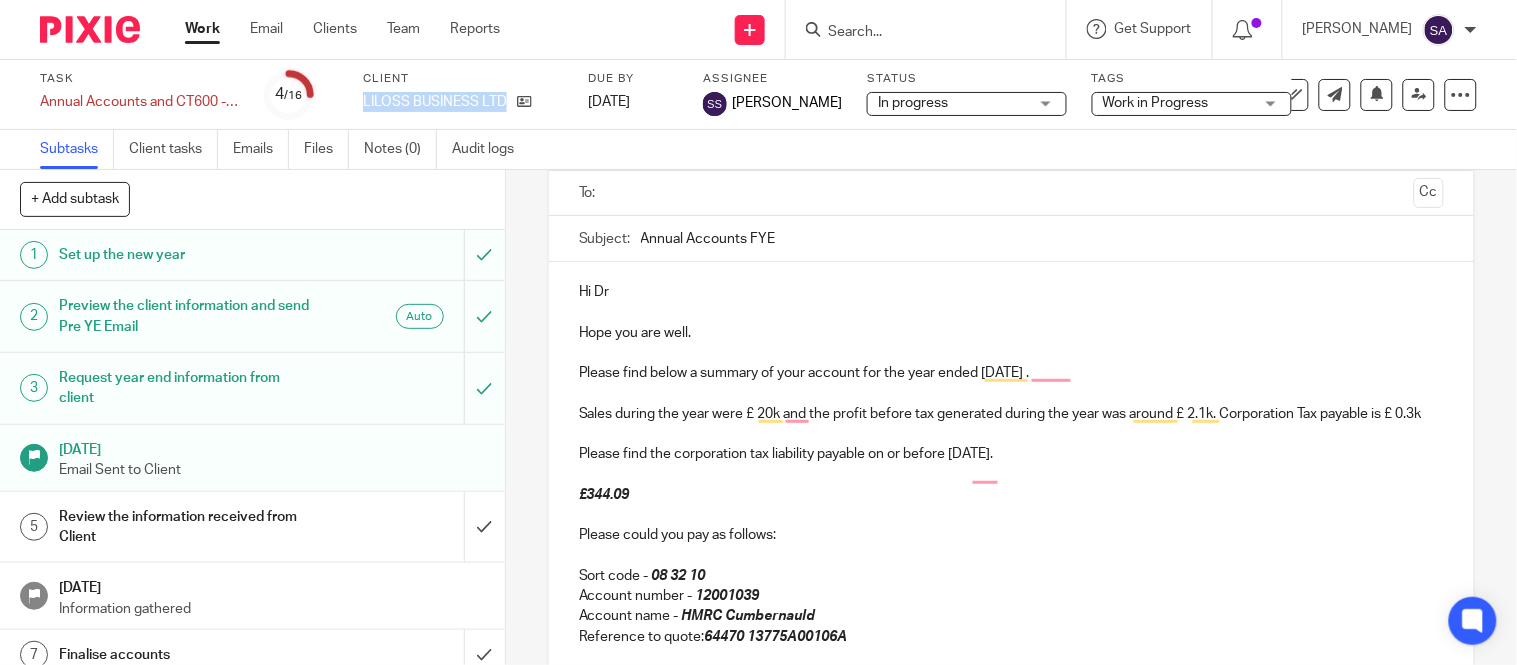 copy on "LILOSS BUSINESS LTD" 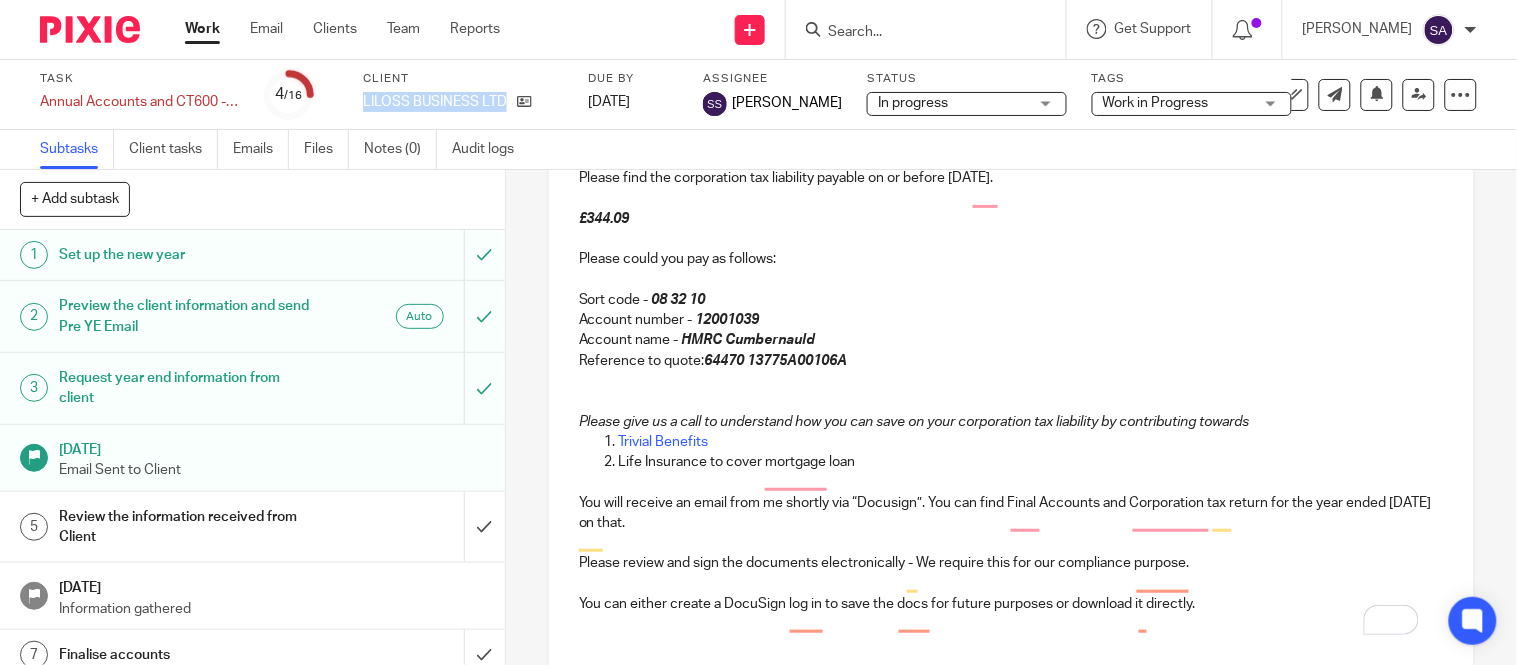 scroll, scrollTop: 468, scrollLeft: 0, axis: vertical 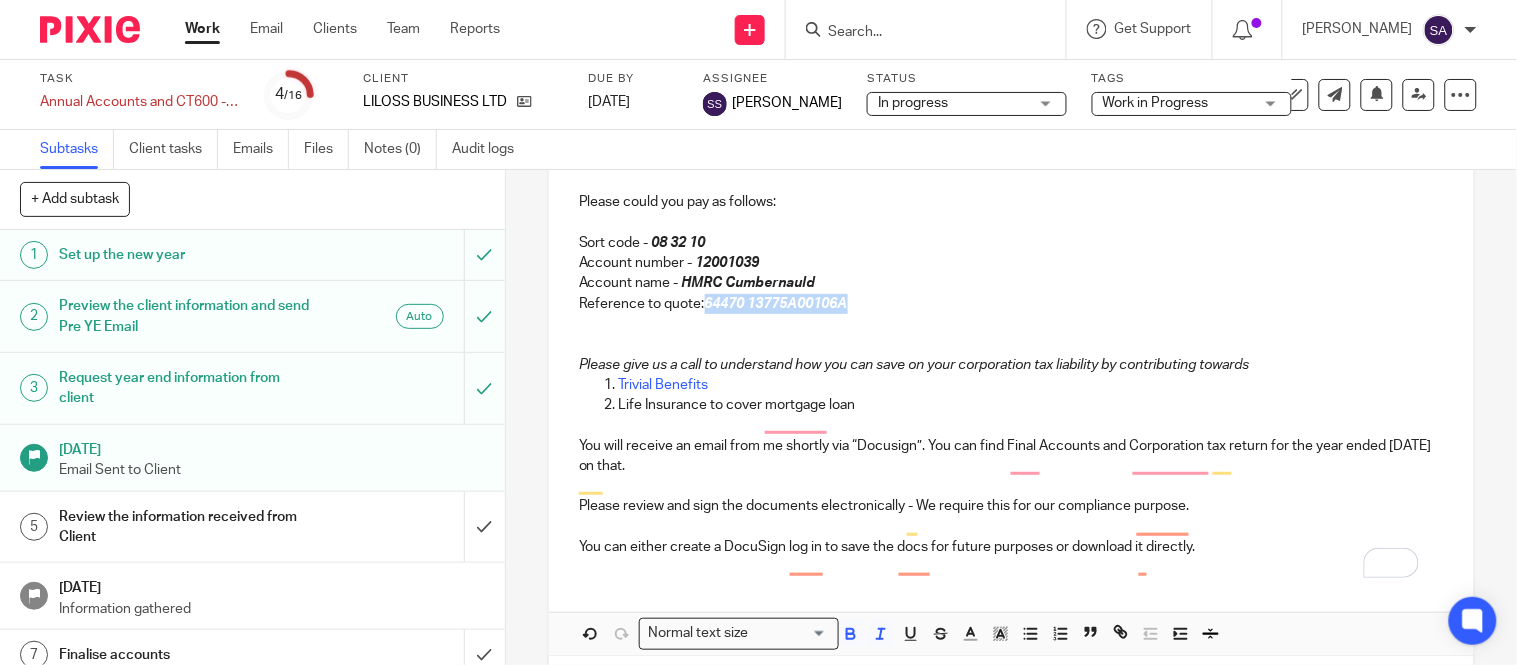 drag, startPoint x: 855, startPoint y: 320, endPoint x: 701, endPoint y: 331, distance: 154.39236 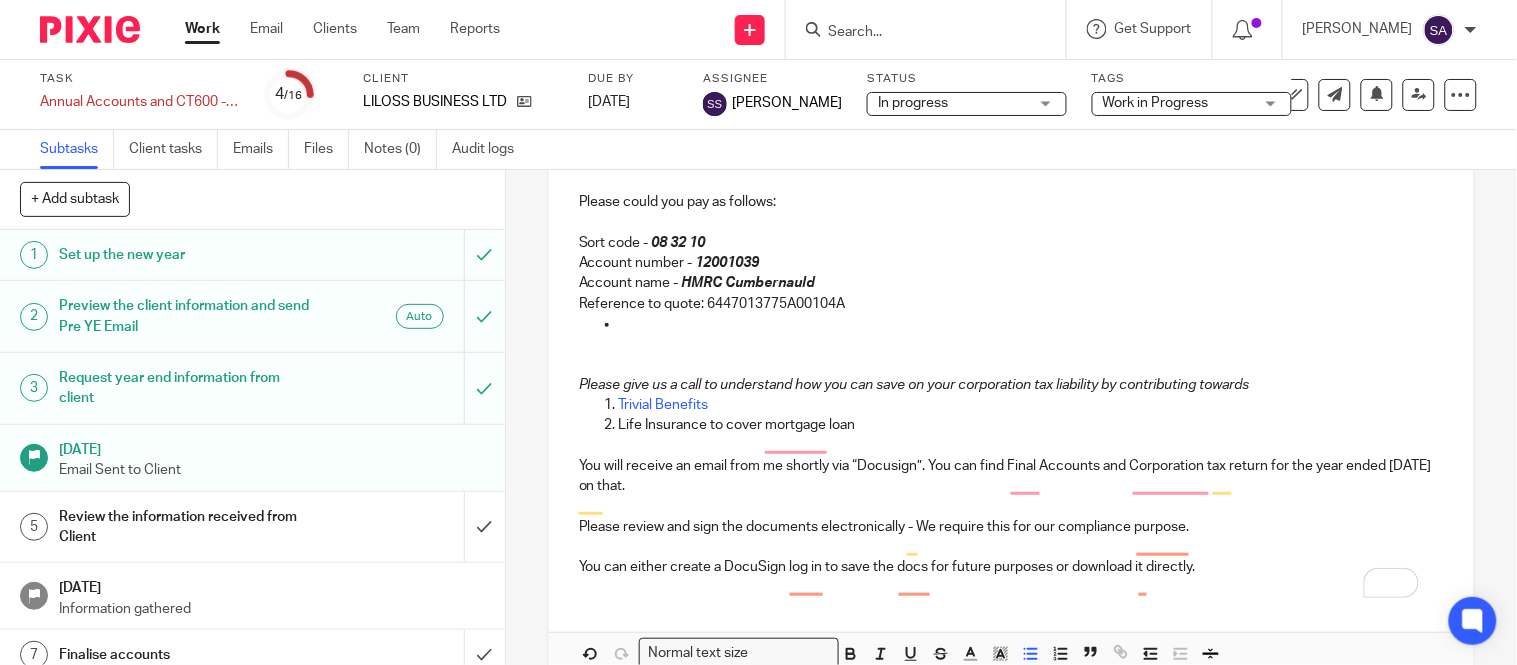 scroll, scrollTop: 294, scrollLeft: 0, axis: vertical 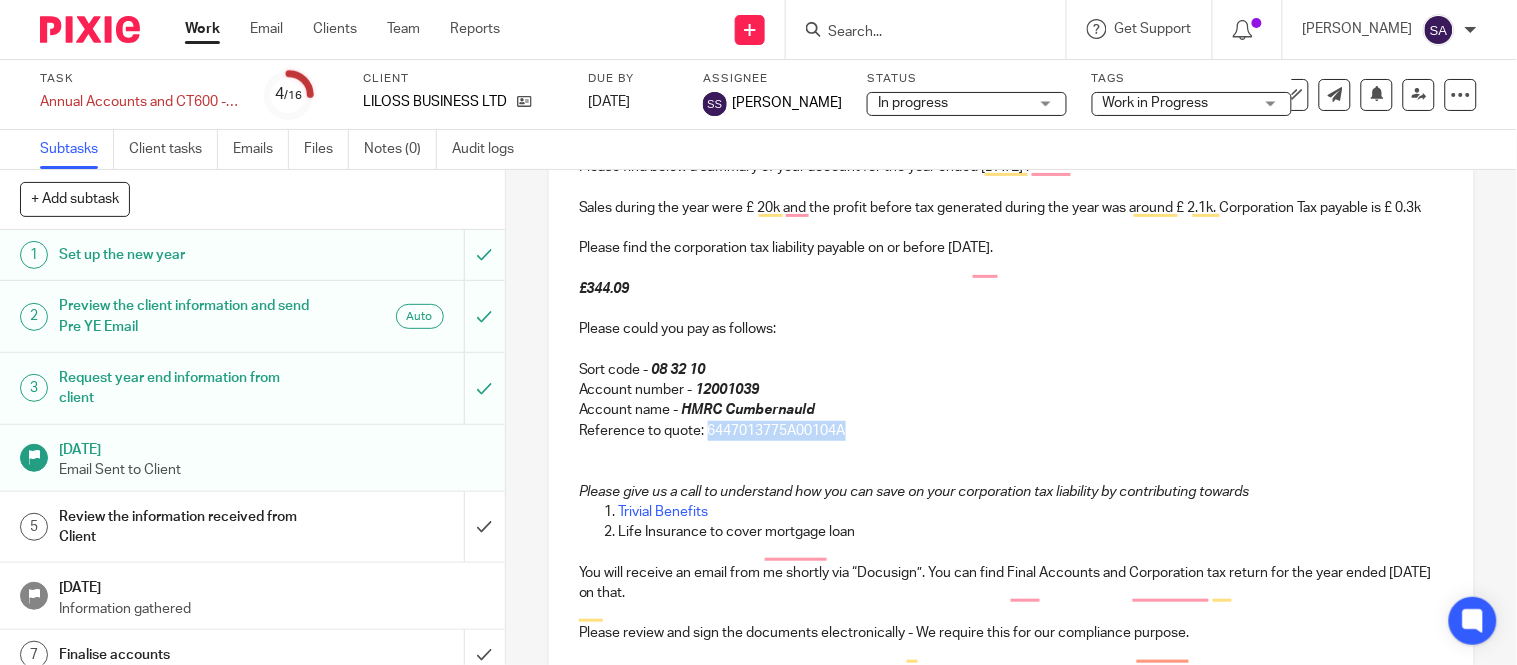 drag, startPoint x: 854, startPoint y: 441, endPoint x: 701, endPoint y: 448, distance: 153.16005 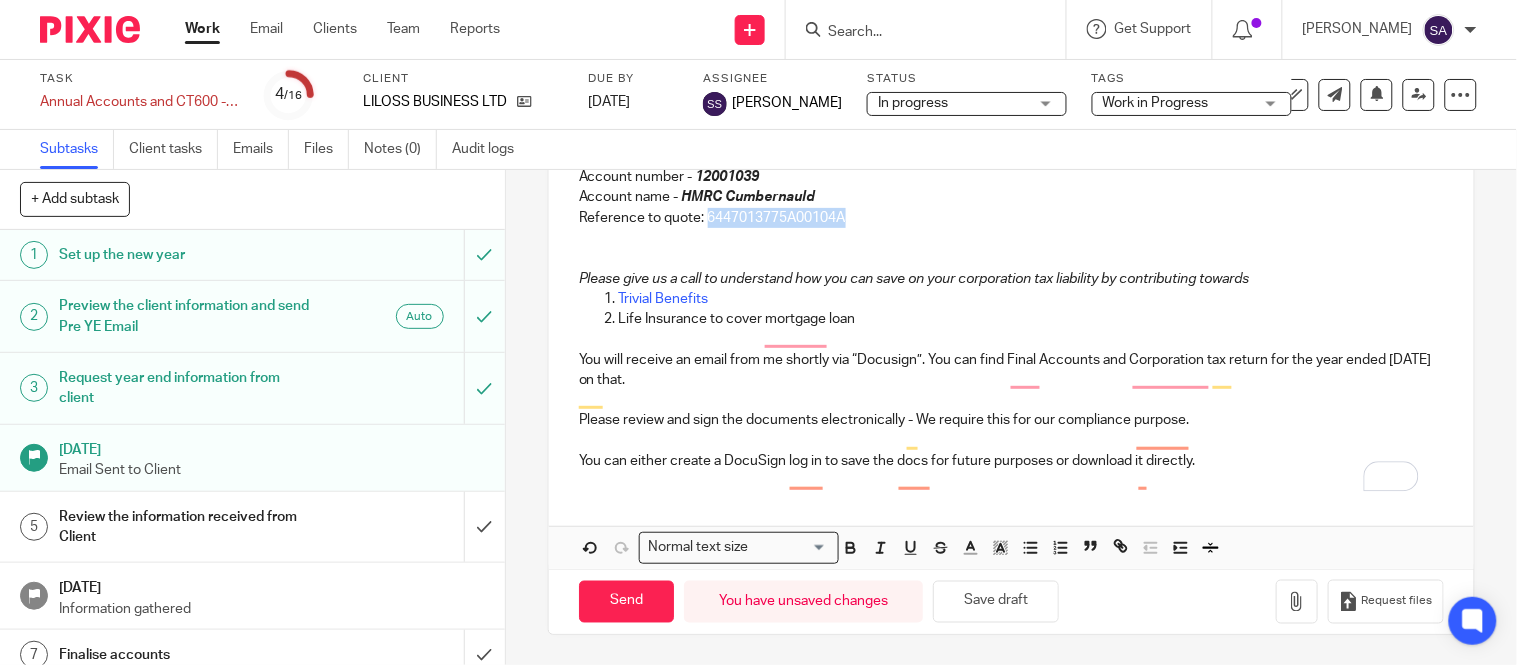 scroll, scrollTop: 575, scrollLeft: 0, axis: vertical 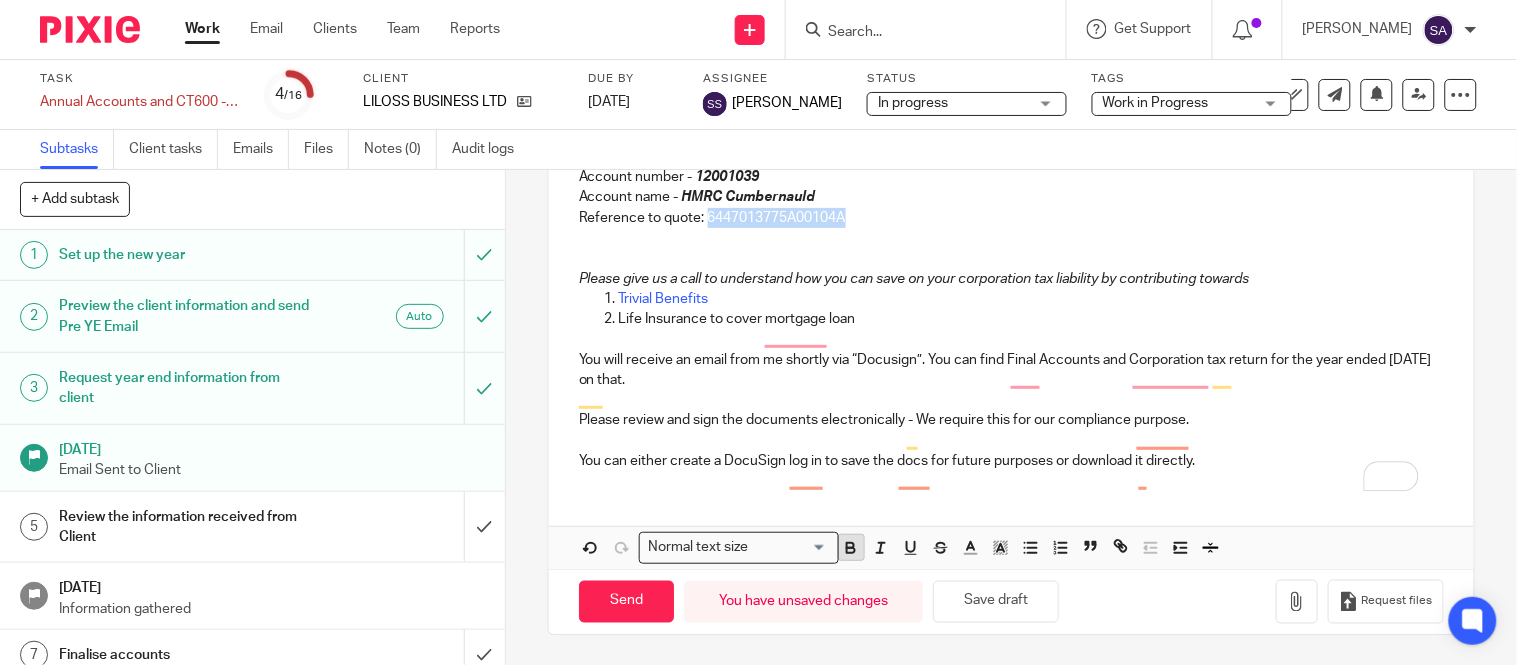 click 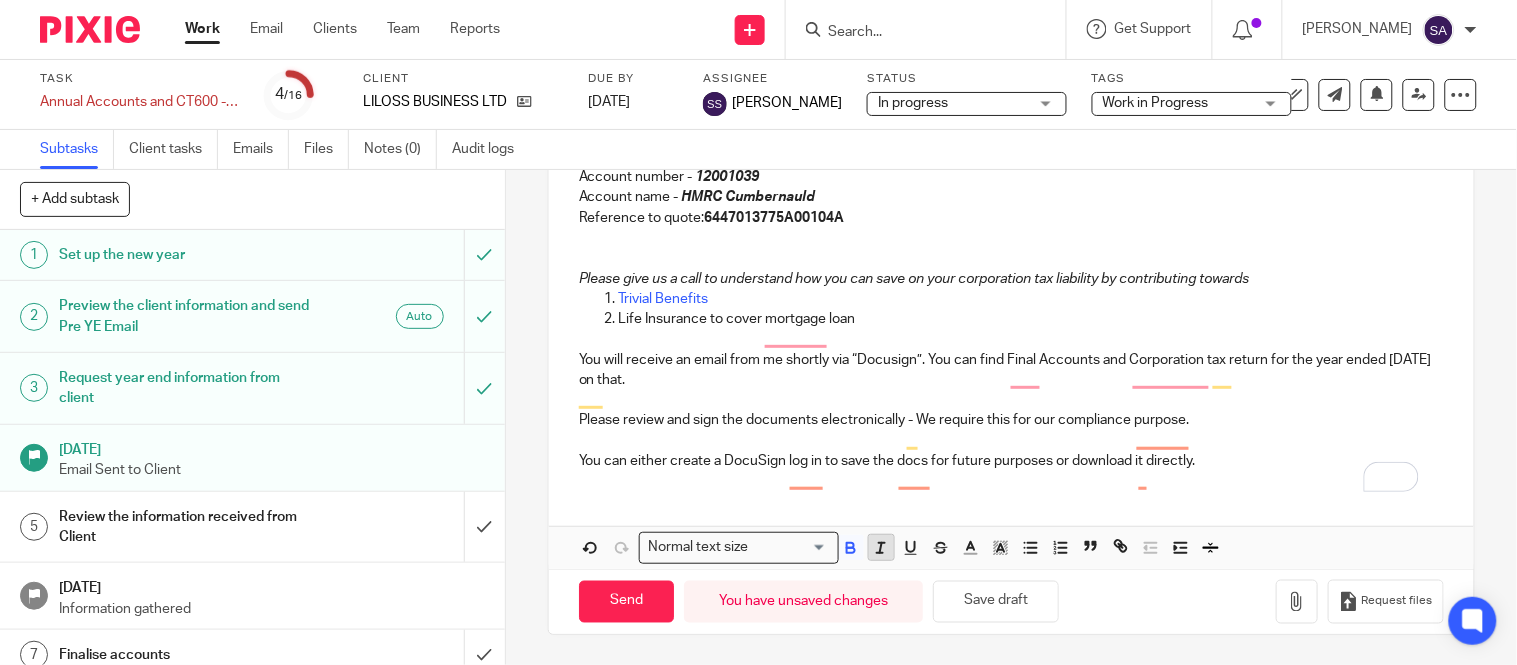 click 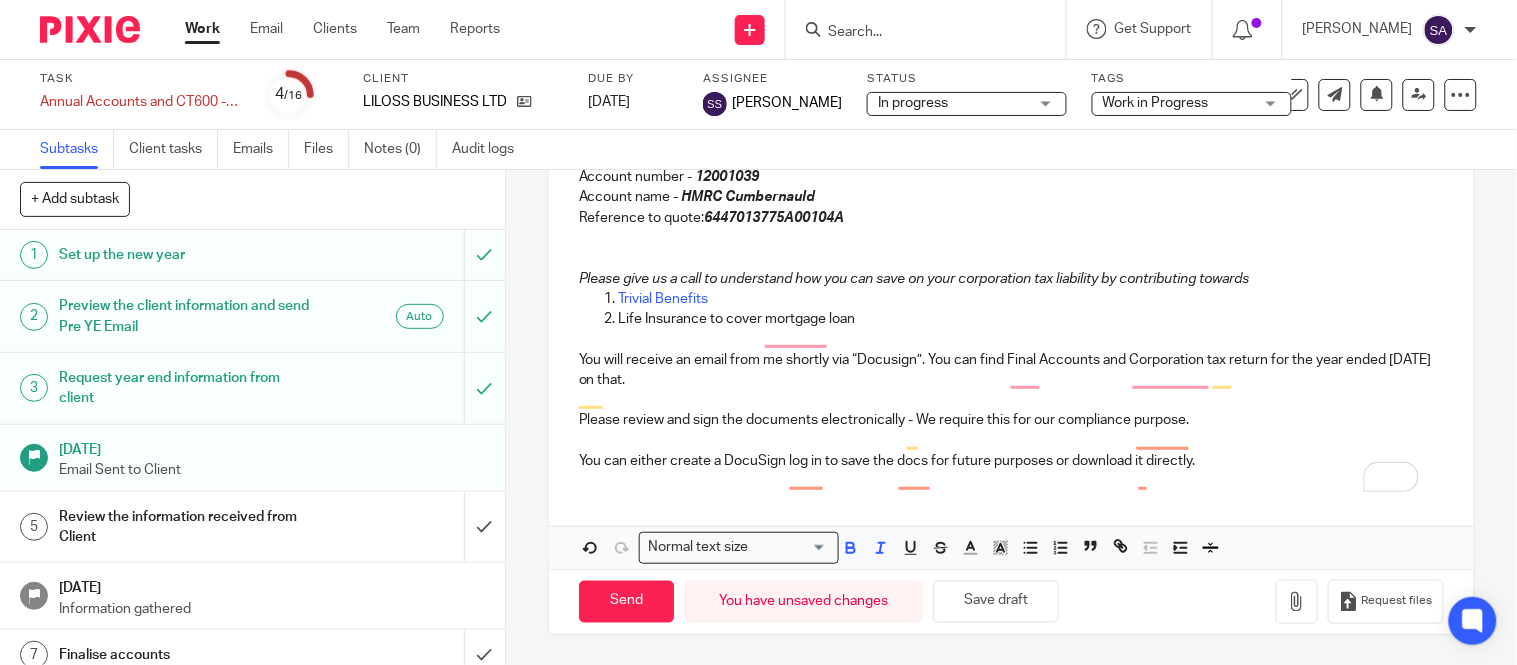 click at bounding box center (1011, 238) 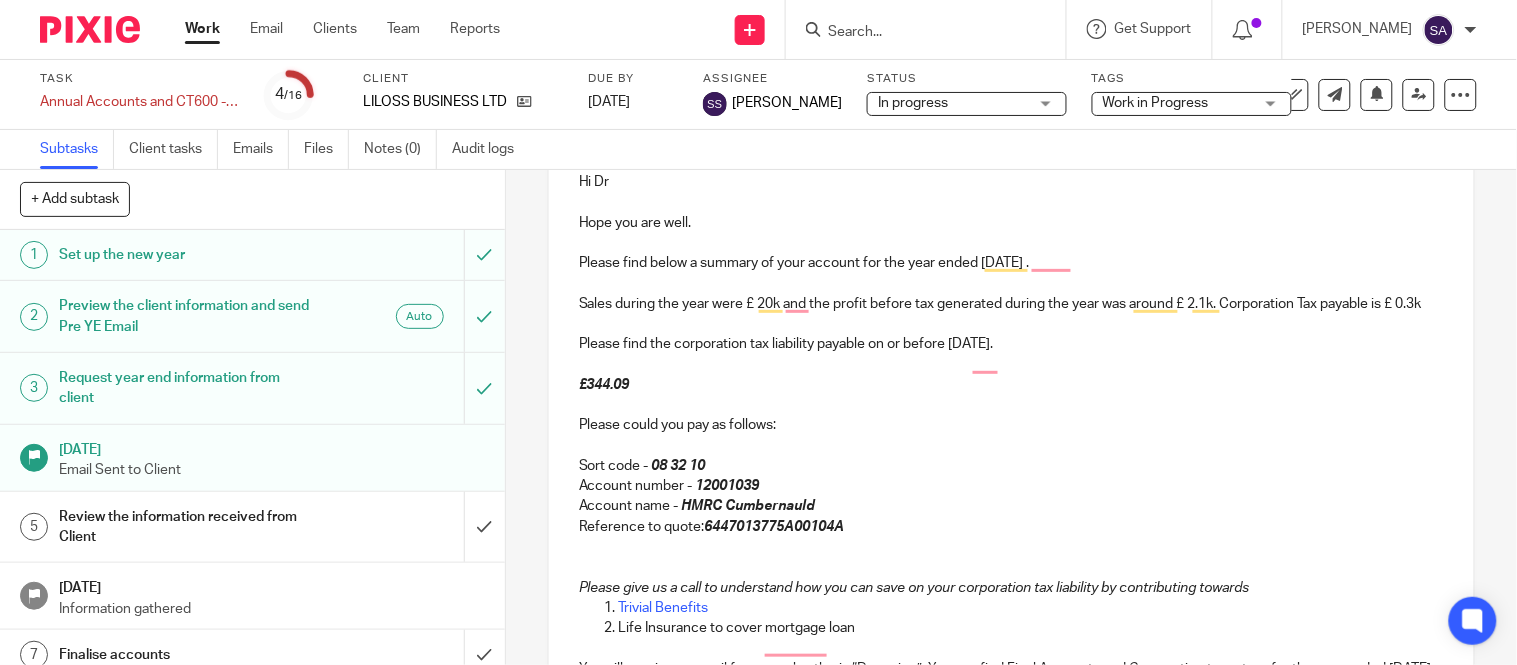 scroll, scrollTop: 131, scrollLeft: 0, axis: vertical 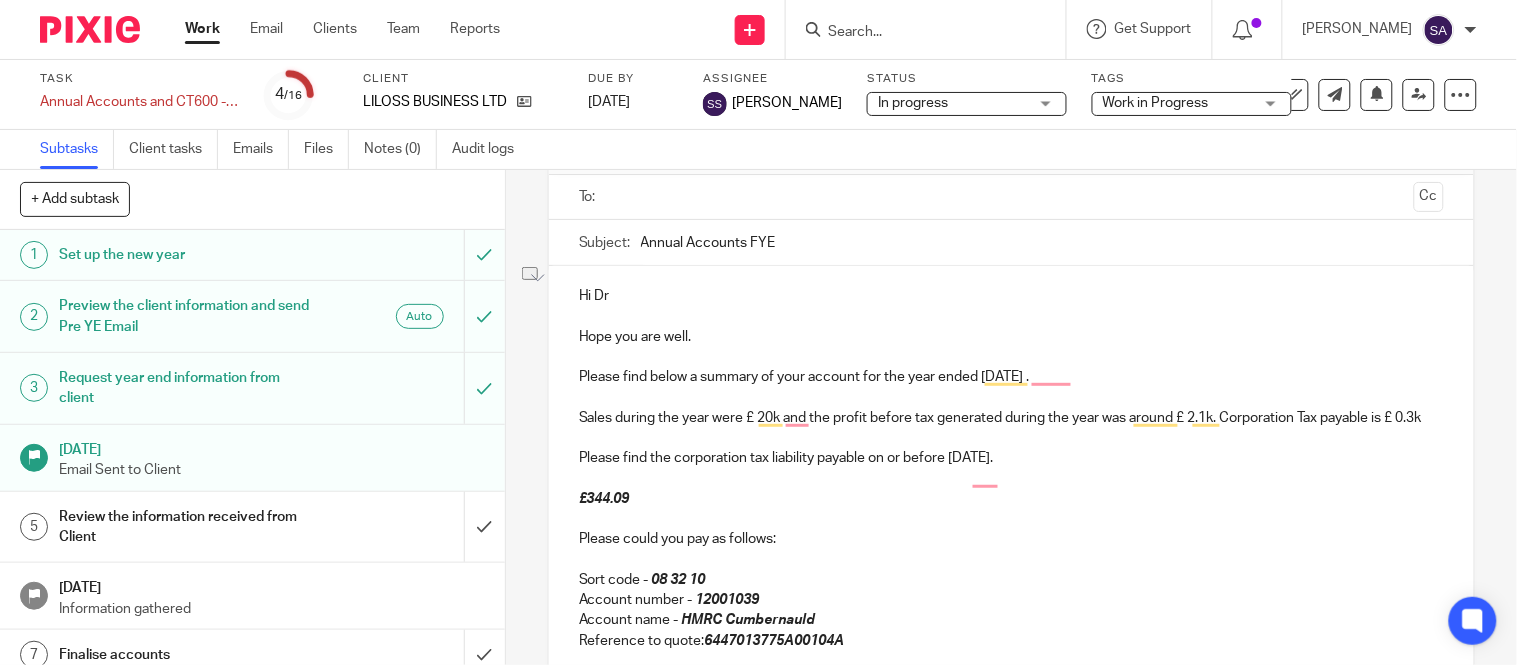 drag, startPoint x: 616, startPoint y: 282, endPoint x: 570, endPoint y: 295, distance: 47.801674 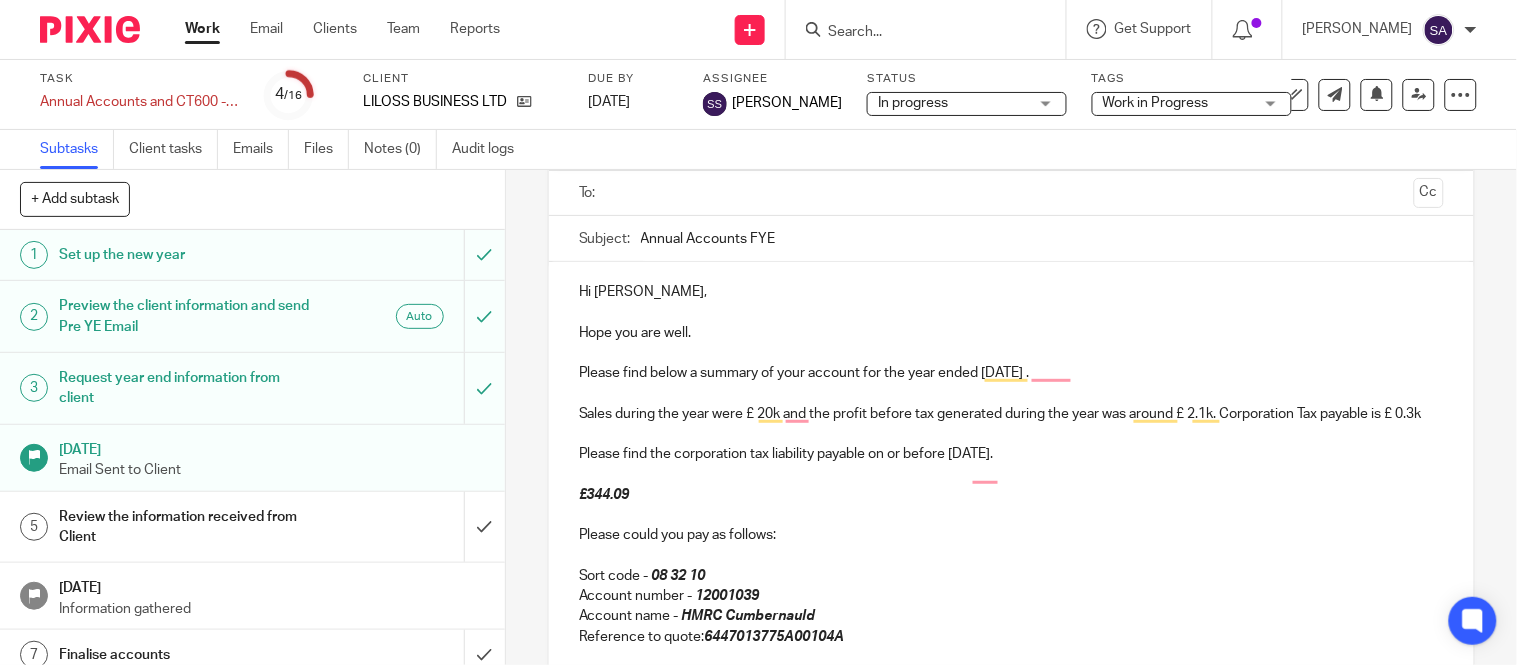 scroll, scrollTop: 131, scrollLeft: 0, axis: vertical 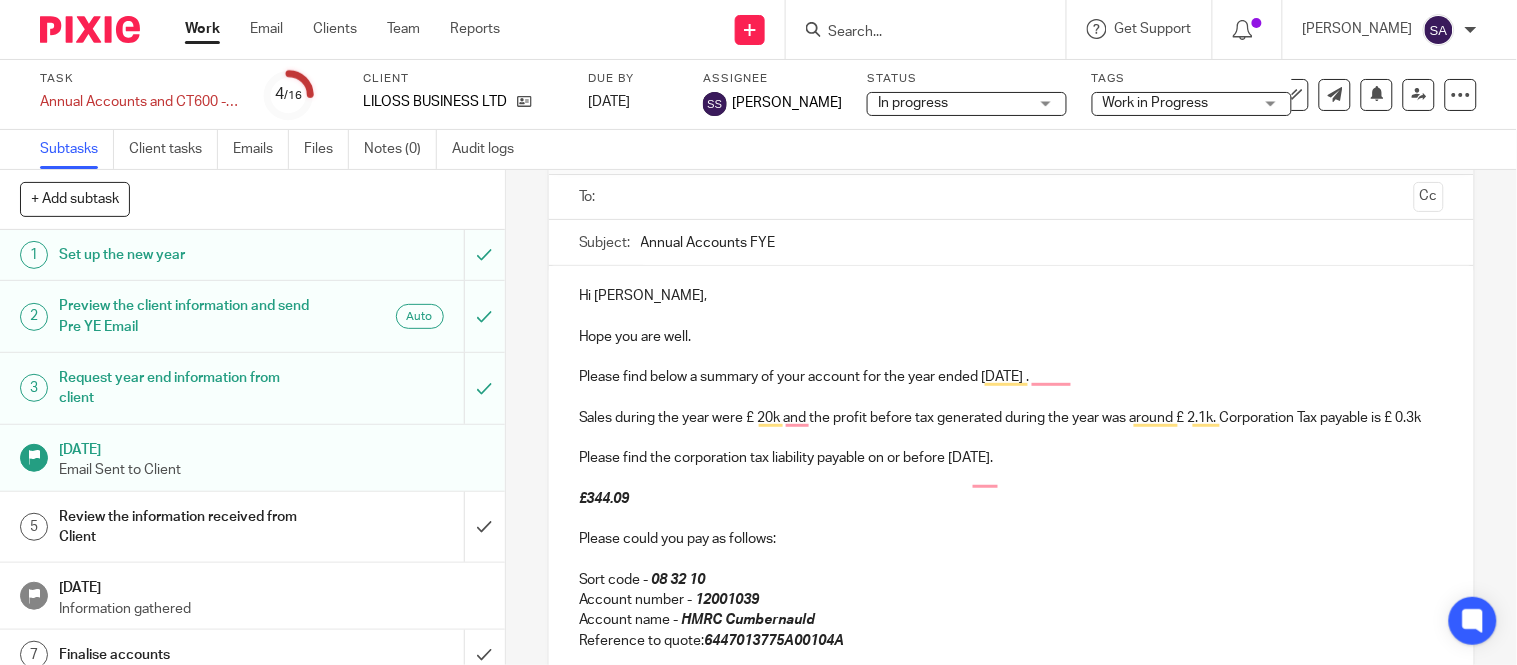 drag, startPoint x: 807, startPoint y: 248, endPoint x: 540, endPoint y: 247, distance: 267.00186 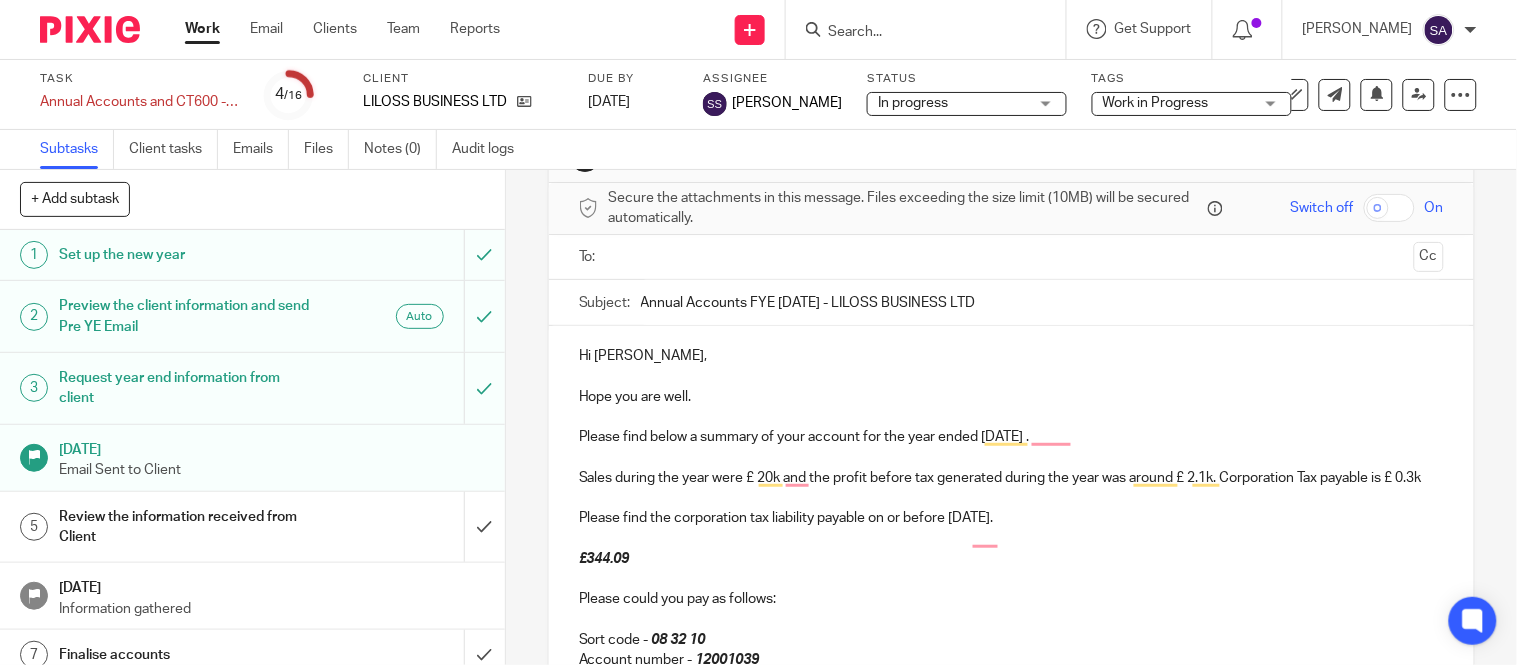 scroll, scrollTop: 20, scrollLeft: 0, axis: vertical 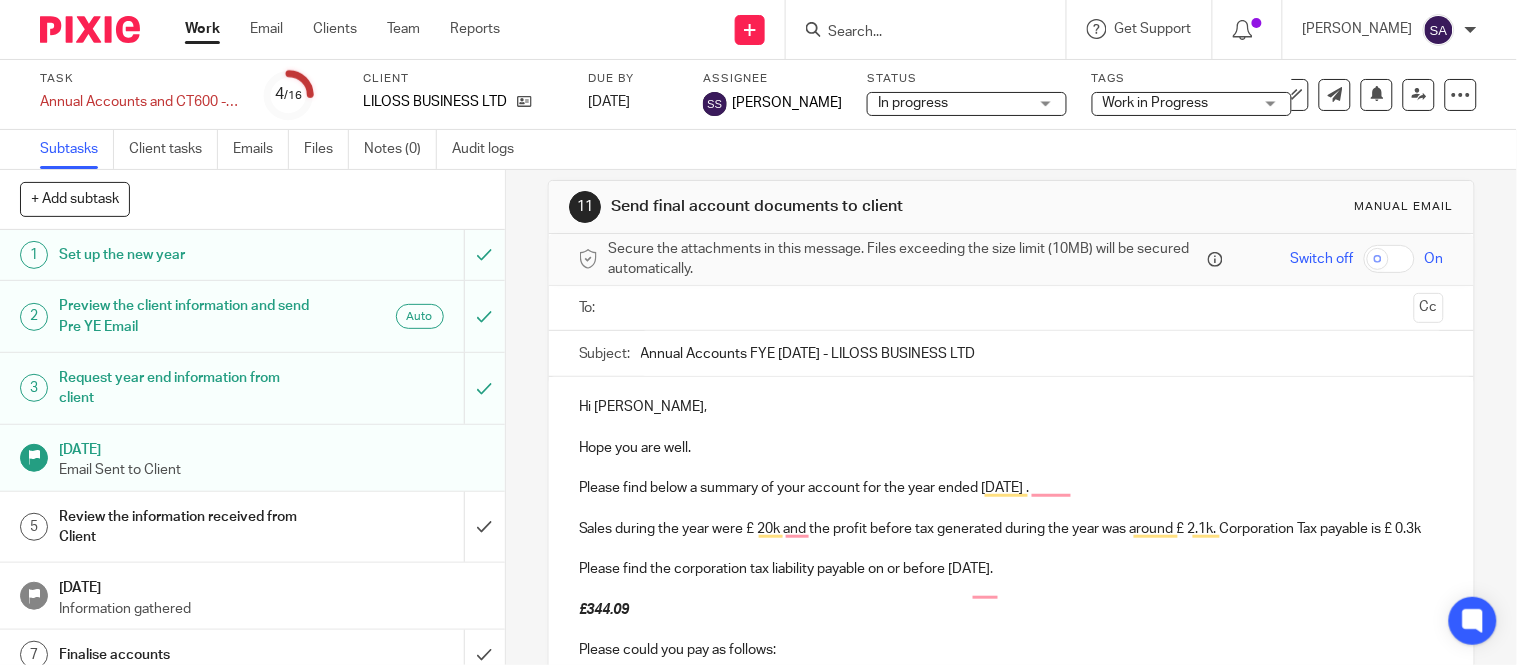 type on "Annual Accounts FYE 31 Mar 2025 - LILOSS BUSINESS LTD" 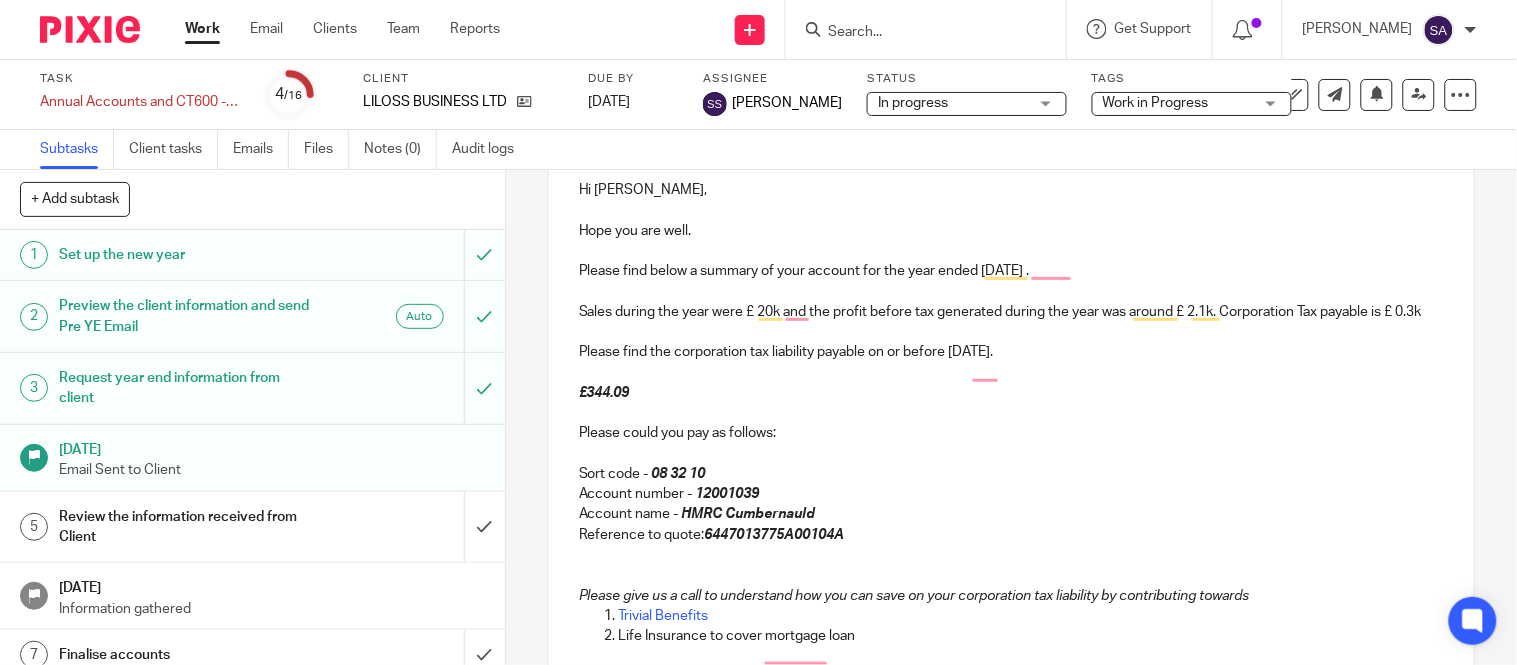 scroll, scrollTop: 242, scrollLeft: 0, axis: vertical 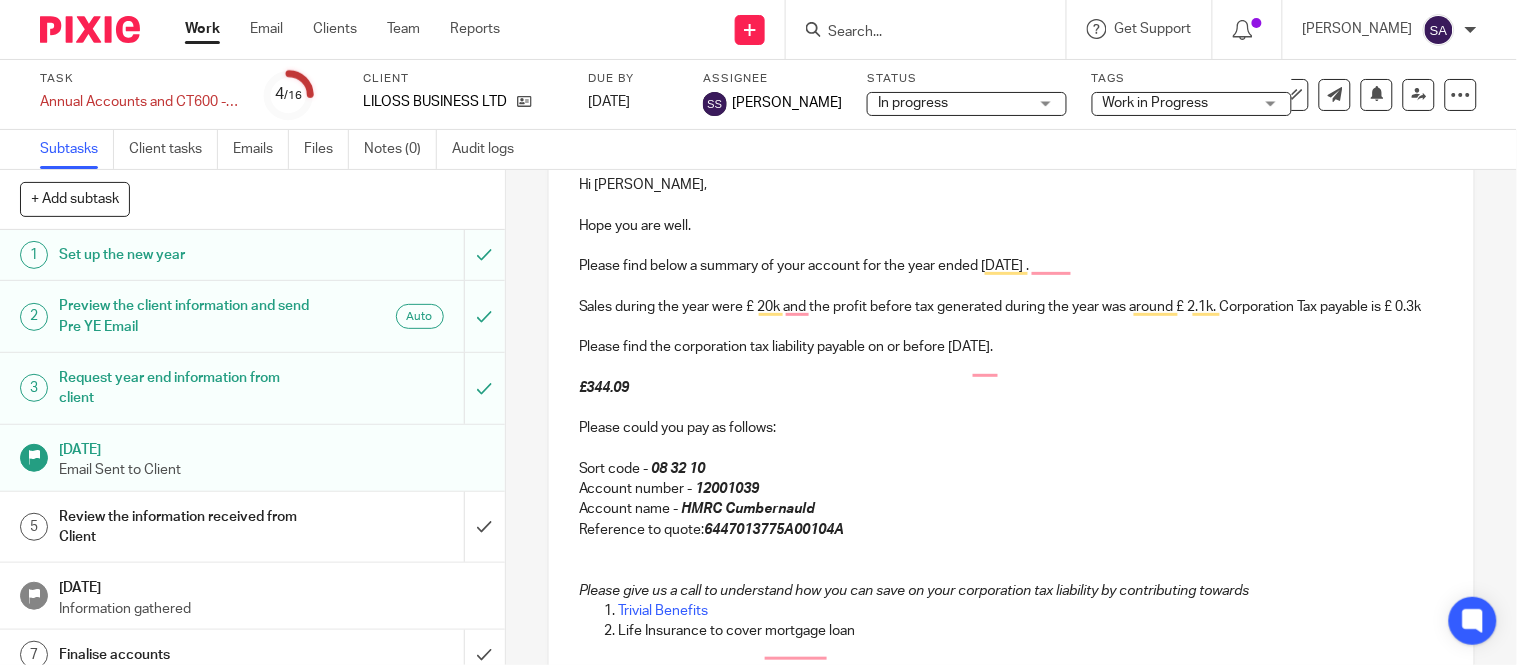 click on "Please find the corporation tax liability payable on or before 30 Nov 2025." at bounding box center [1011, 347] 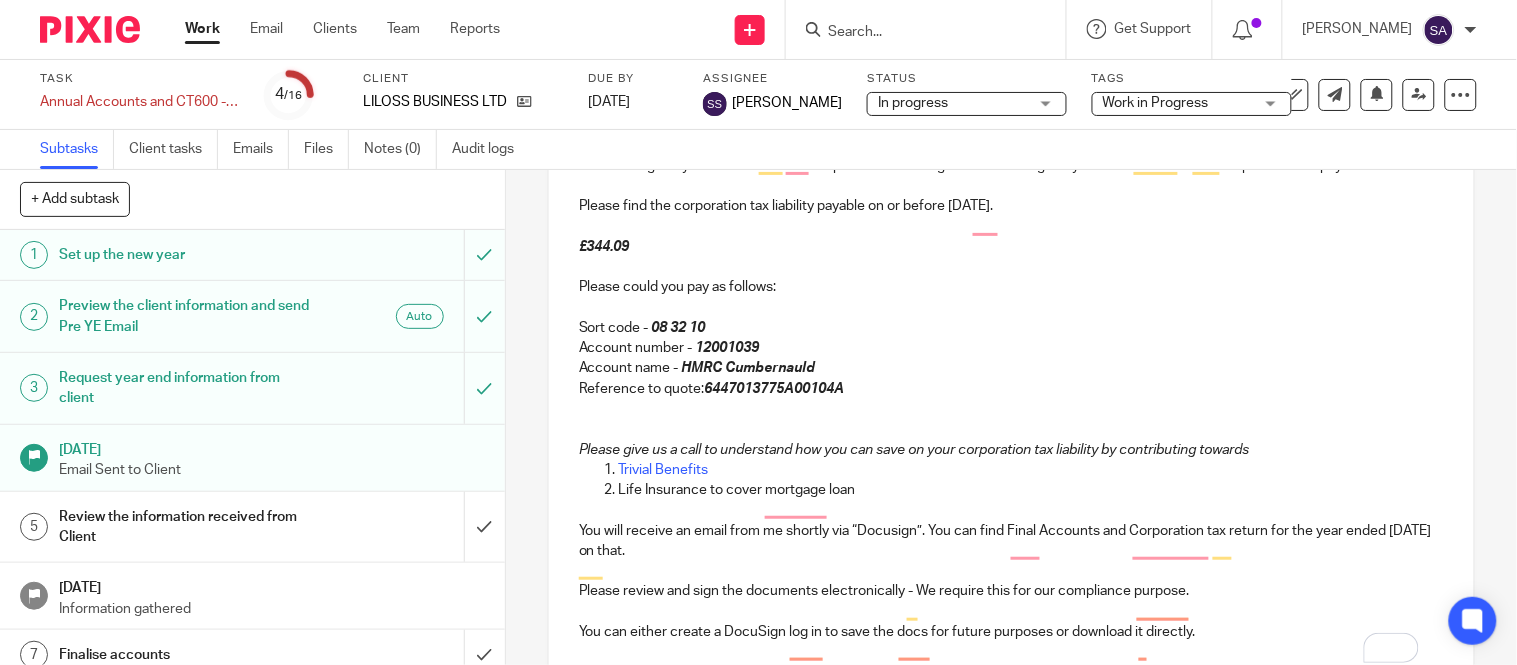 scroll, scrollTop: 353, scrollLeft: 0, axis: vertical 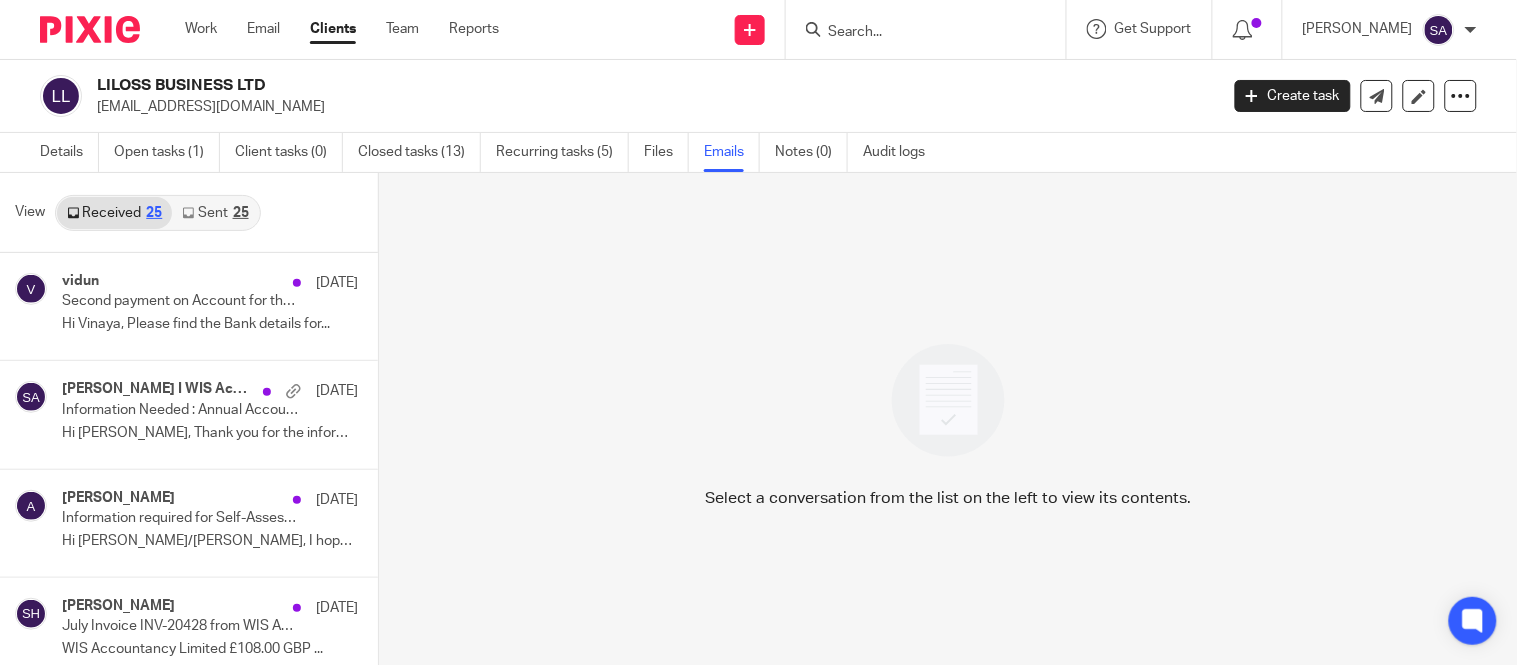 click on "Sent
25" at bounding box center (215, 213) 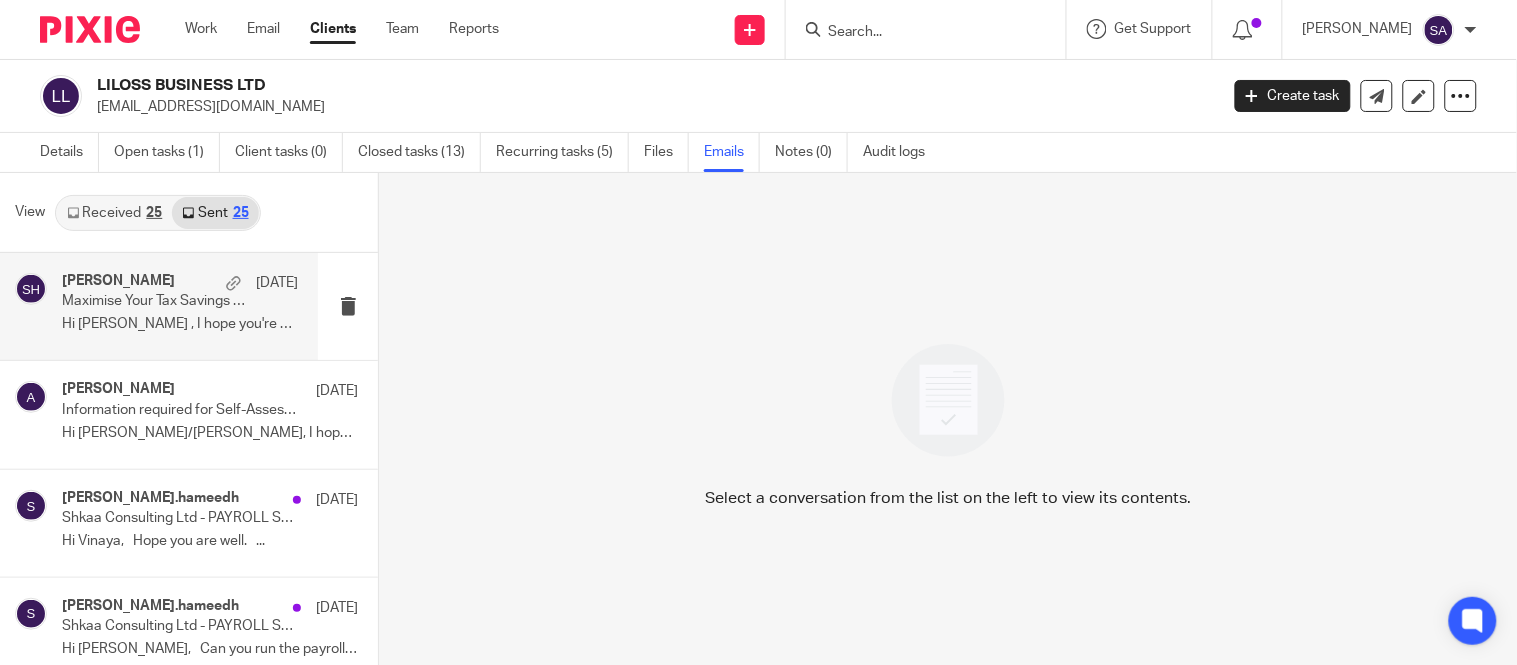scroll, scrollTop: 3, scrollLeft: 0, axis: vertical 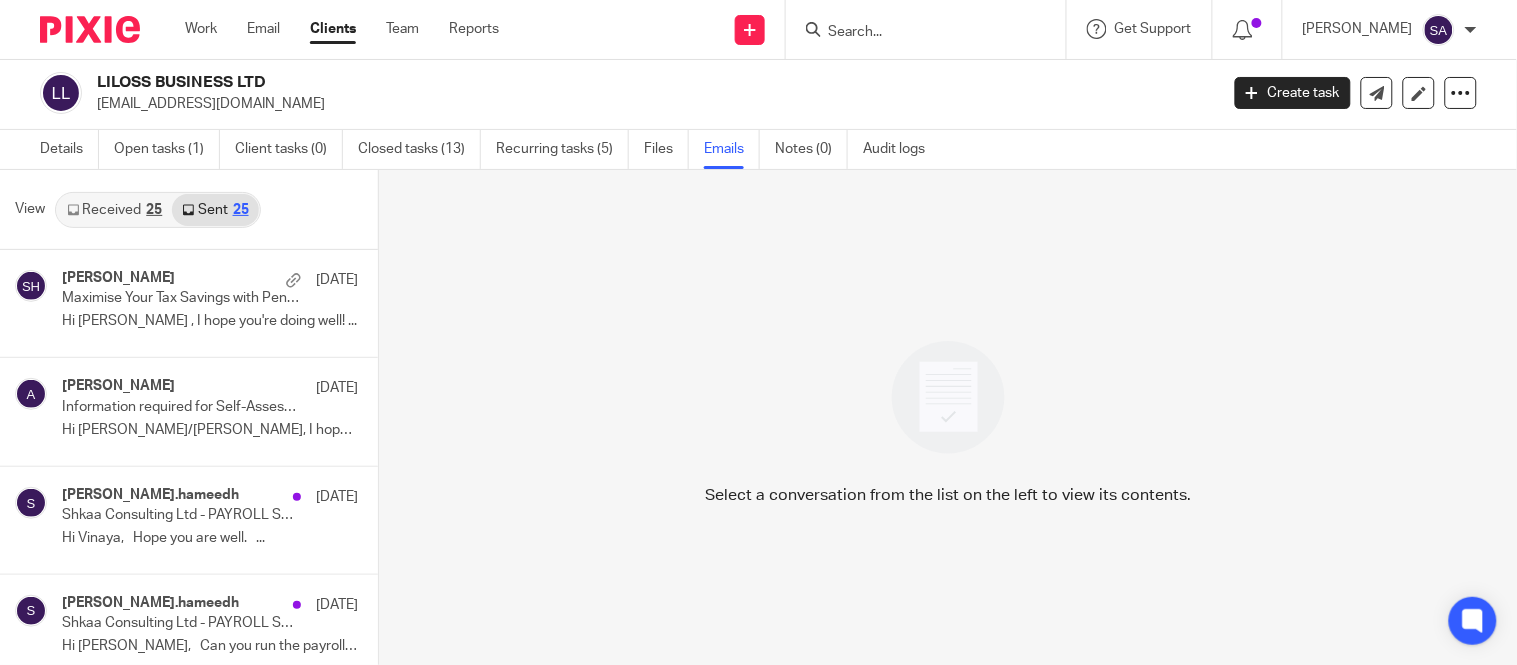 click on "Received
25" at bounding box center [114, 210] 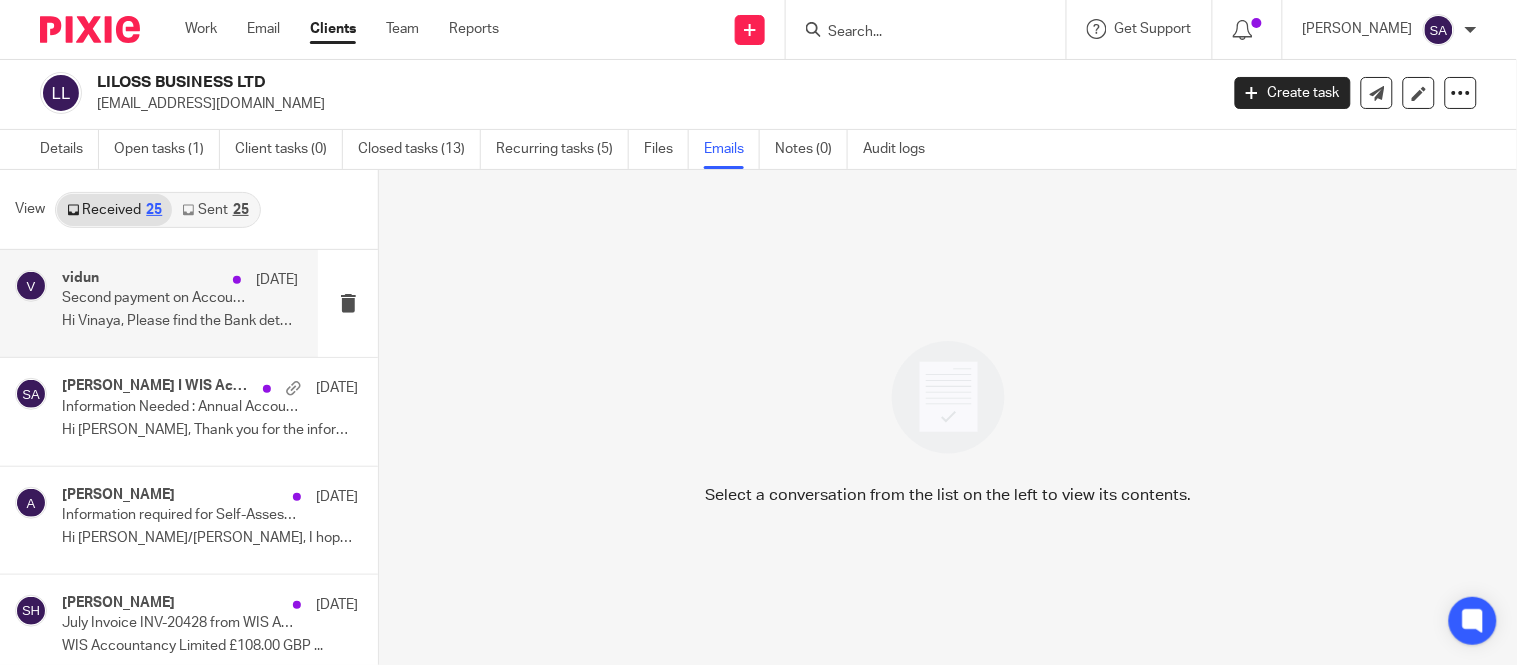 click on "Hi Vinaya,  Please find the Bank details for..." at bounding box center (180, 321) 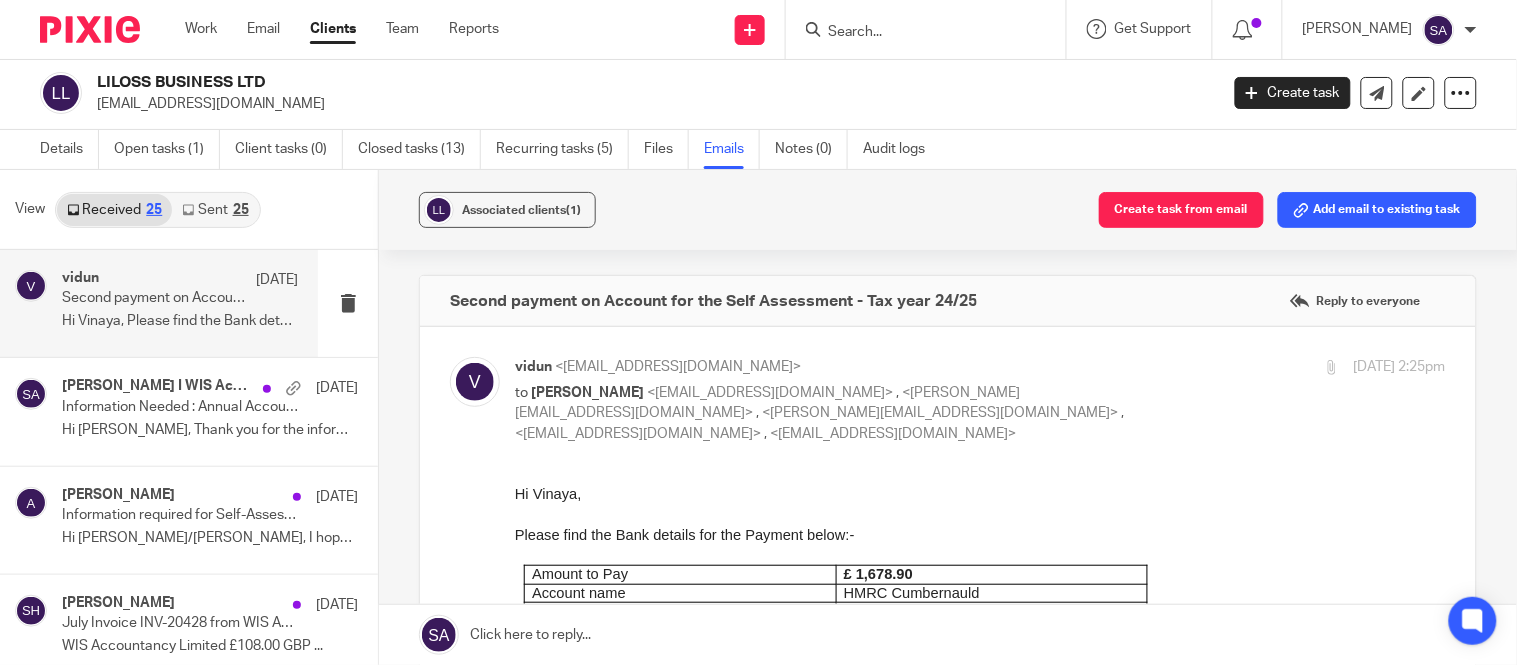 scroll, scrollTop: 0, scrollLeft: 0, axis: both 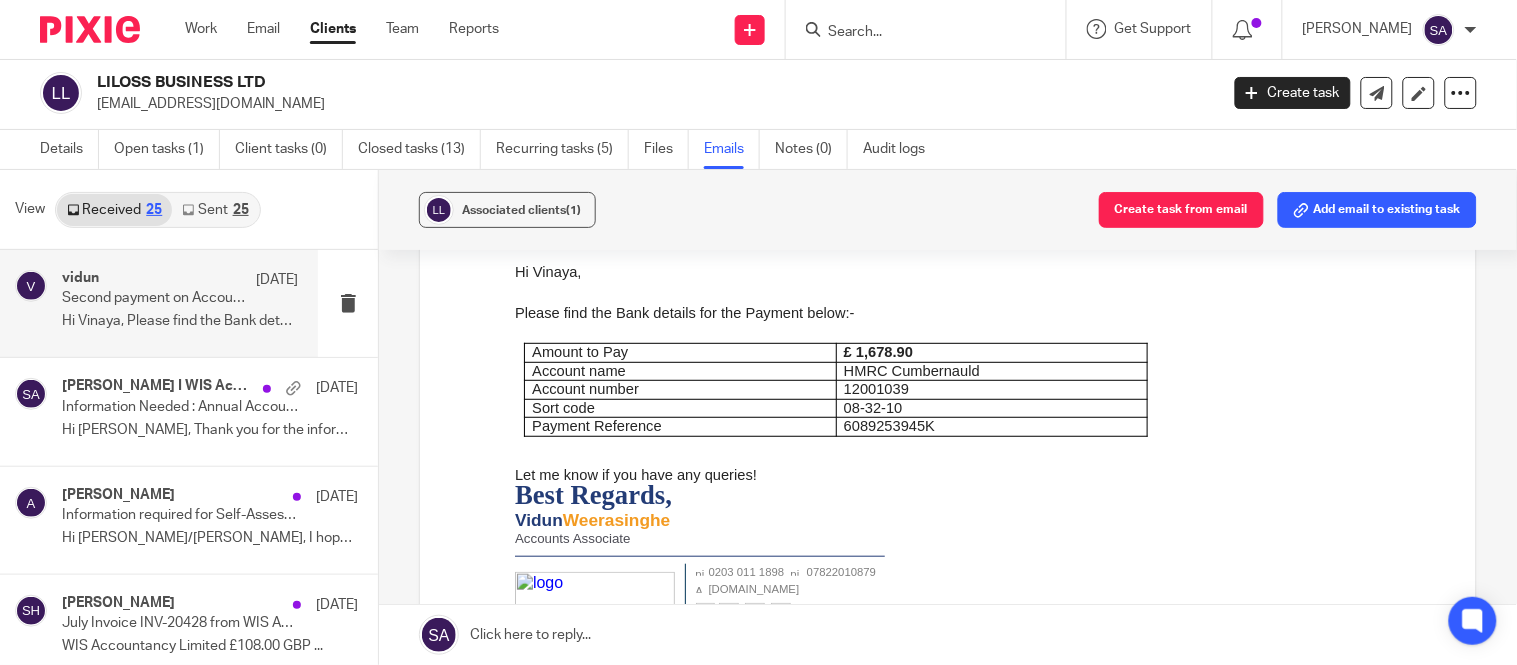 click on "25" at bounding box center (241, 210) 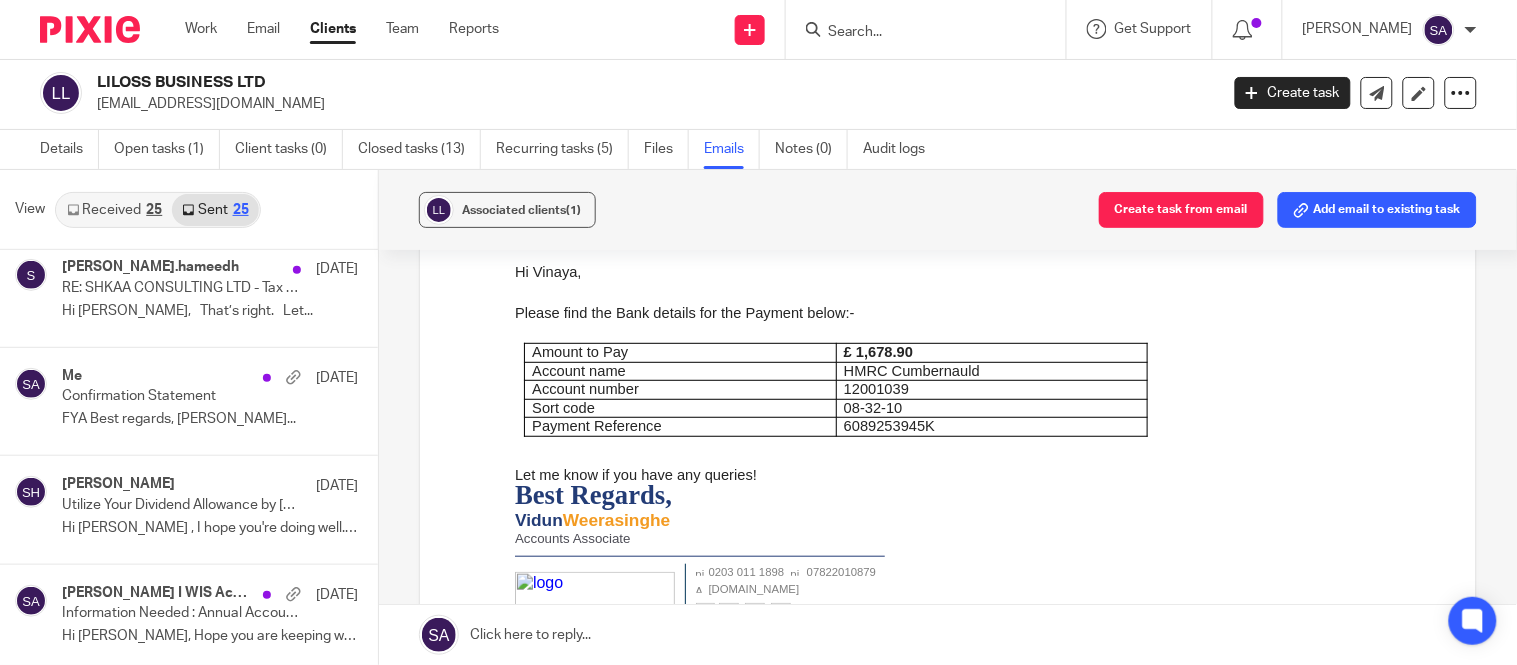scroll, scrollTop: 555, scrollLeft: 0, axis: vertical 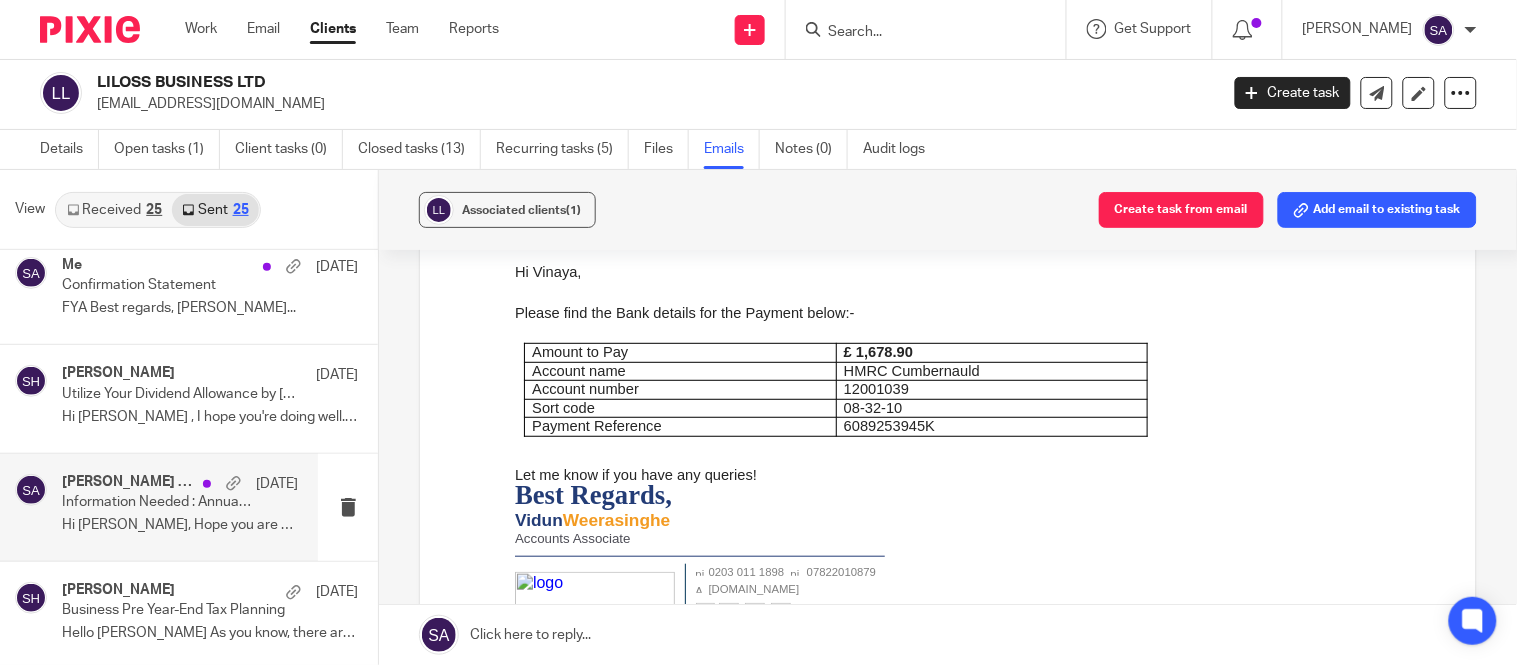 click on "Information Needed : Annual Accounts FYE [DATE] - LILOSS BUSINESS LTD" at bounding box center (156, 502) 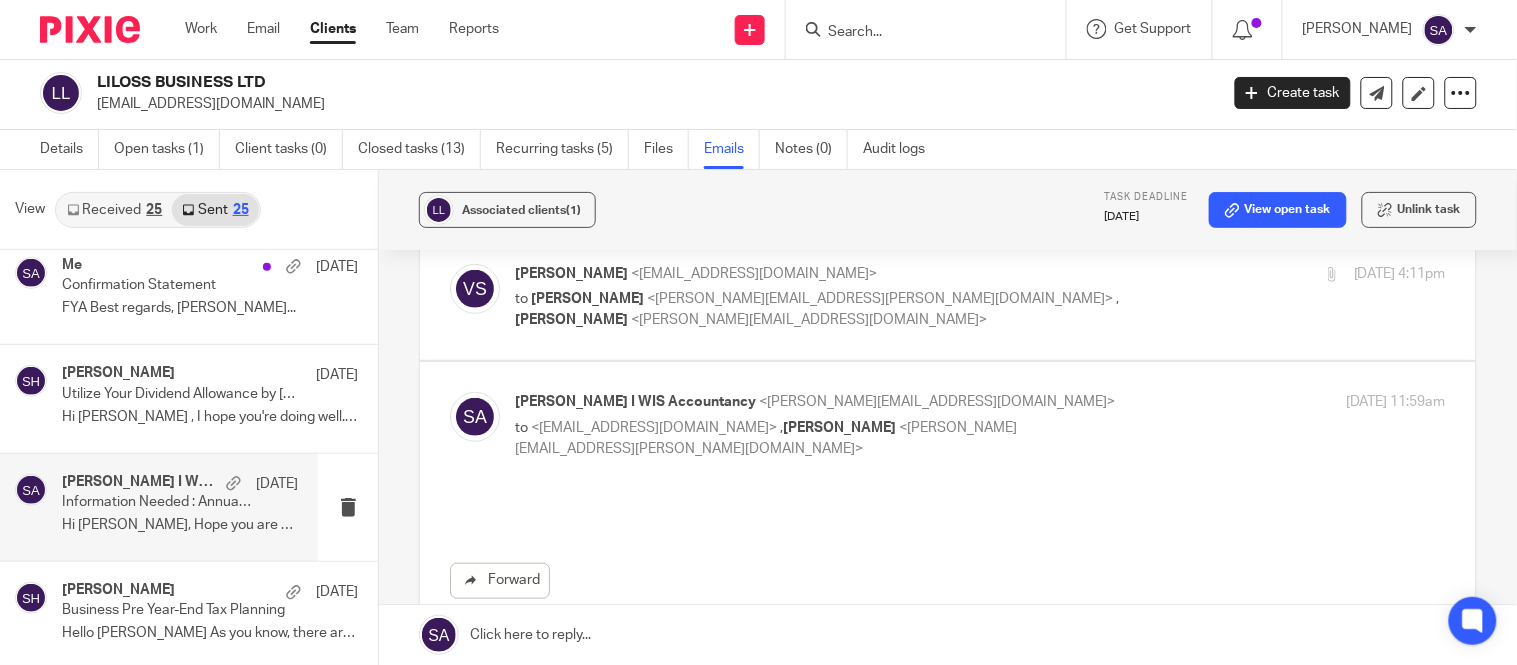 scroll, scrollTop: 0, scrollLeft: 0, axis: both 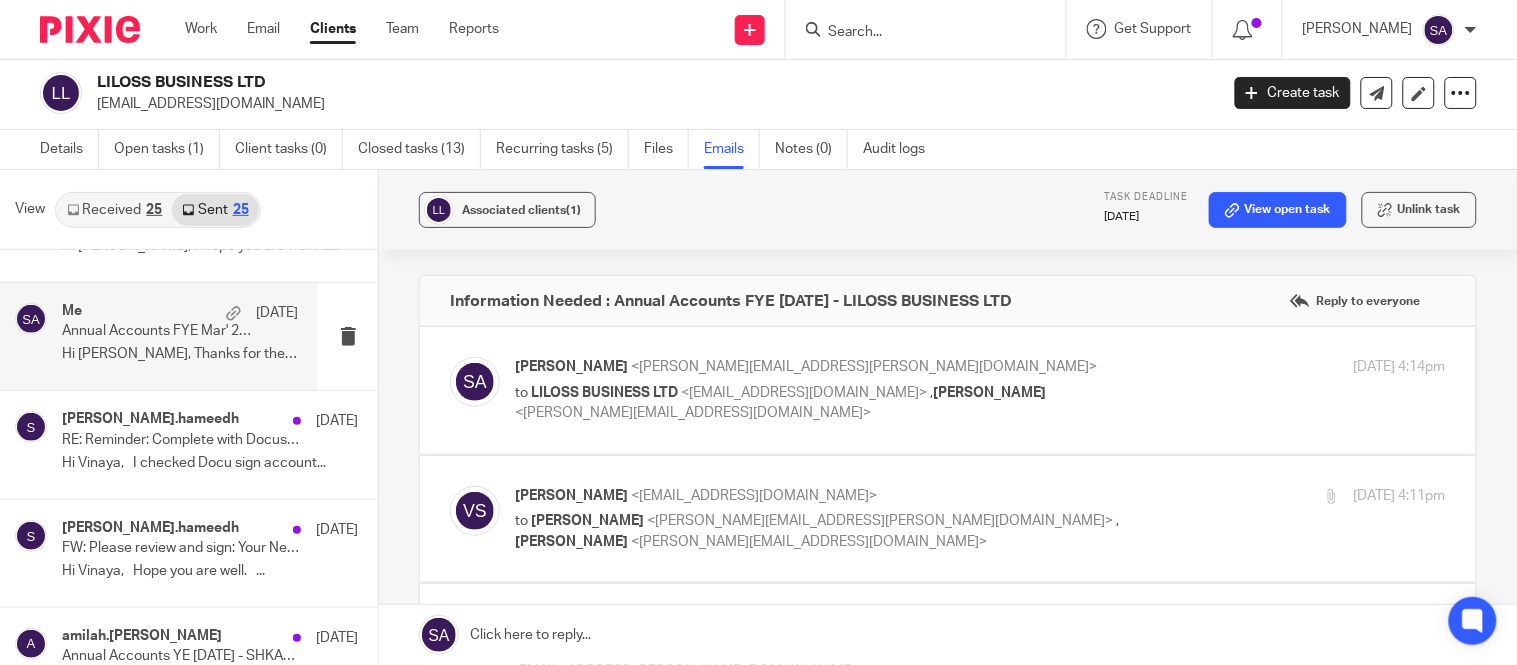 click on "Hi [PERSON_NAME],    Thanks for the mail.     We have..." at bounding box center (180, 354) 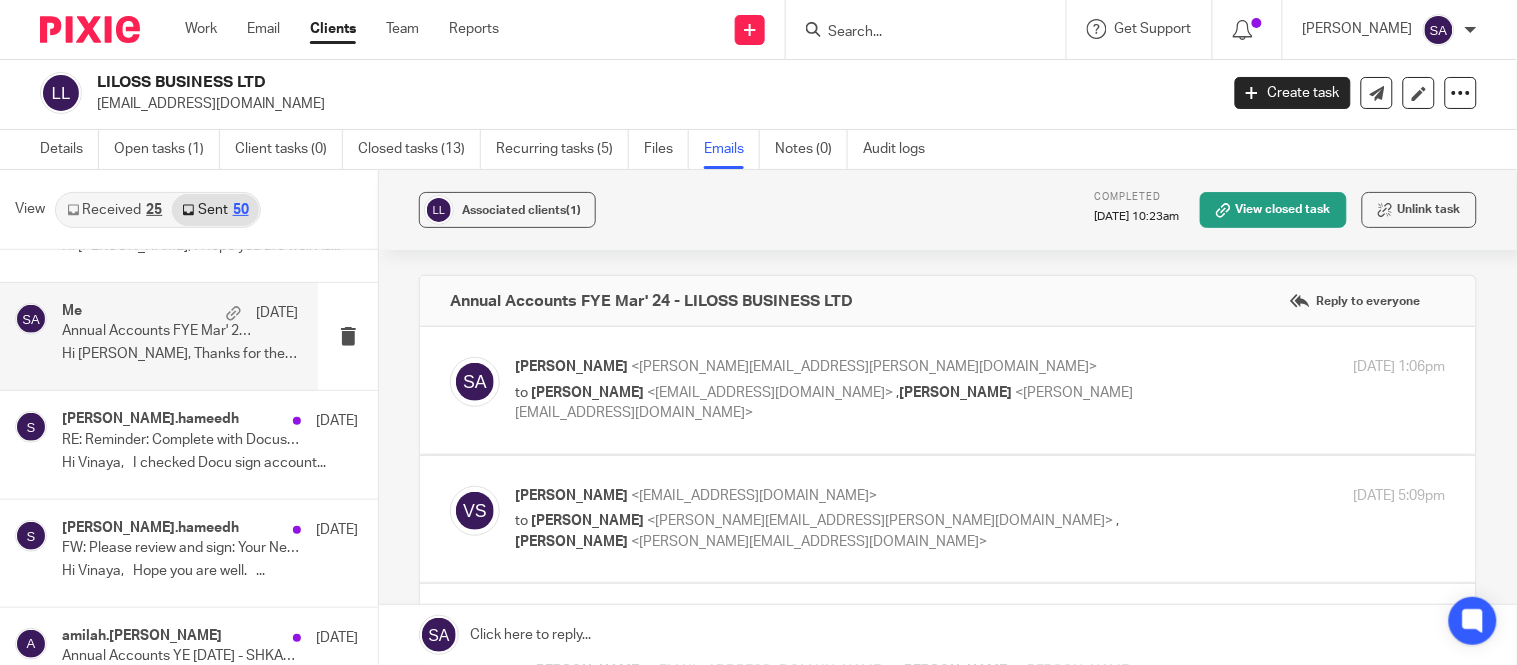 scroll, scrollTop: 0, scrollLeft: 0, axis: both 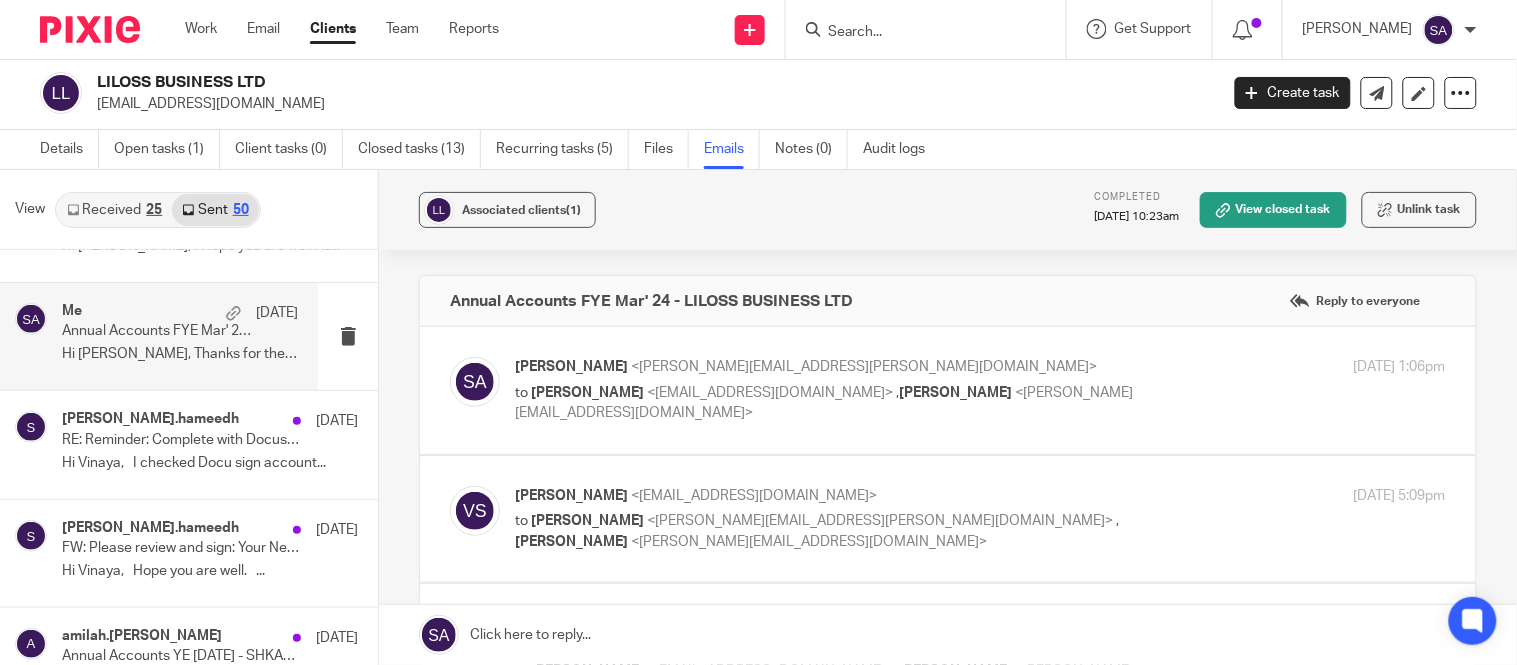 click on "<[EMAIL_ADDRESS][DOMAIN_NAME]>" at bounding box center [770, 393] 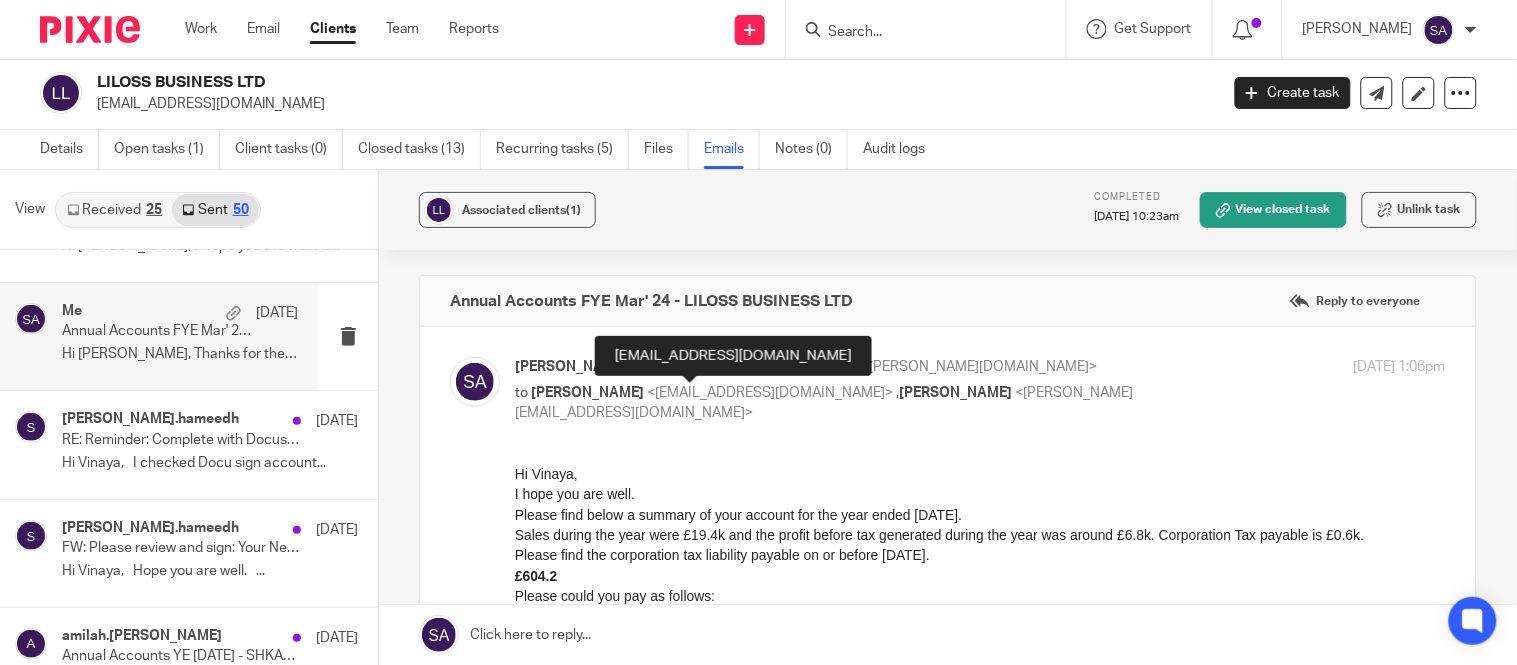 scroll, scrollTop: 0, scrollLeft: 0, axis: both 